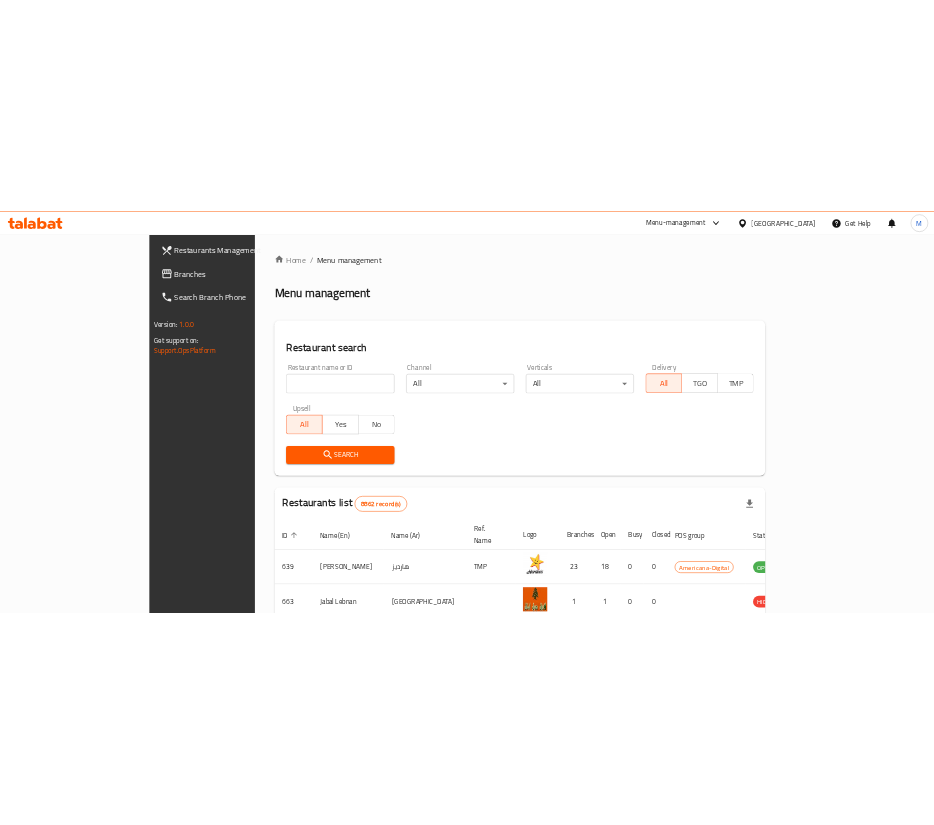 scroll, scrollTop: 0, scrollLeft: 0, axis: both 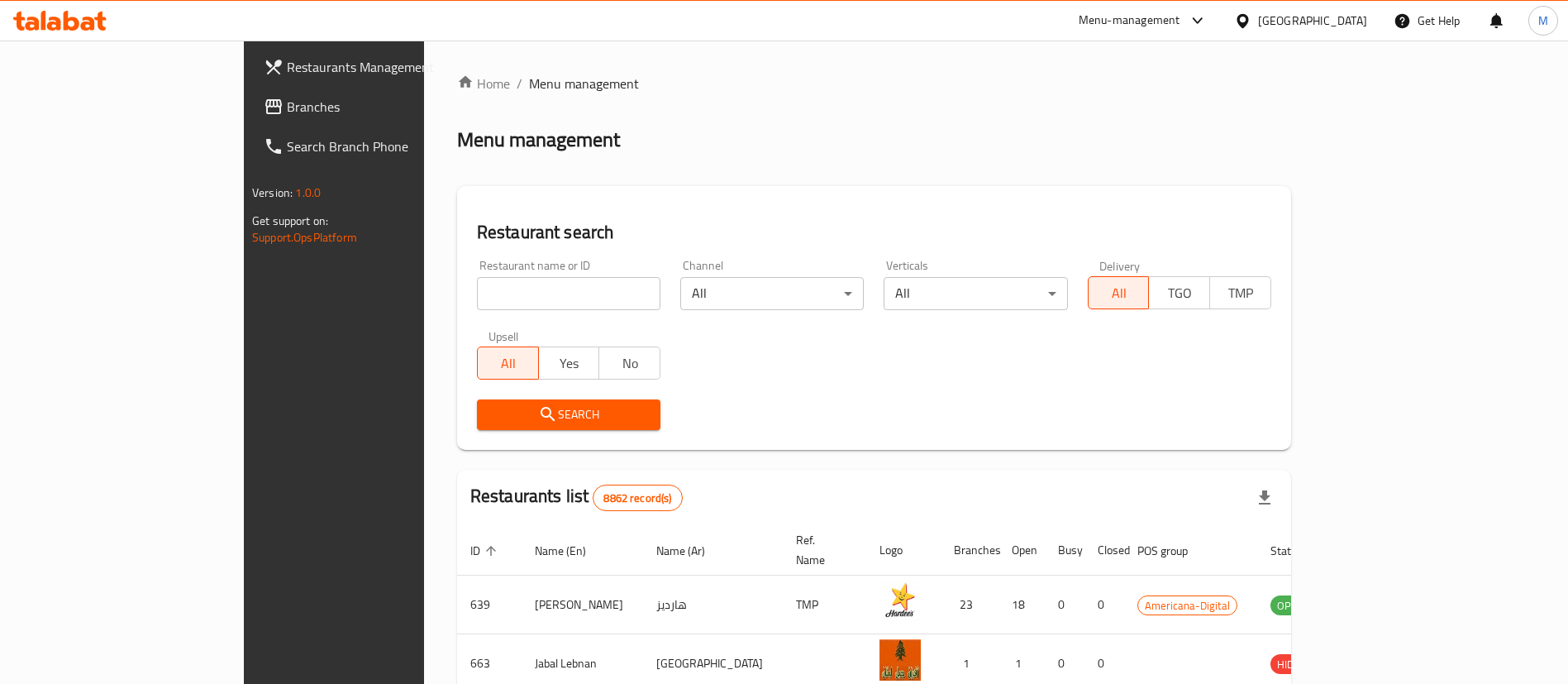click on "[GEOGRAPHIC_DATA]" at bounding box center (1313, 21) 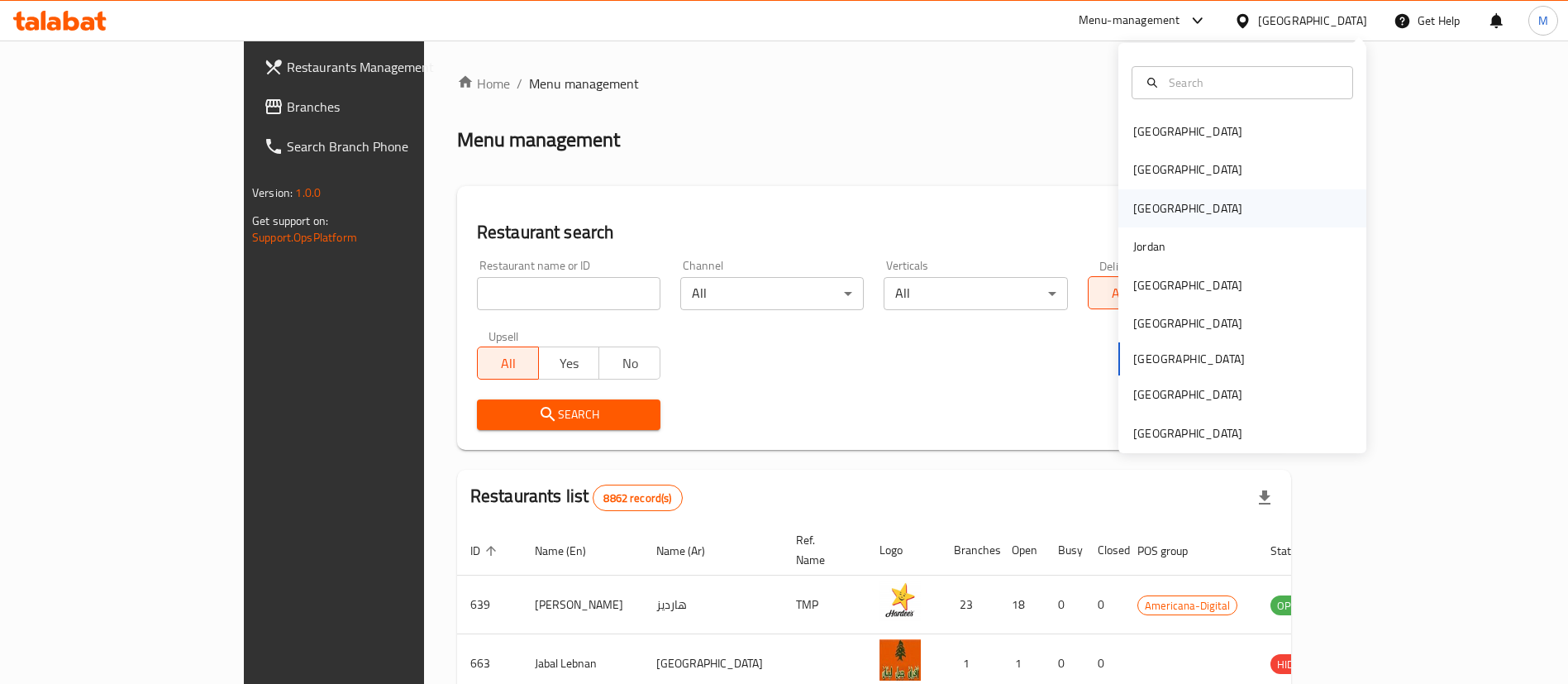 click on "[GEOGRAPHIC_DATA]" at bounding box center (1242, 208) 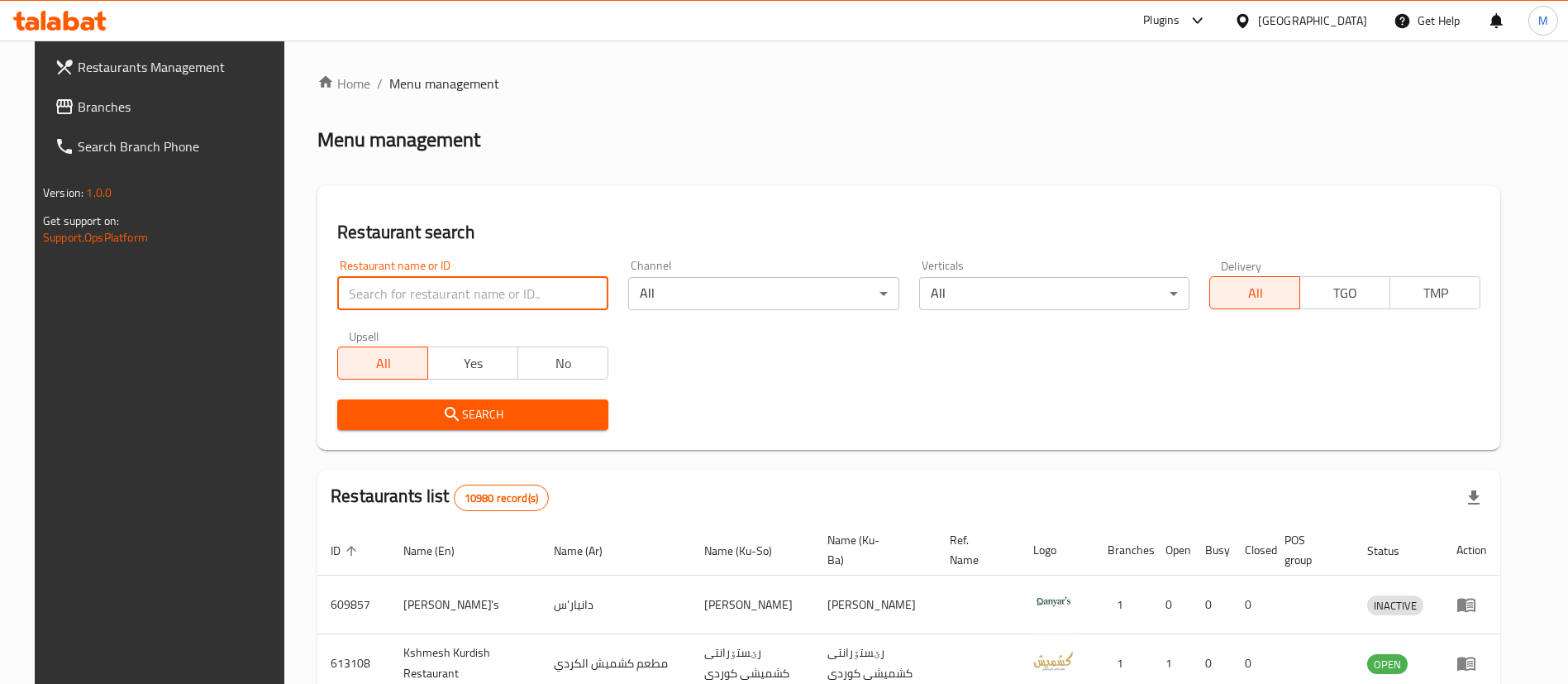 click at bounding box center (473, 294) 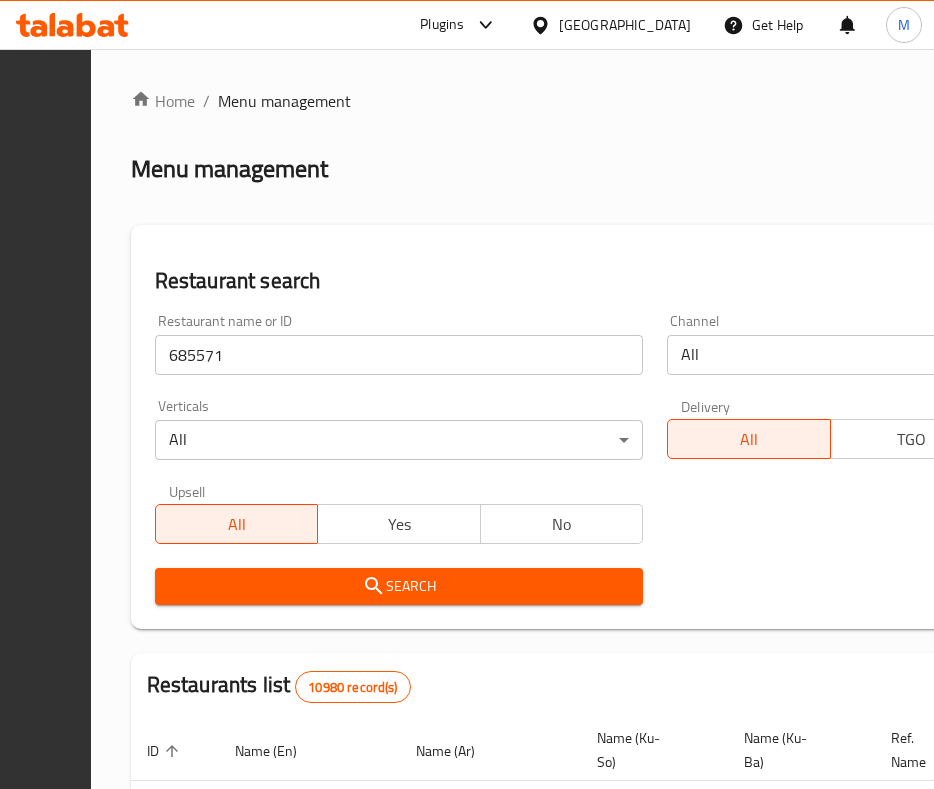 drag, startPoint x: 223, startPoint y: 327, endPoint x: 299, endPoint y: 321, distance: 76.23647 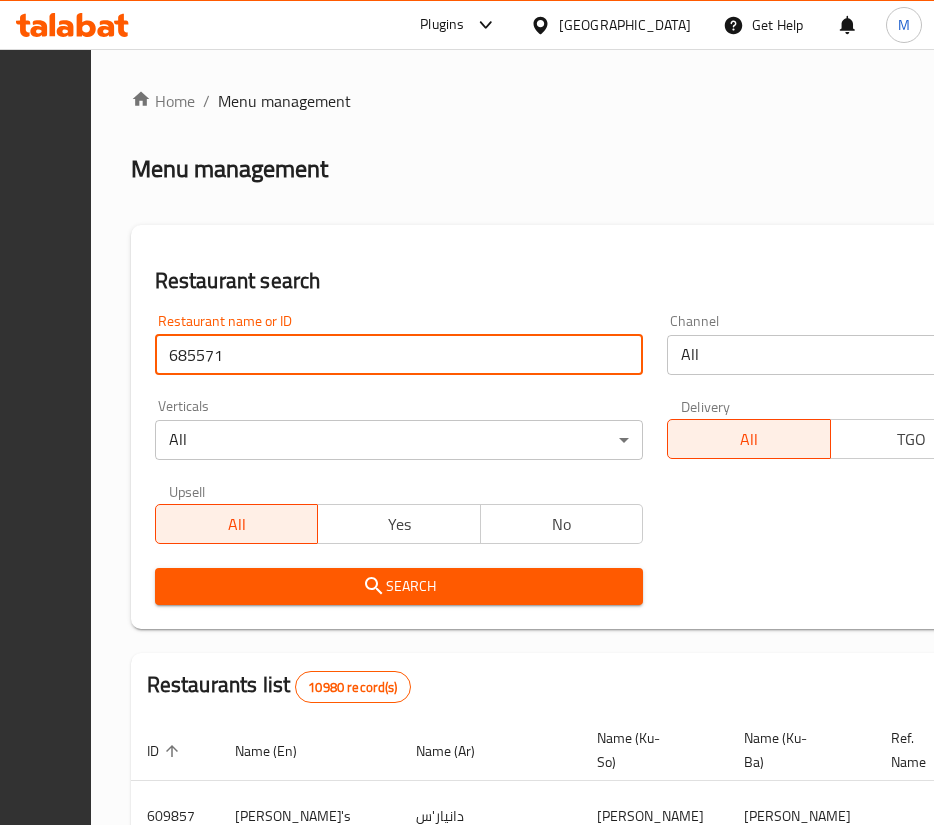 click on "685571" at bounding box center [399, 355] 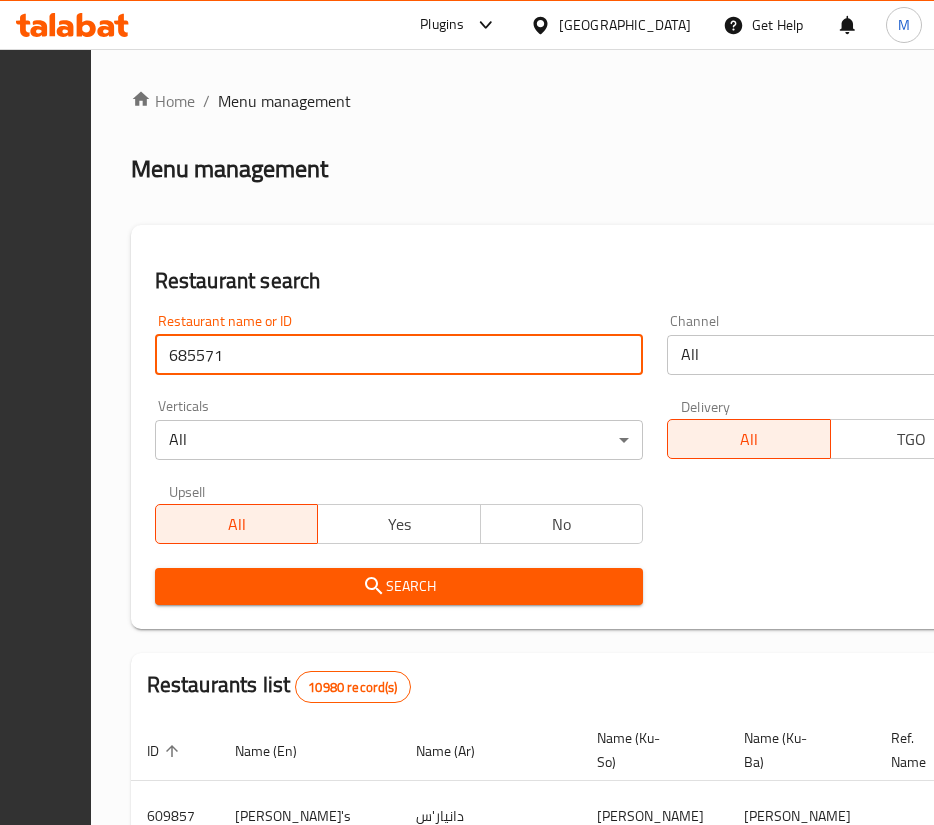 type on "685571" 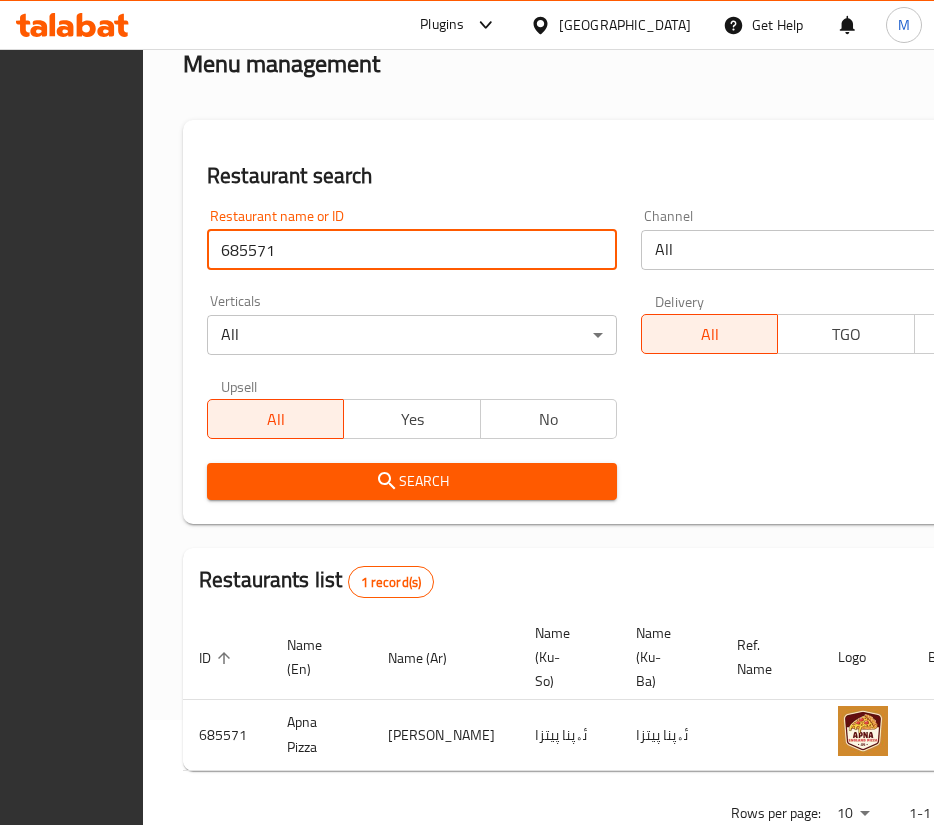 scroll, scrollTop: 182, scrollLeft: 0, axis: vertical 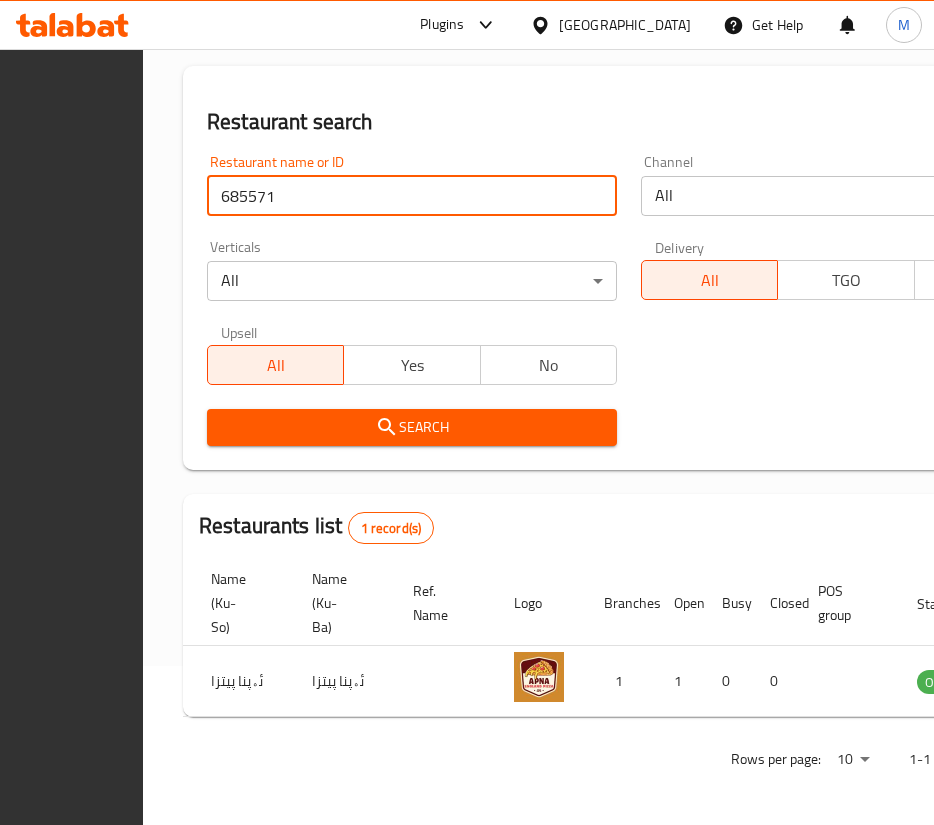 click on "Restaurant search Restaurant name or ID 685571 Restaurant name or ID Channel All ​ Verticals All ​ Delivery All TGO TMP Upsell All Yes No   Search" at bounding box center (629, 268) 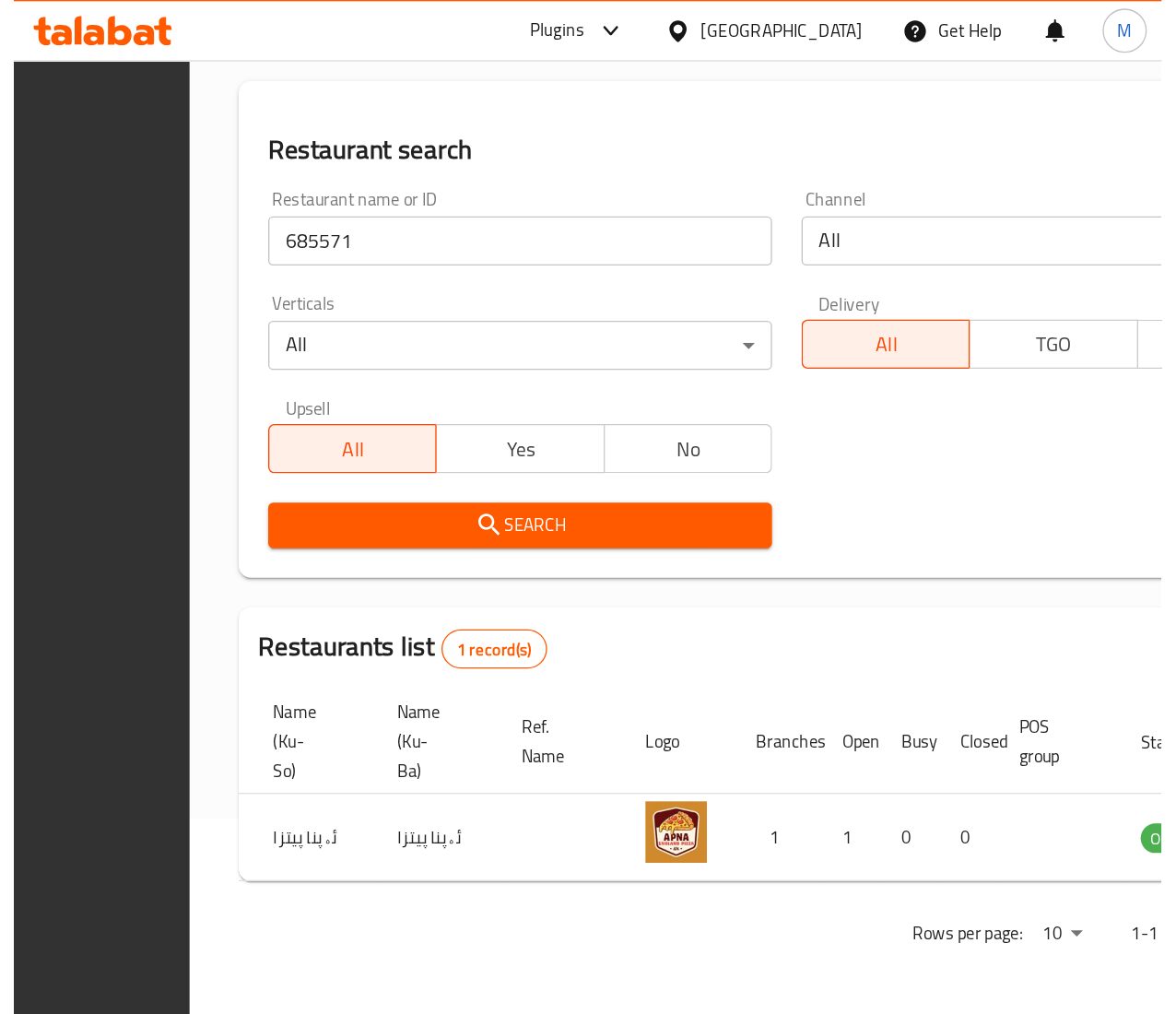 scroll, scrollTop: 0, scrollLeft: 0, axis: both 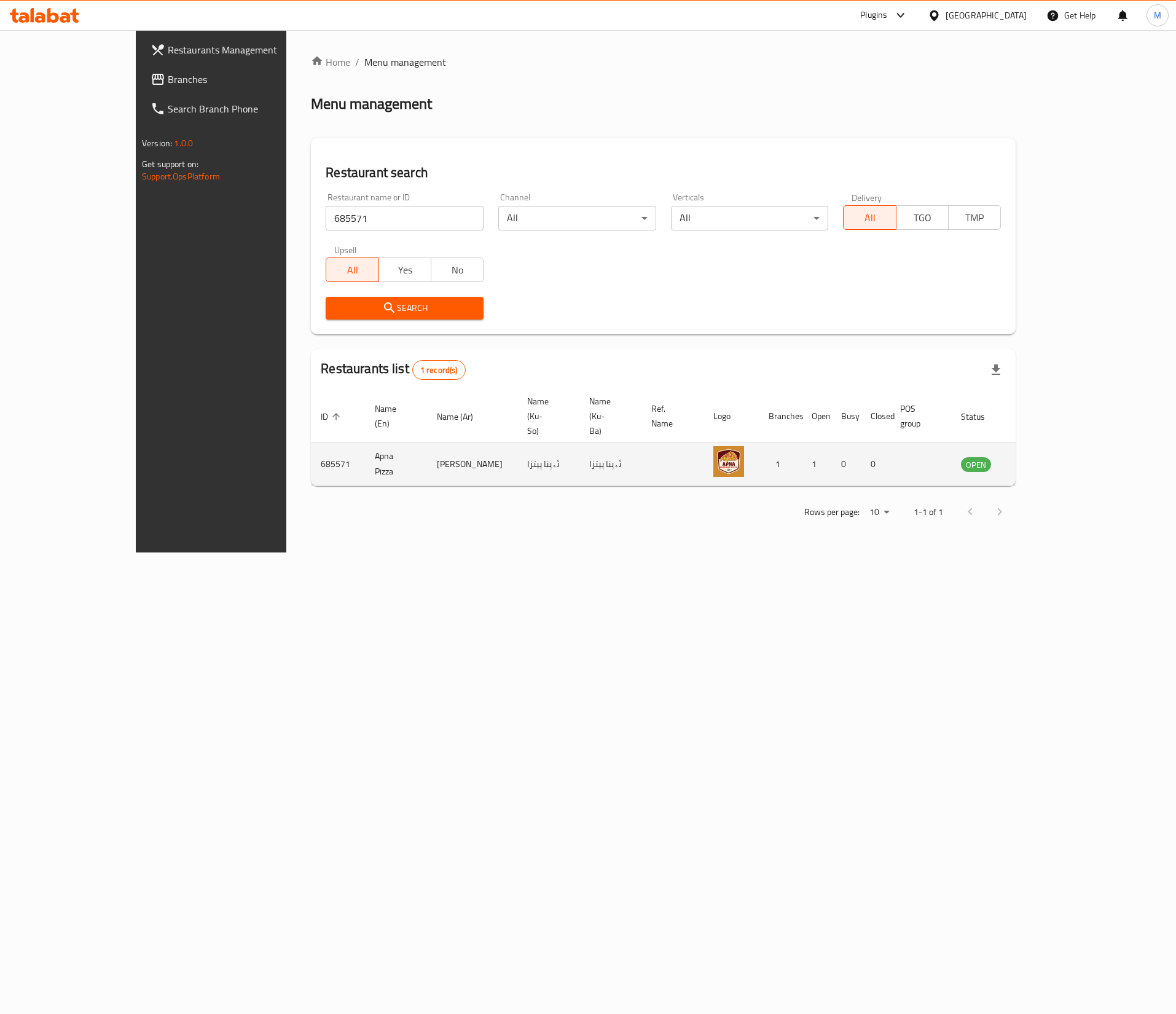 click at bounding box center [1037, 464] 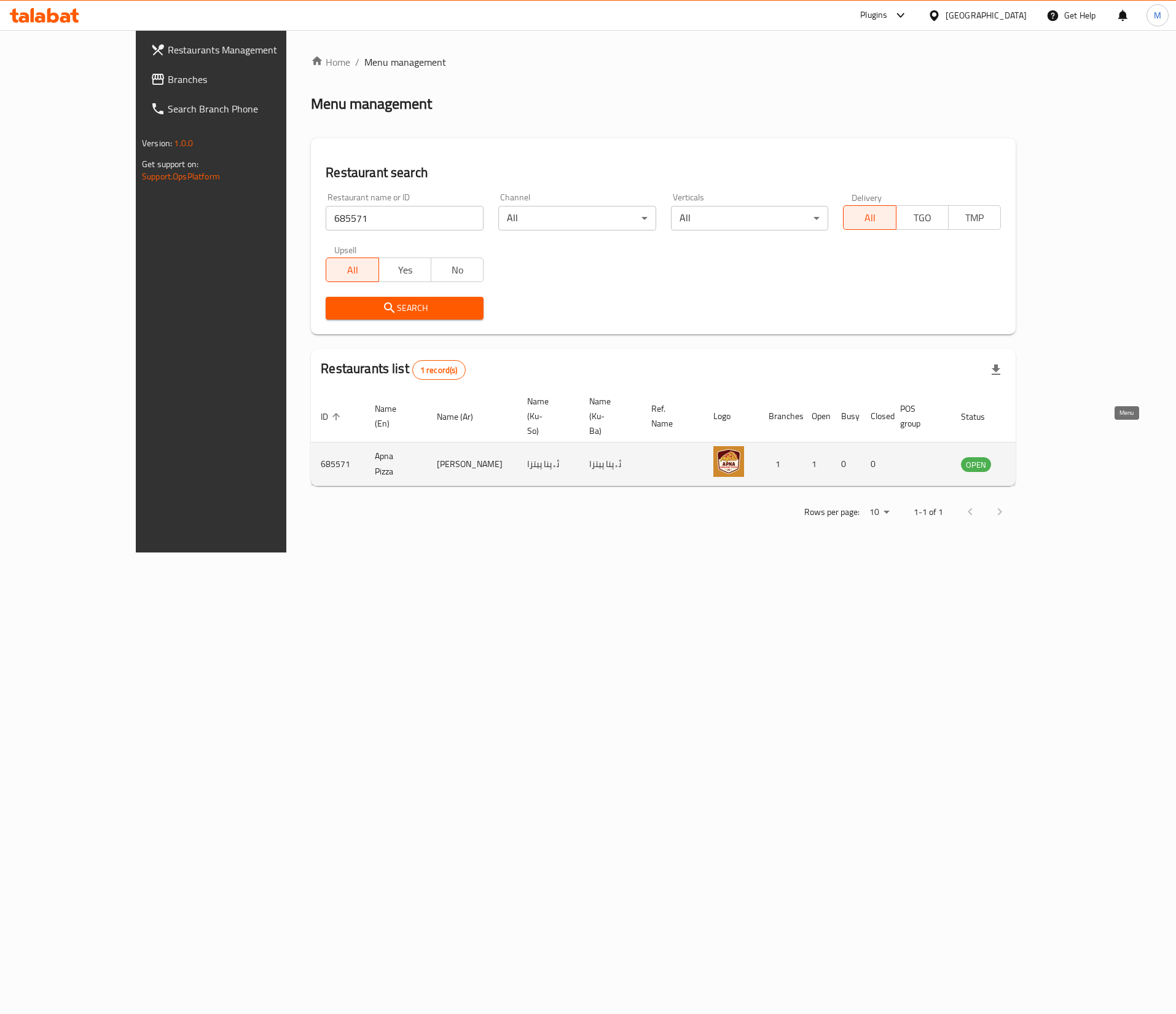 click 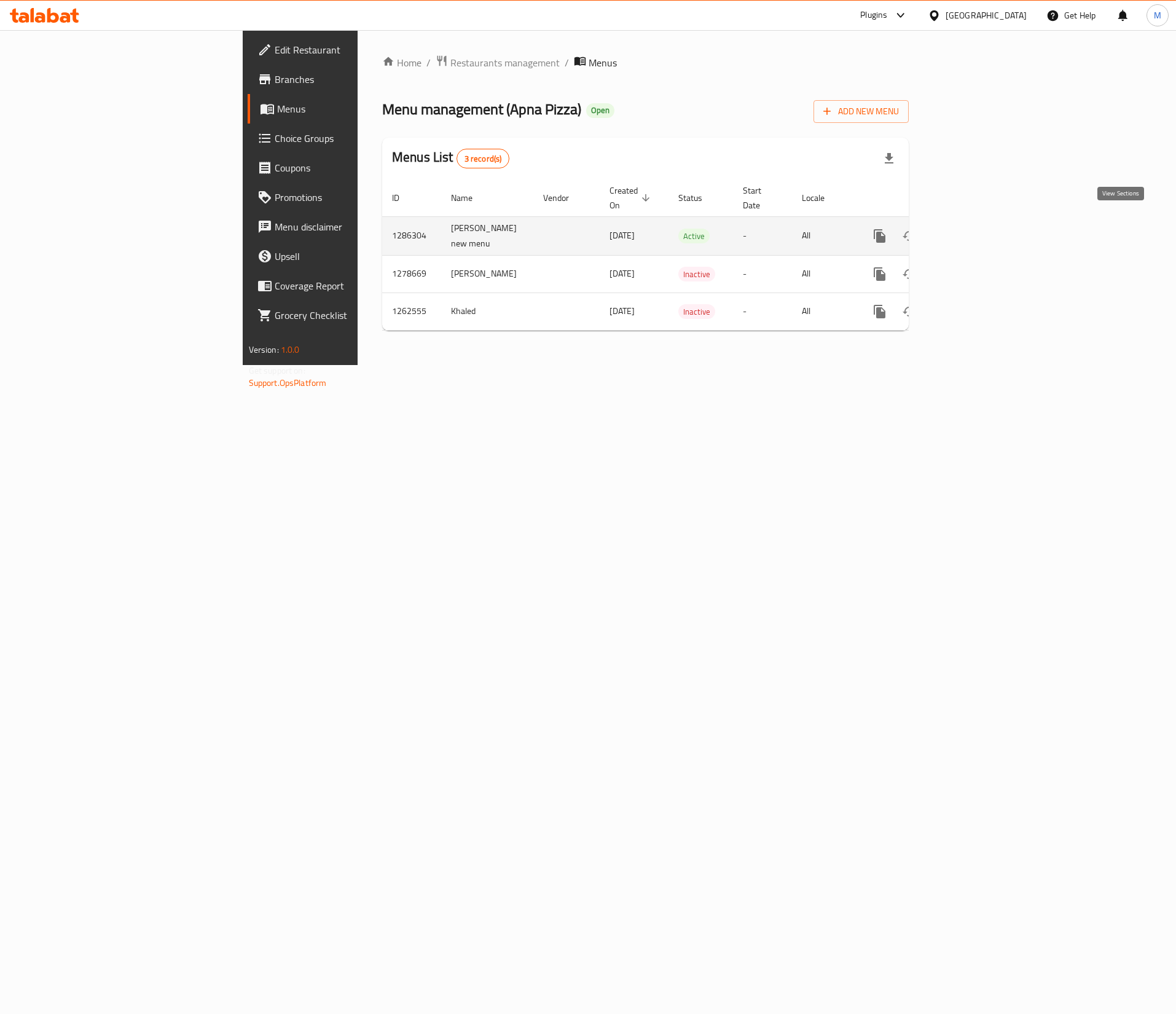 click at bounding box center (968, 236) 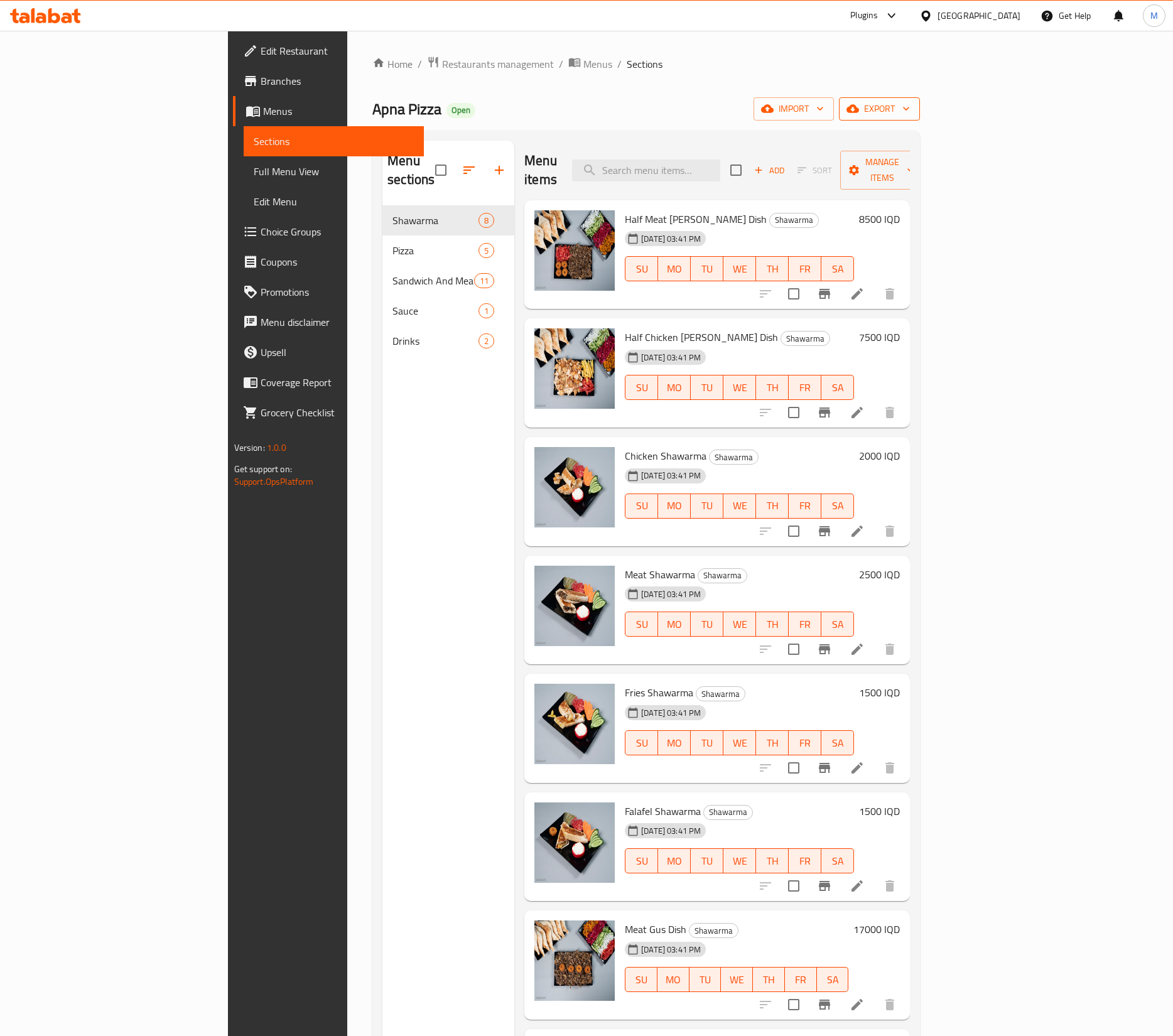 click on "export" at bounding box center [879, 109] 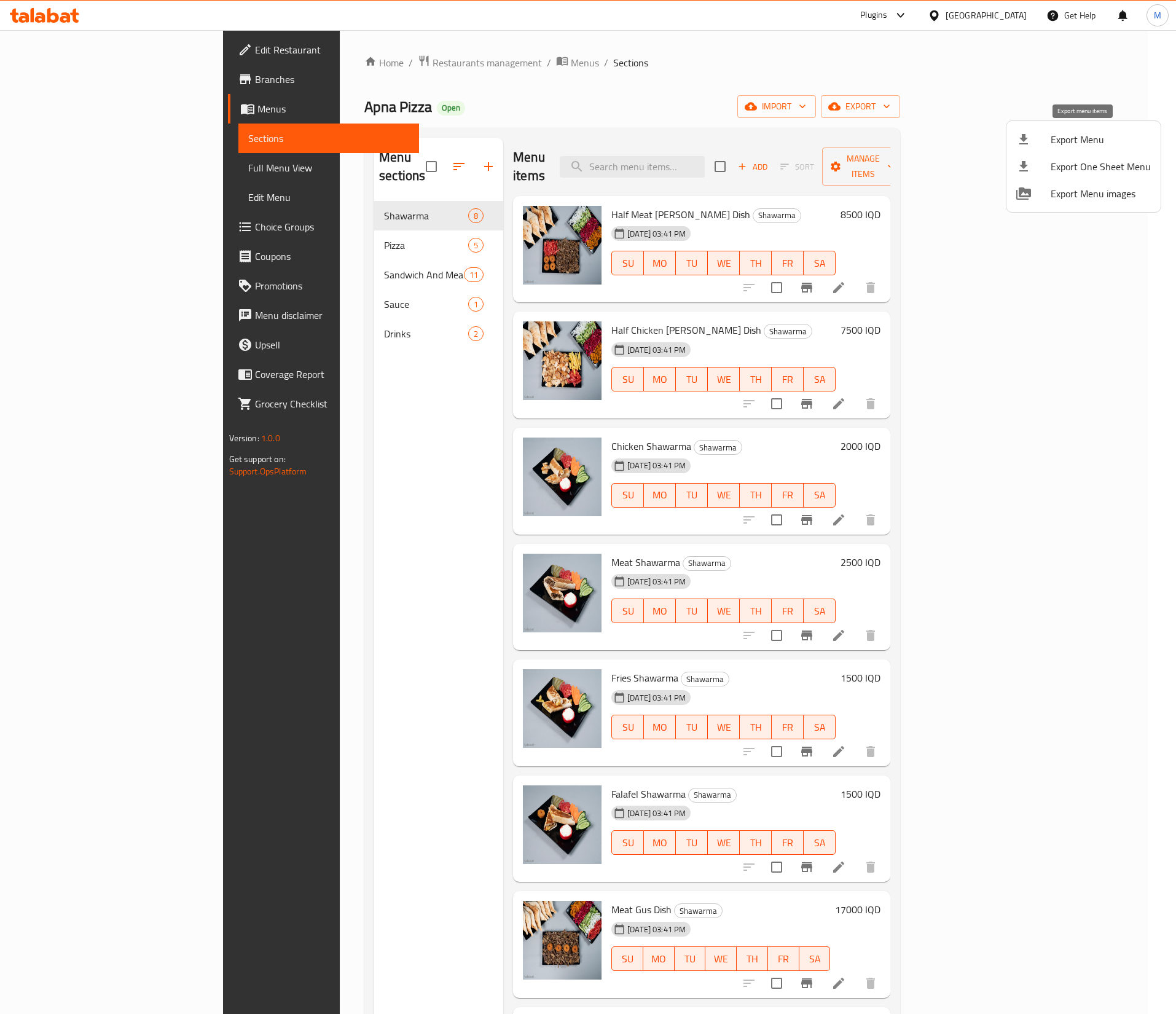 click on "Export Menu" at bounding box center (1100, 140) 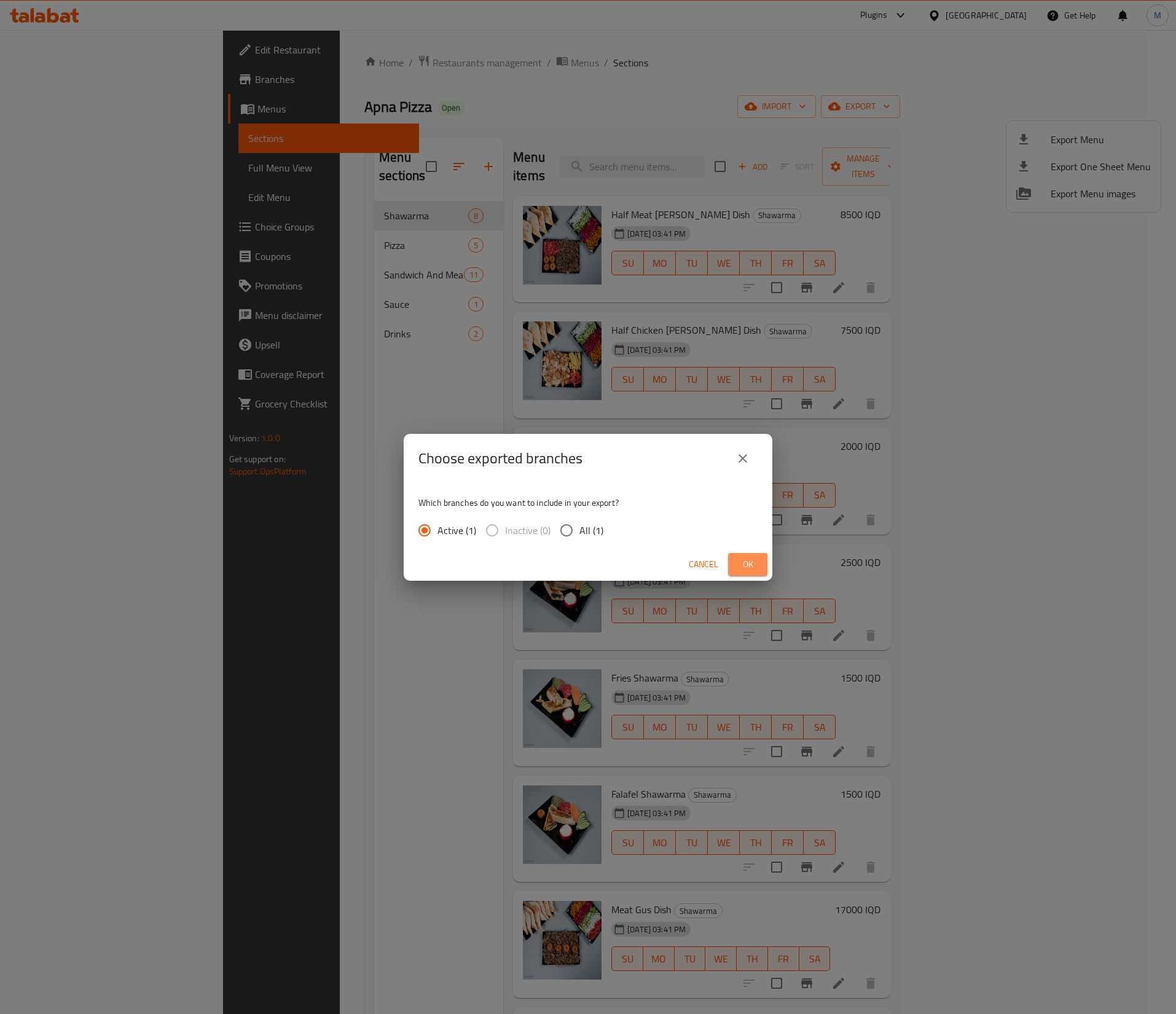 click on "Ok" at bounding box center (748, 564) 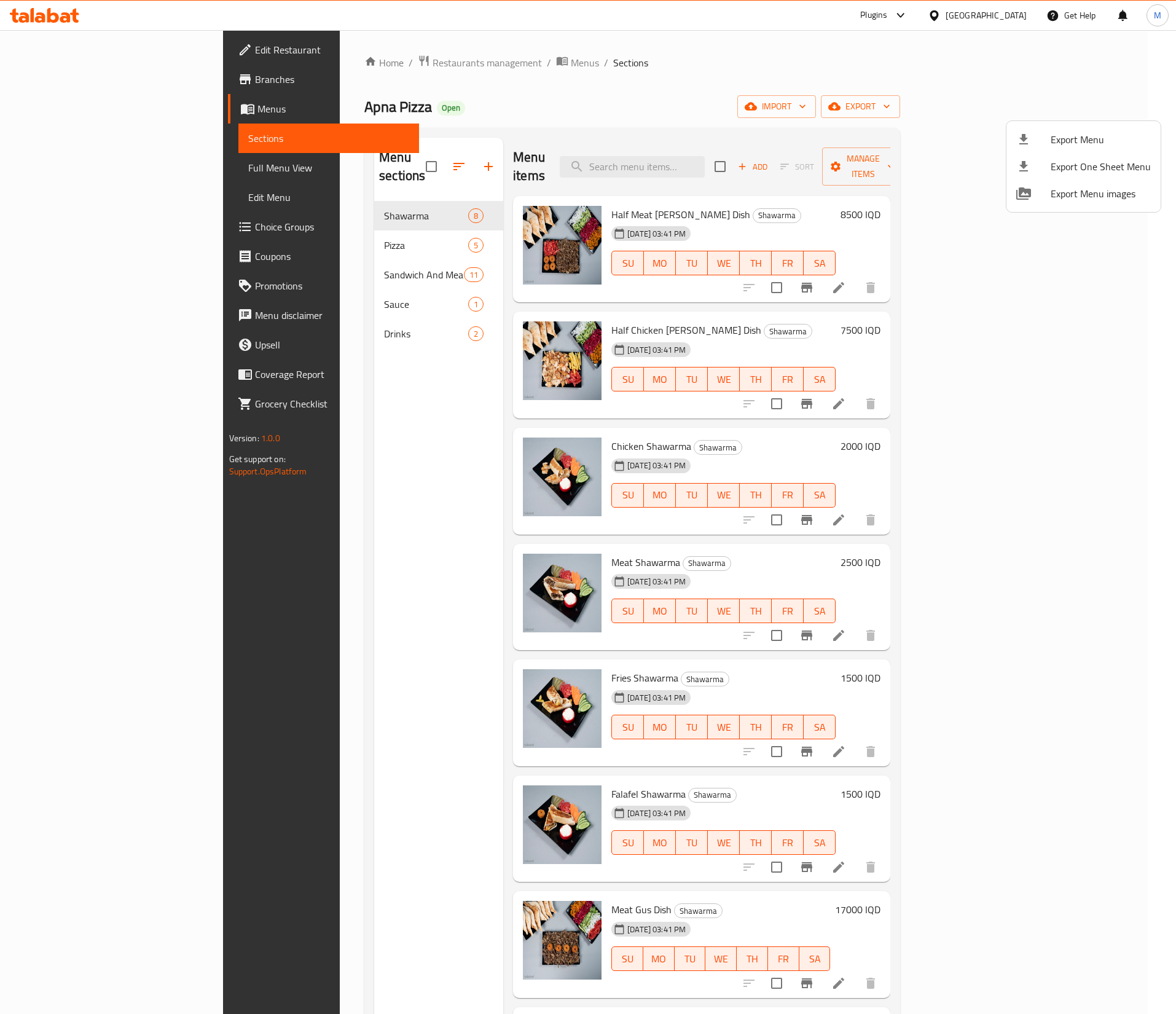 drag, startPoint x: 263, startPoint y: 481, endPoint x: 279, endPoint y: 465, distance: 22.627417 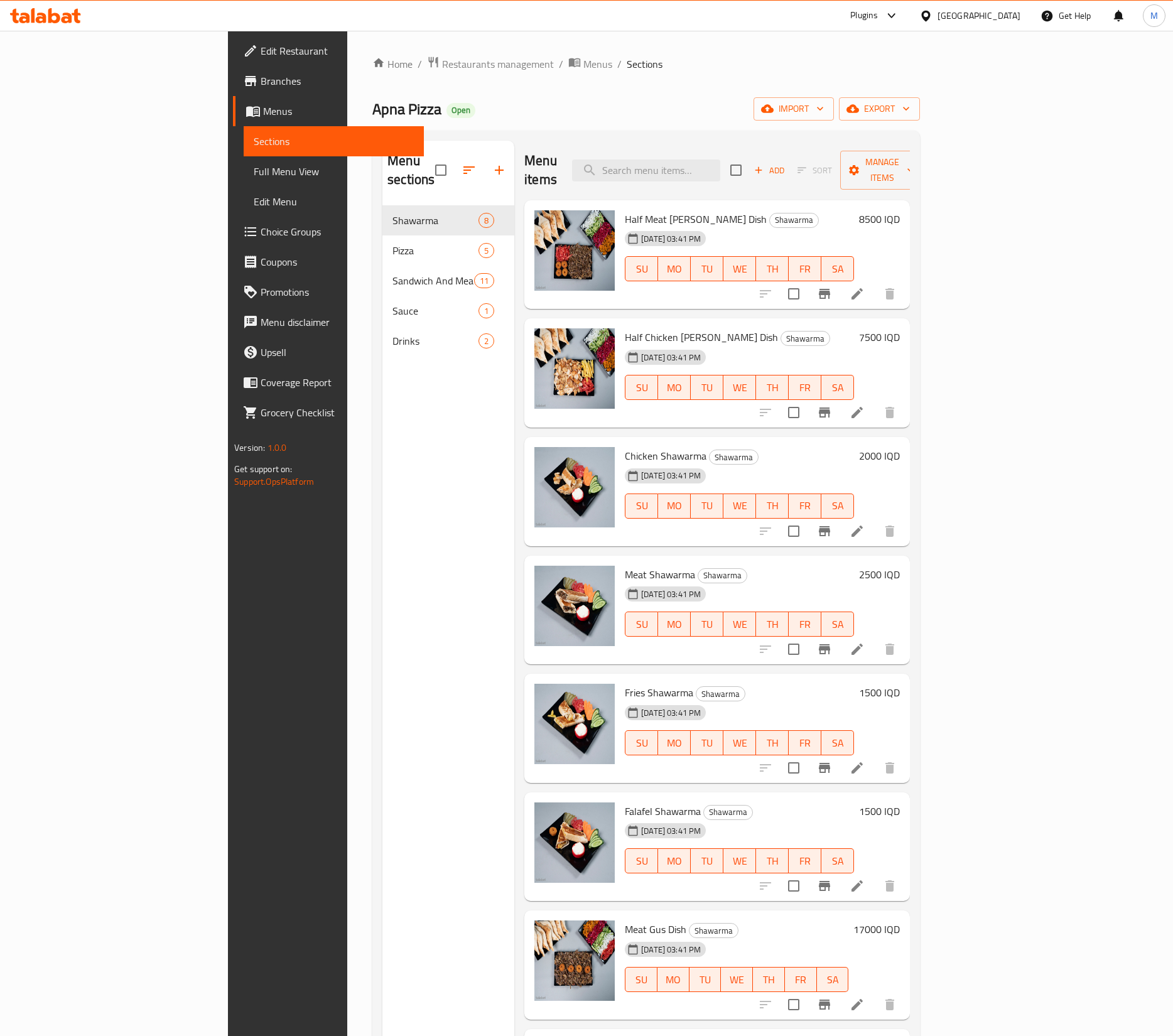 click on "Menu sections Shawarma 8 Pizza 5 Sandwich And Meals 11 Sauce 1 Drinks 2" at bounding box center [448, 659] 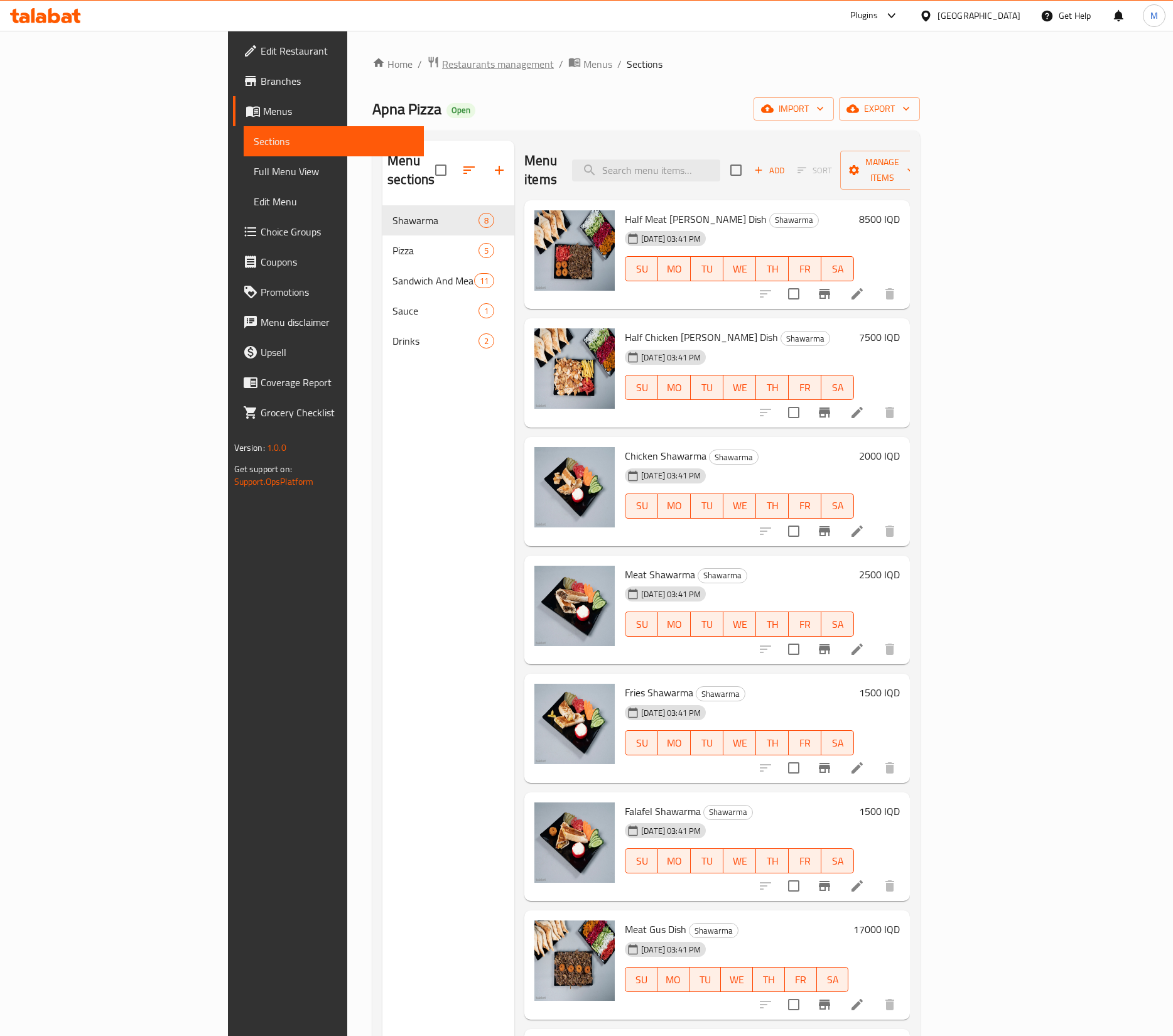 click on "Restaurants management" at bounding box center [498, 64] 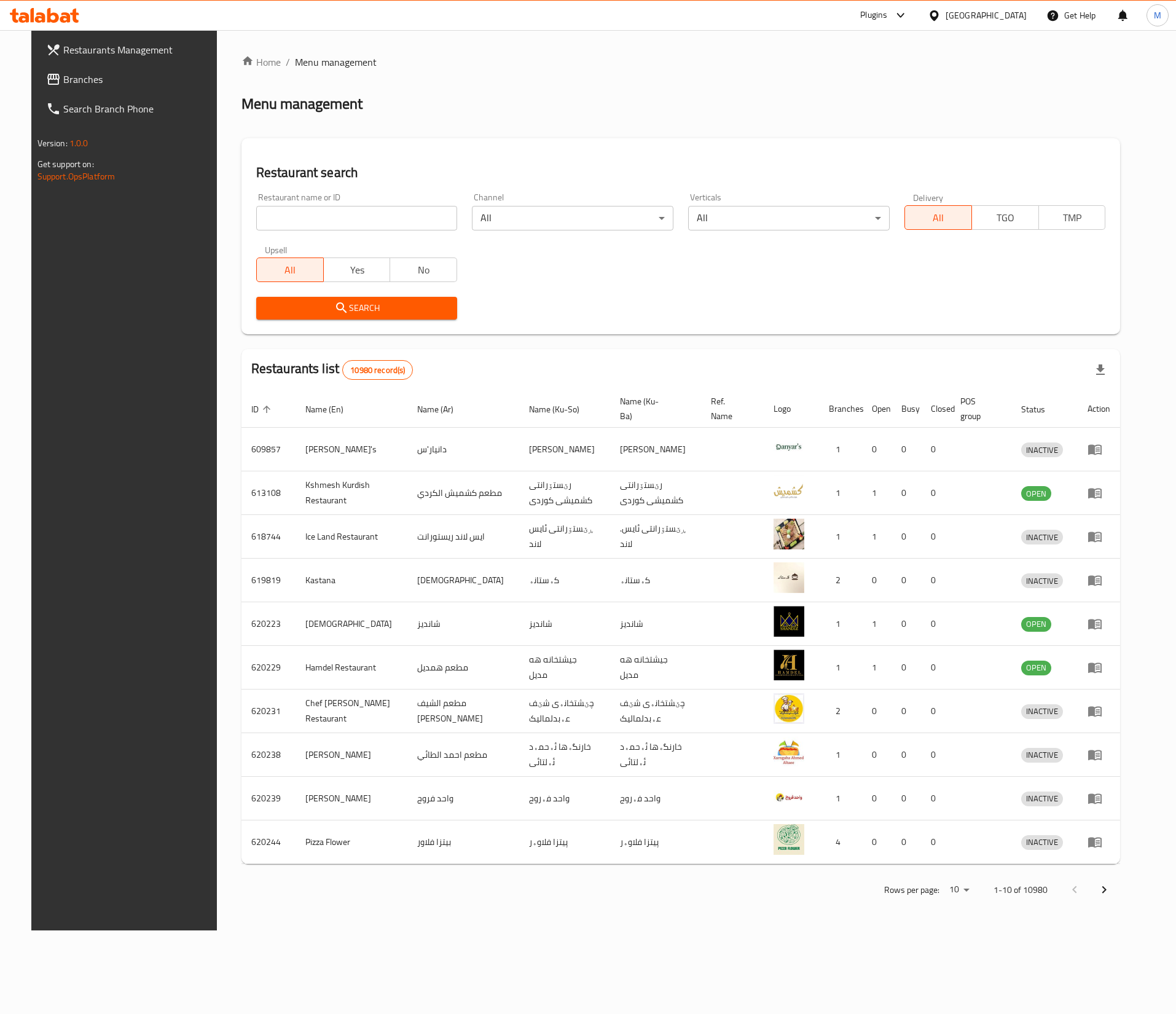 drag, startPoint x: 390, startPoint y: 216, endPoint x: 397, endPoint y: 212, distance: 8.062258 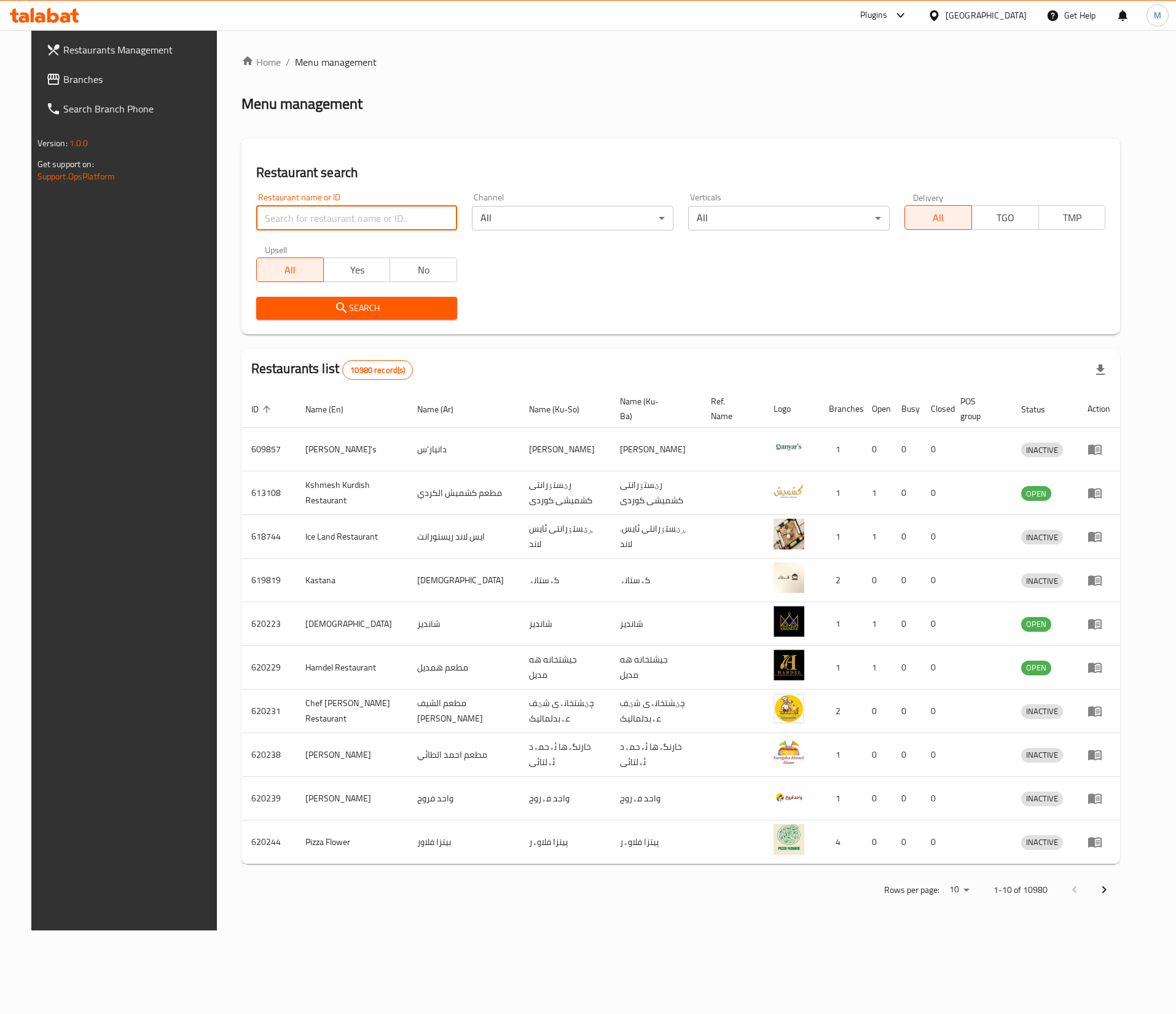 paste on "691957" 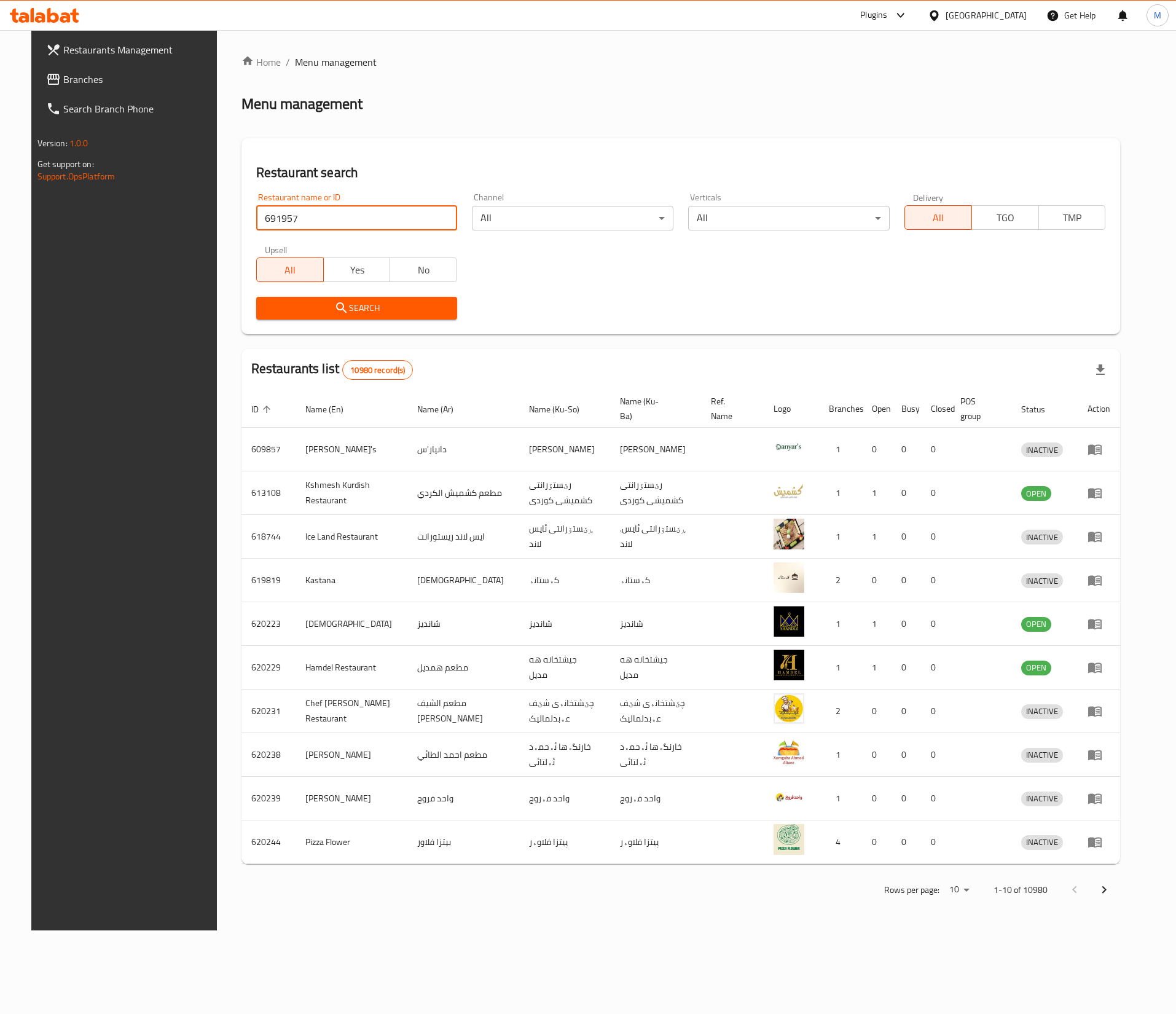 type on "691957" 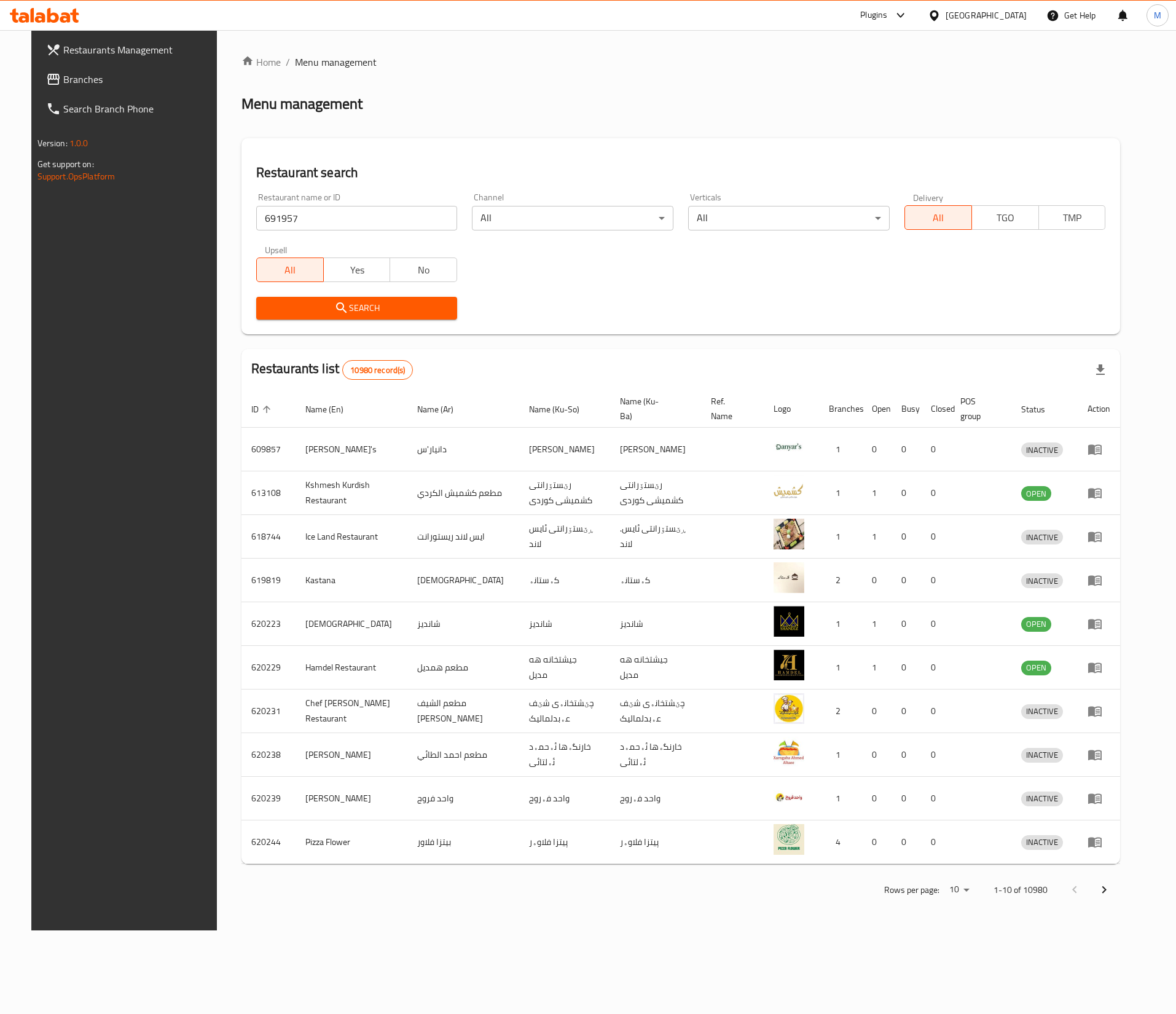 drag, startPoint x: 413, startPoint y: 313, endPoint x: 418, endPoint y: 298, distance: 15.811388 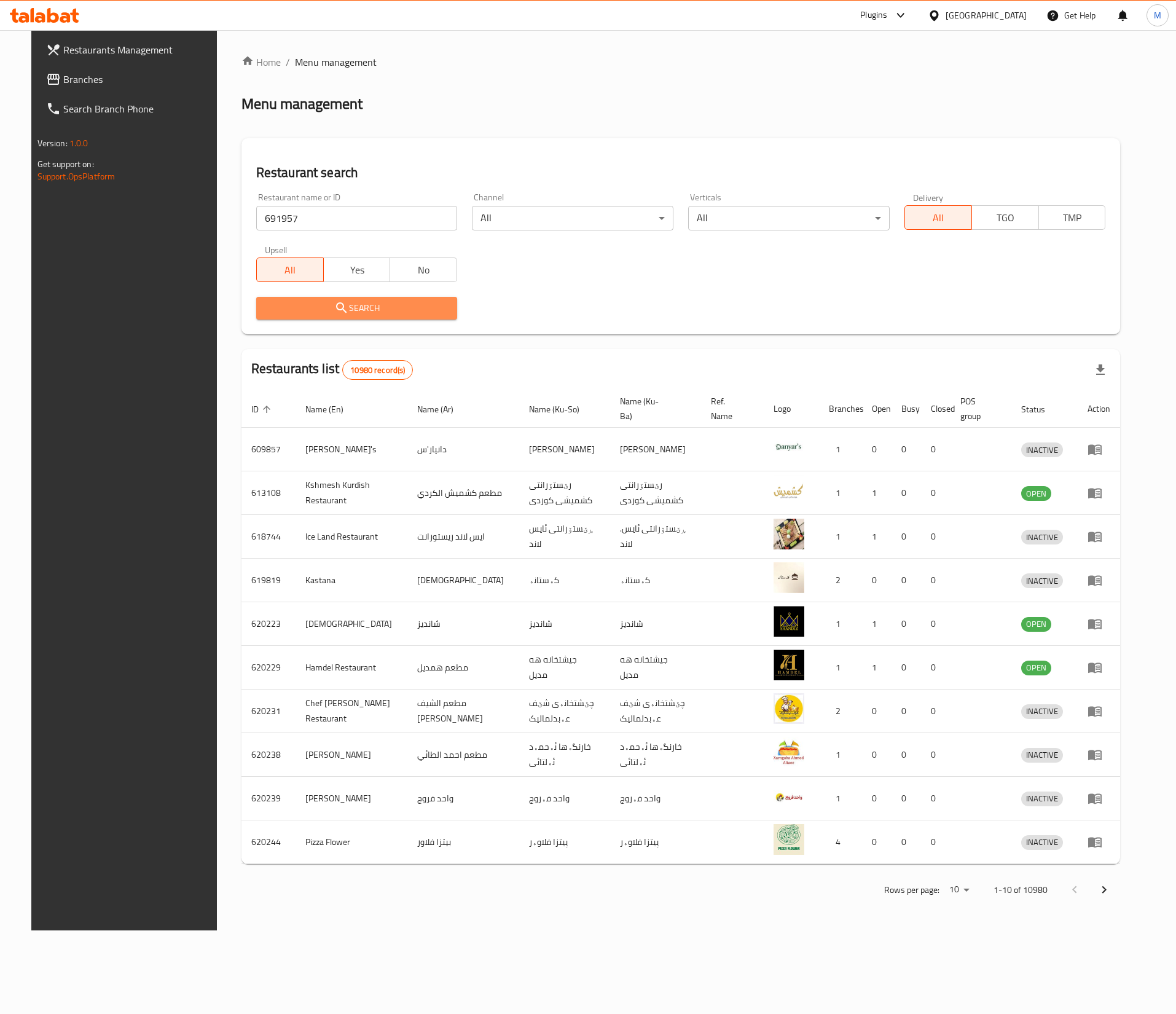click on "Search" at bounding box center (357, 308) 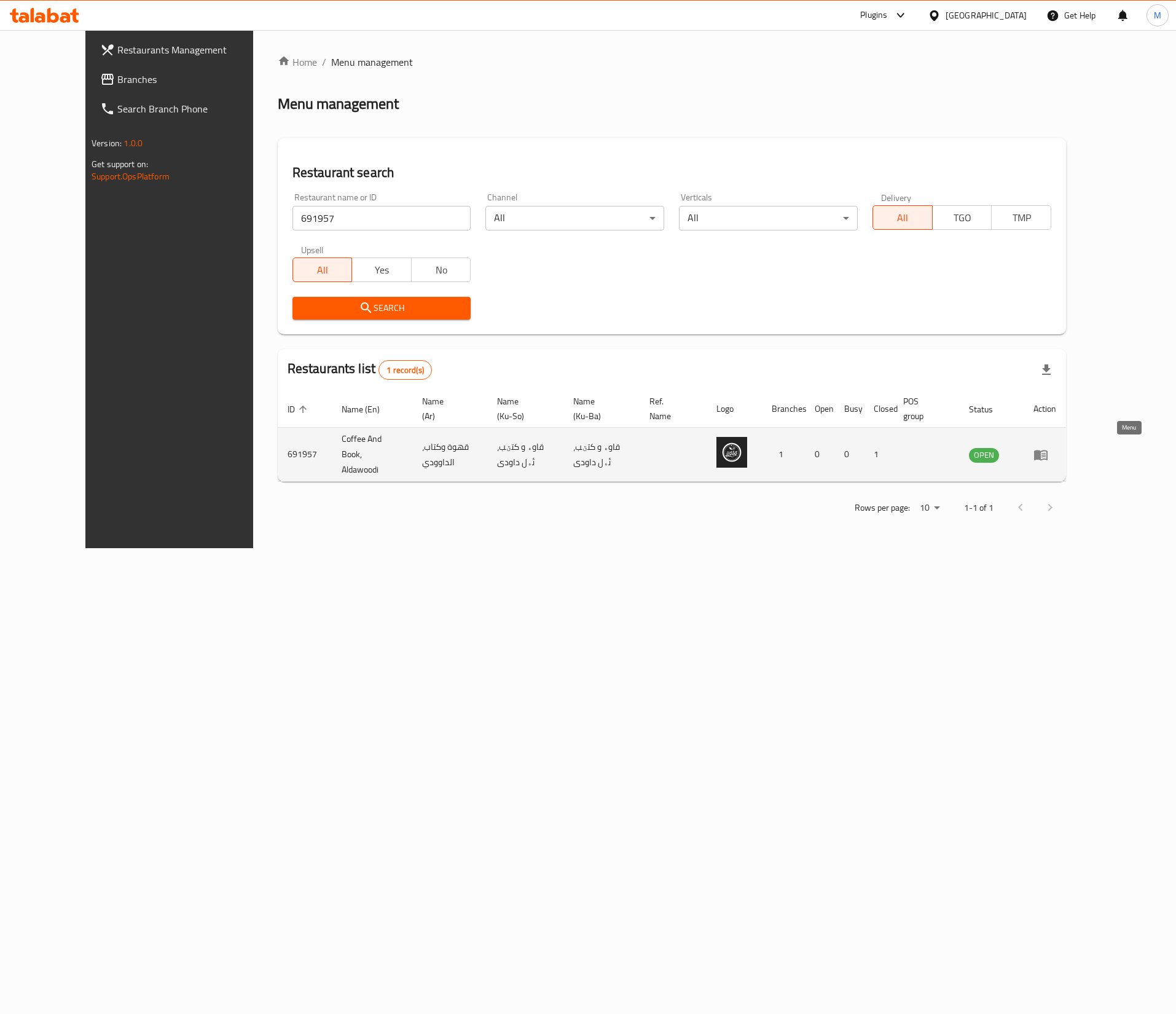 click 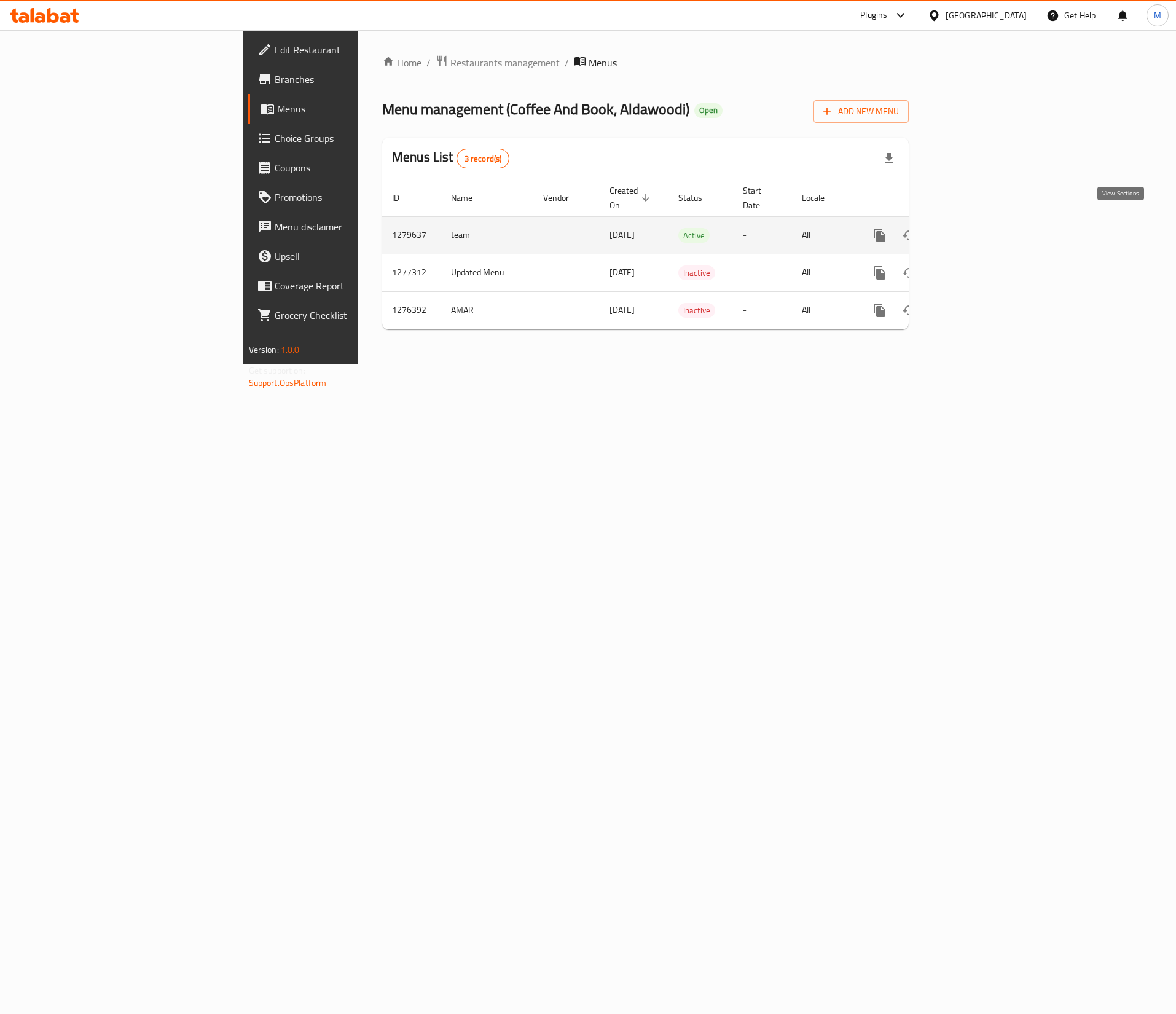 click 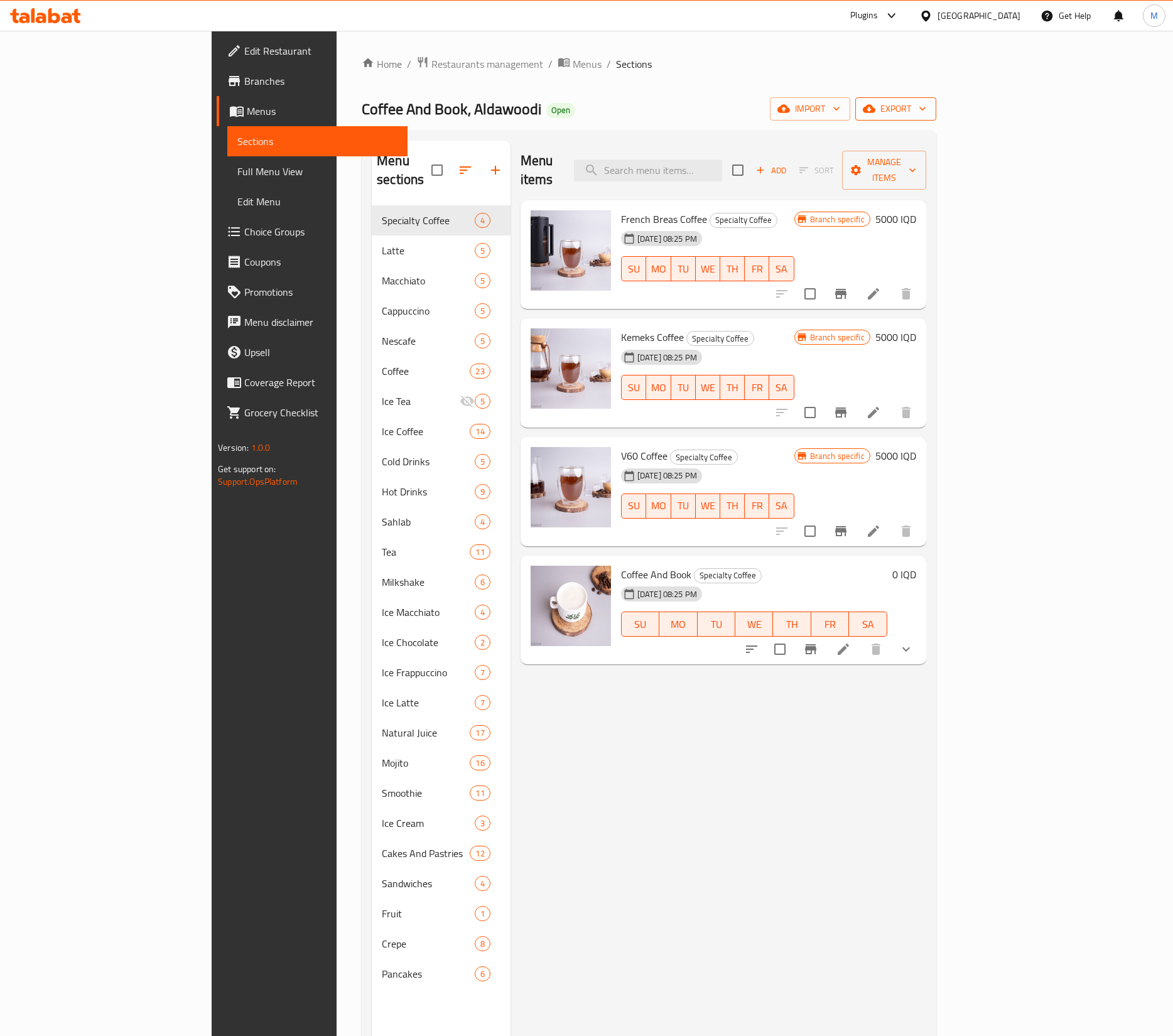 click on "export" at bounding box center [895, 109] 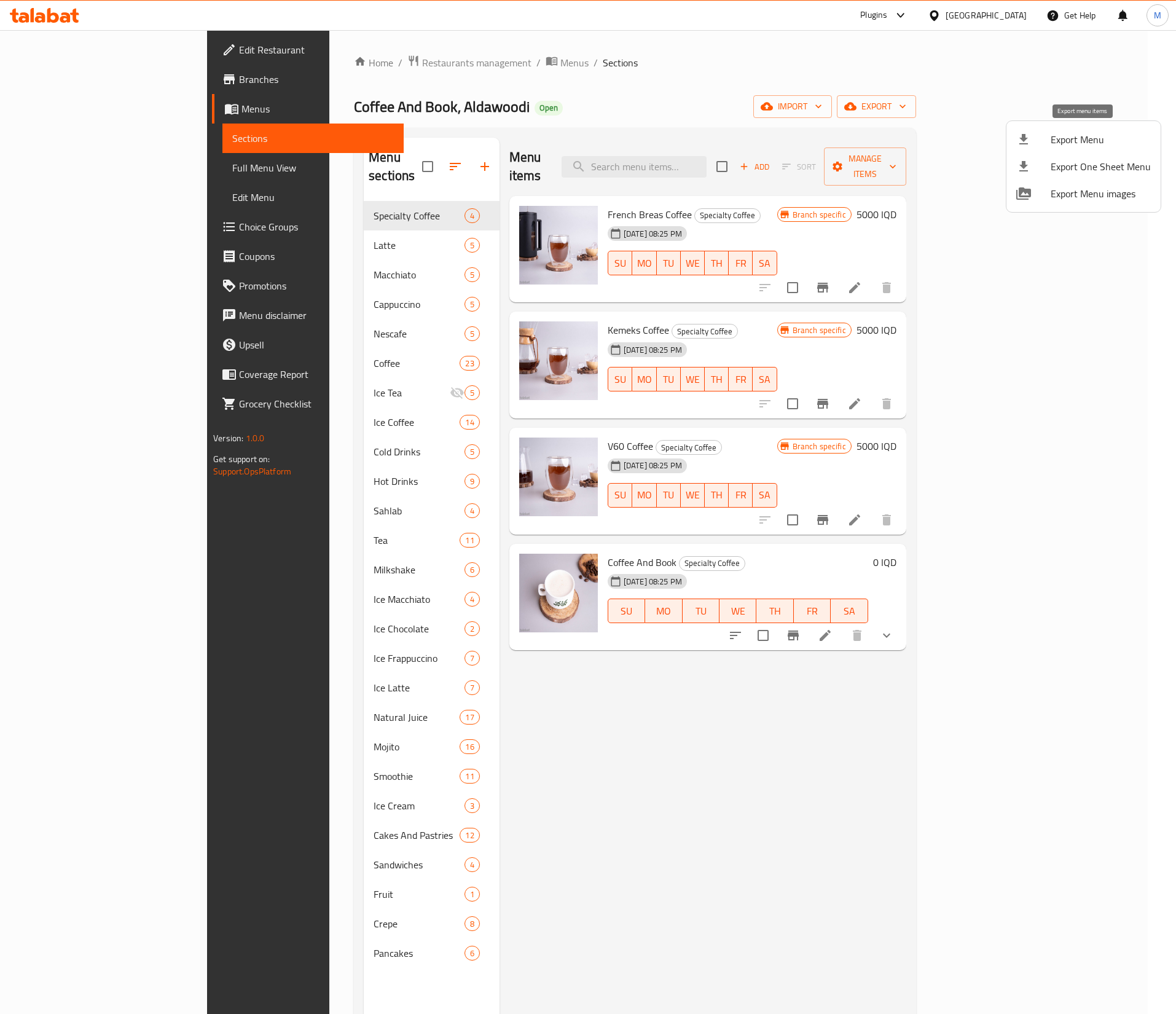 click on "Export Menu" at bounding box center [1100, 140] 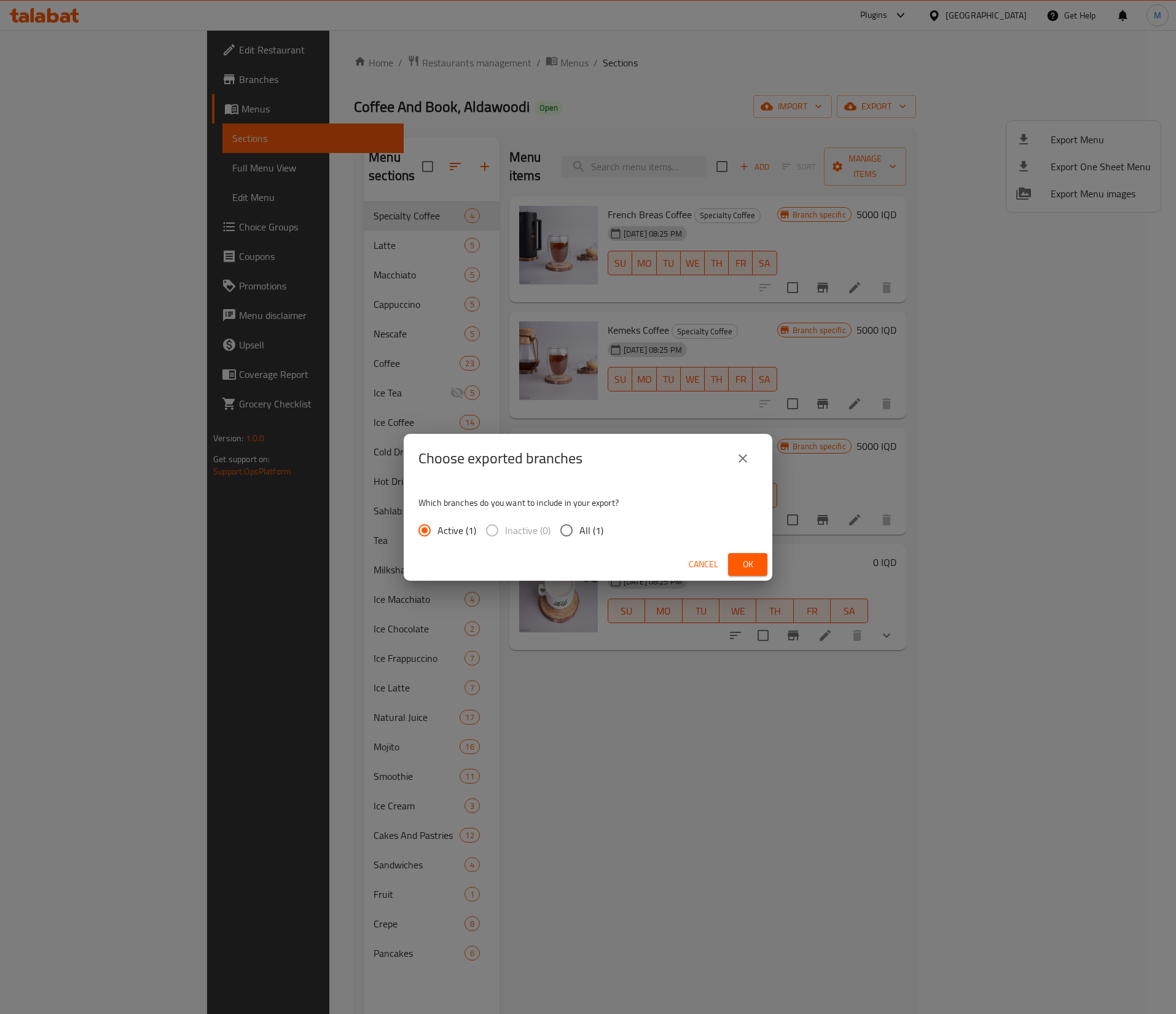 click on "All (1)" at bounding box center (591, 530) 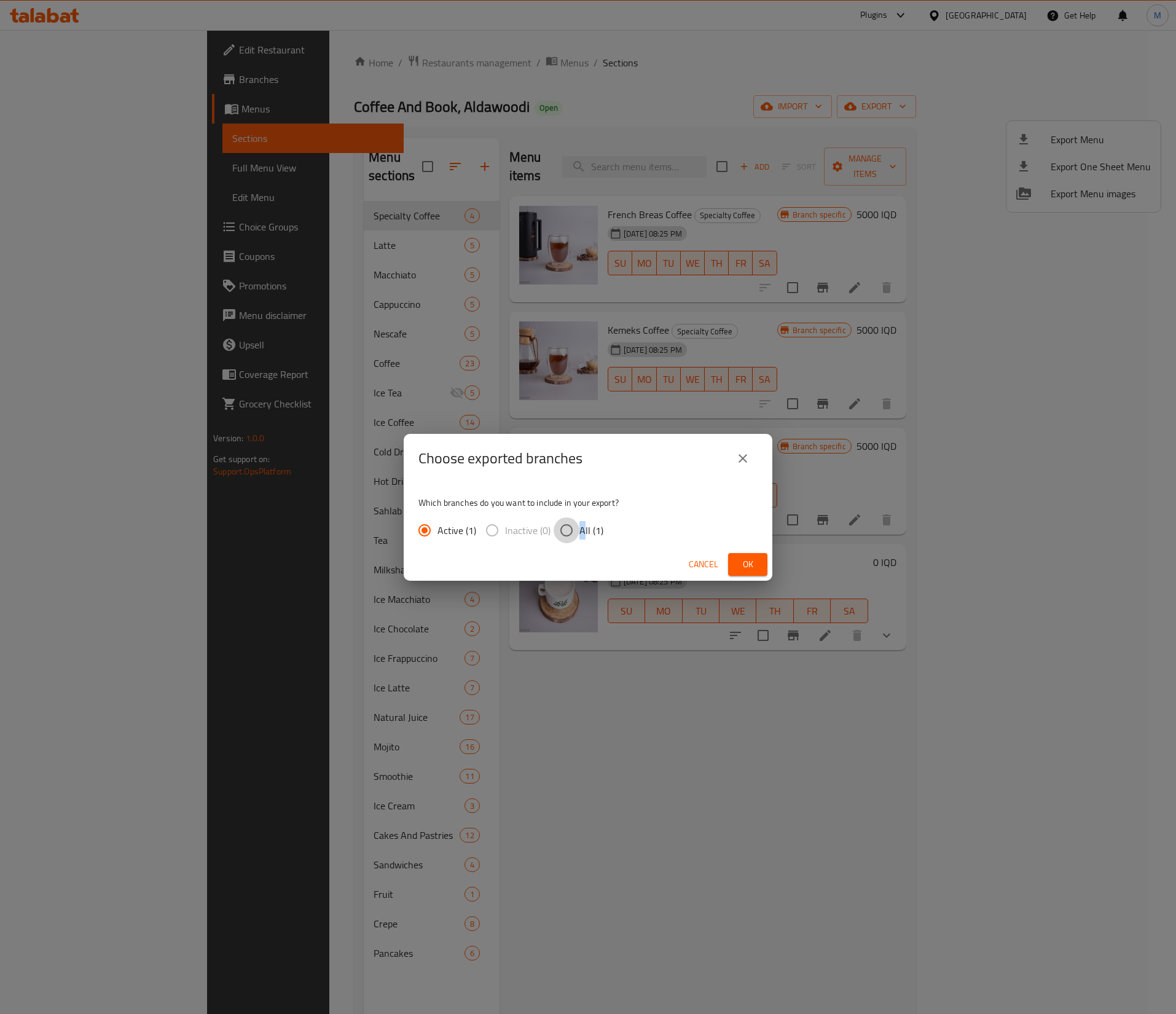 click on "All (1)" at bounding box center (566, 530) 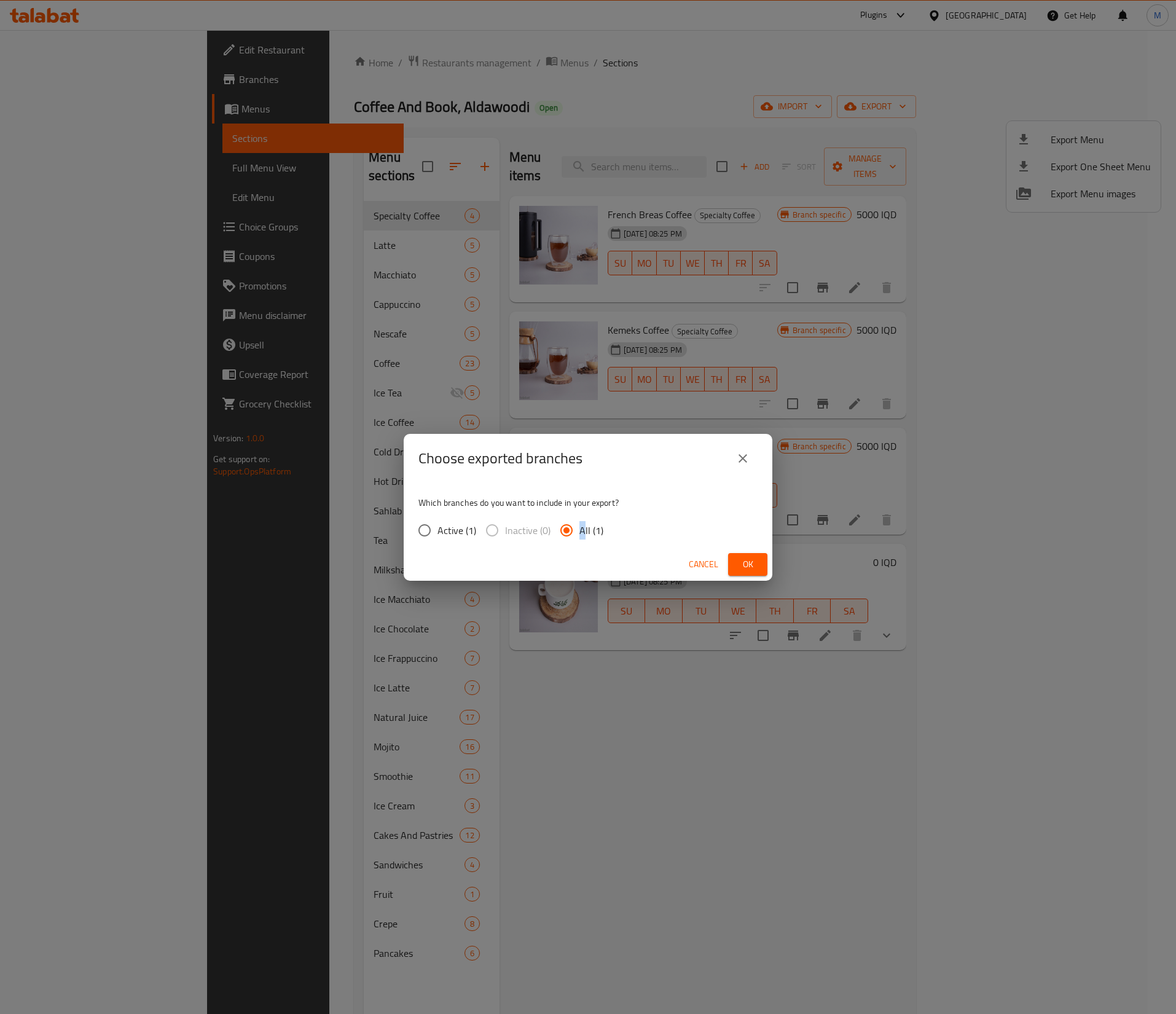 click on "Ok" at bounding box center [748, 564] 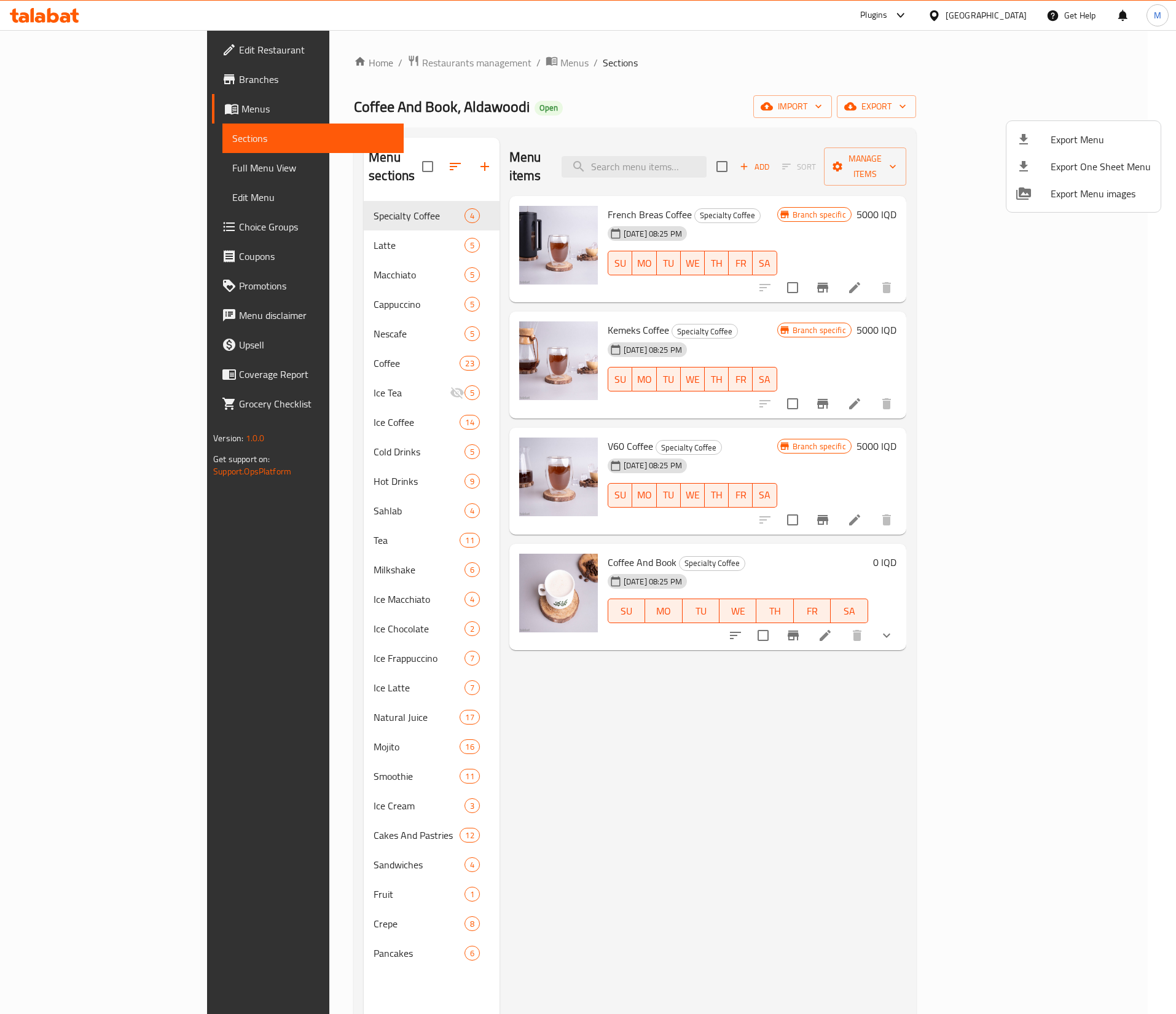 drag, startPoint x: 596, startPoint y: 861, endPoint x: 619, endPoint y: 824, distance: 43.566042 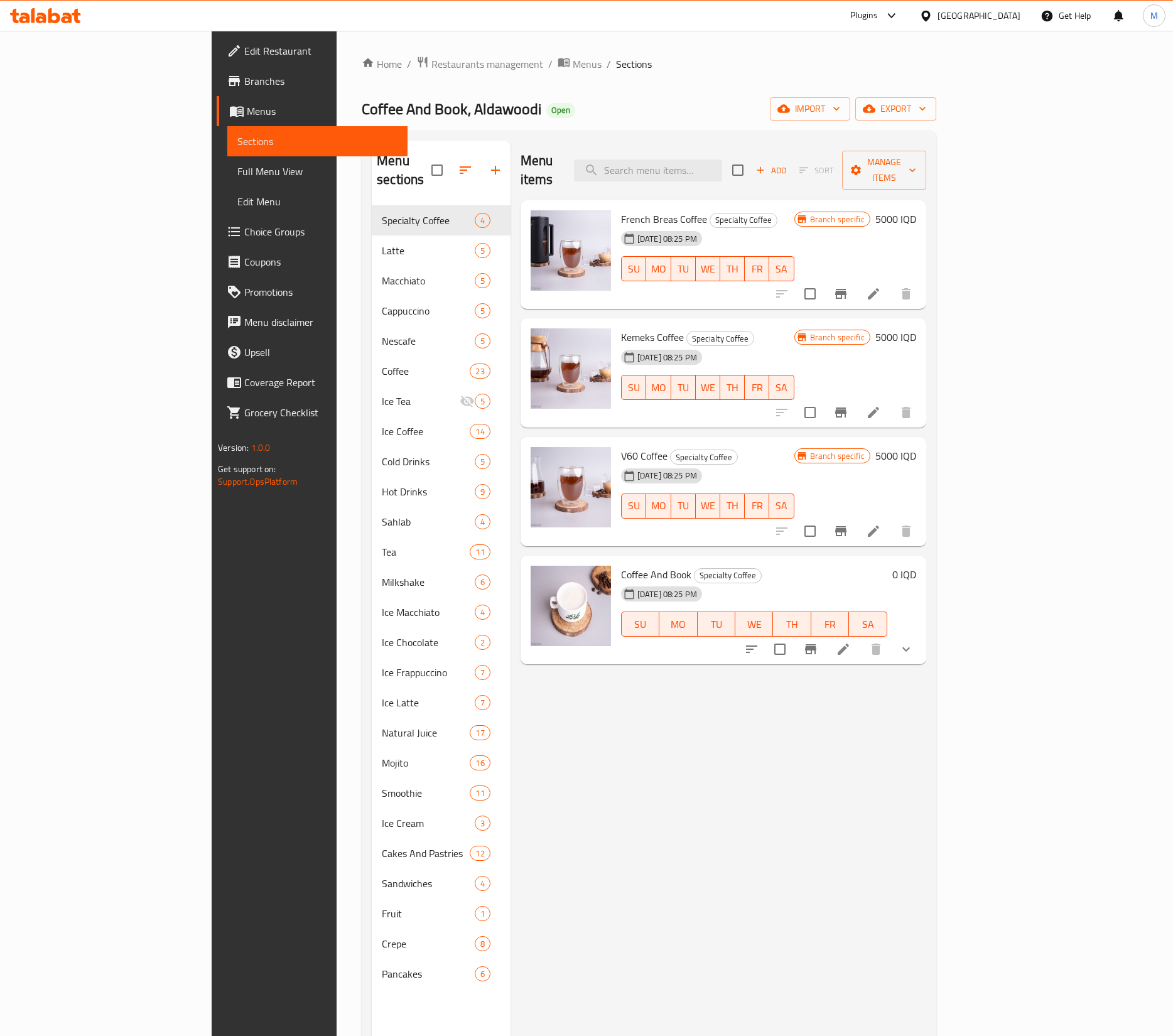 drag, startPoint x: 614, startPoint y: 724, endPoint x: 638, endPoint y: 698, distance: 35.38361 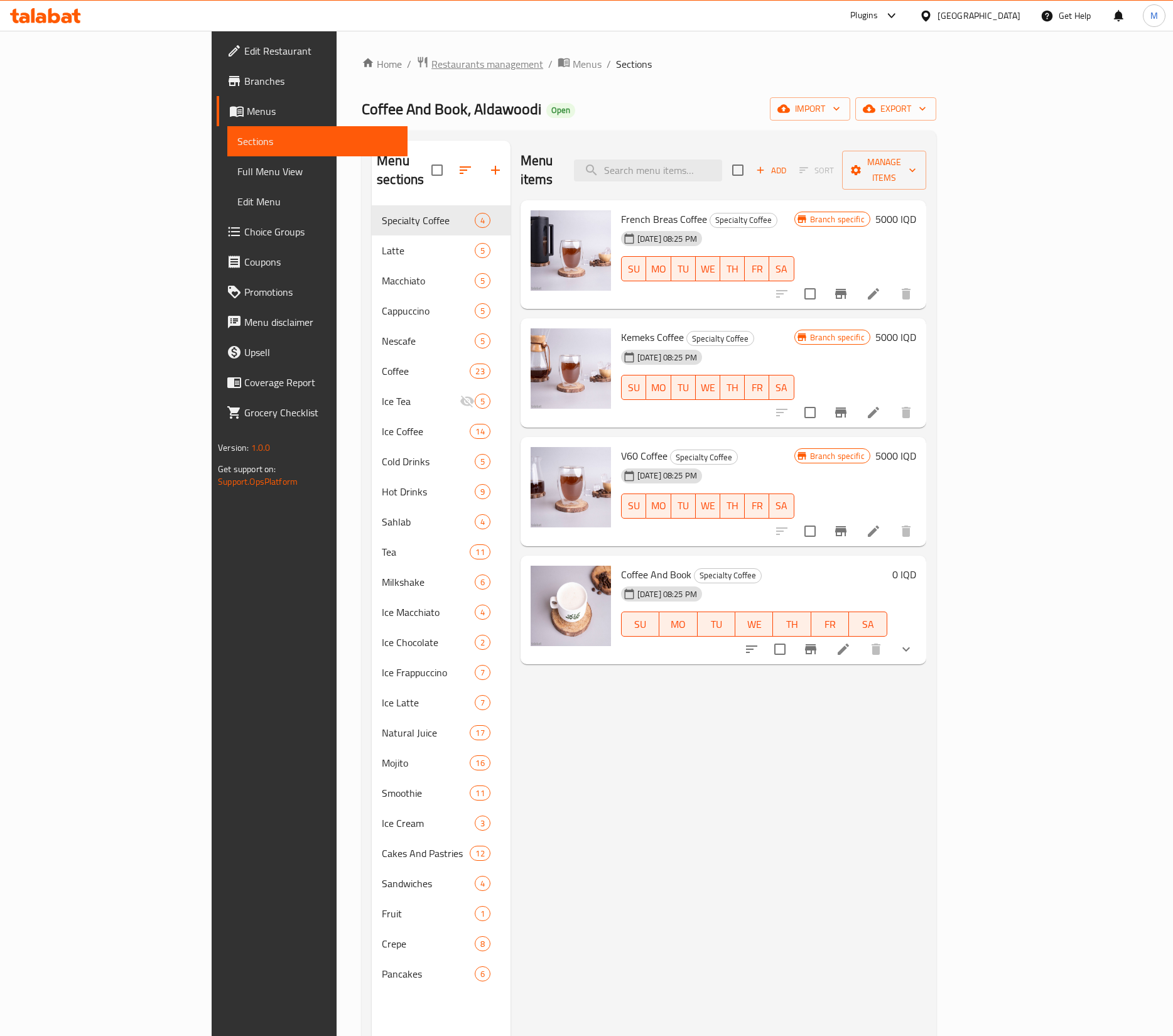 click on "Restaurants management" at bounding box center [487, 64] 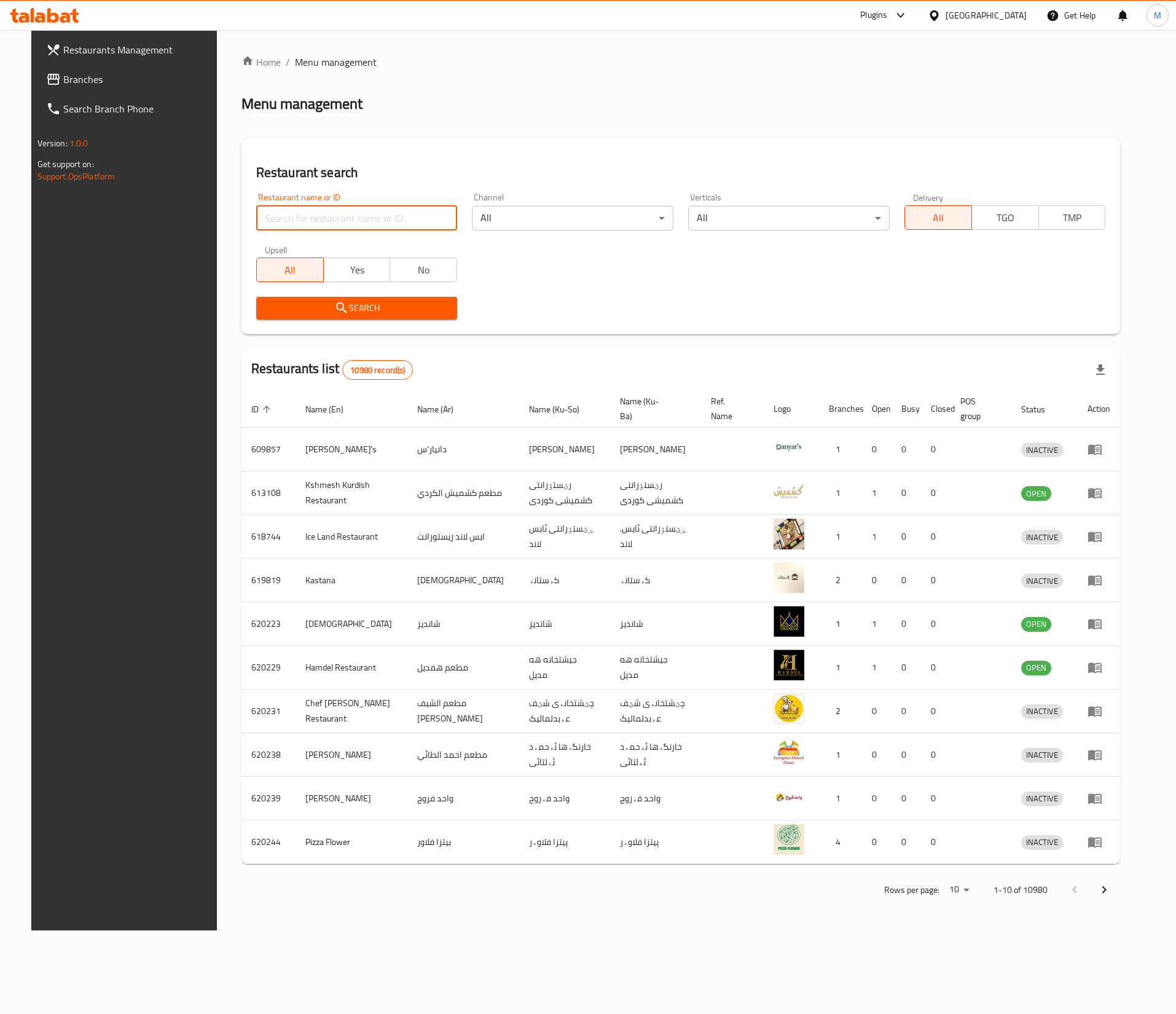 click at bounding box center [357, 218] 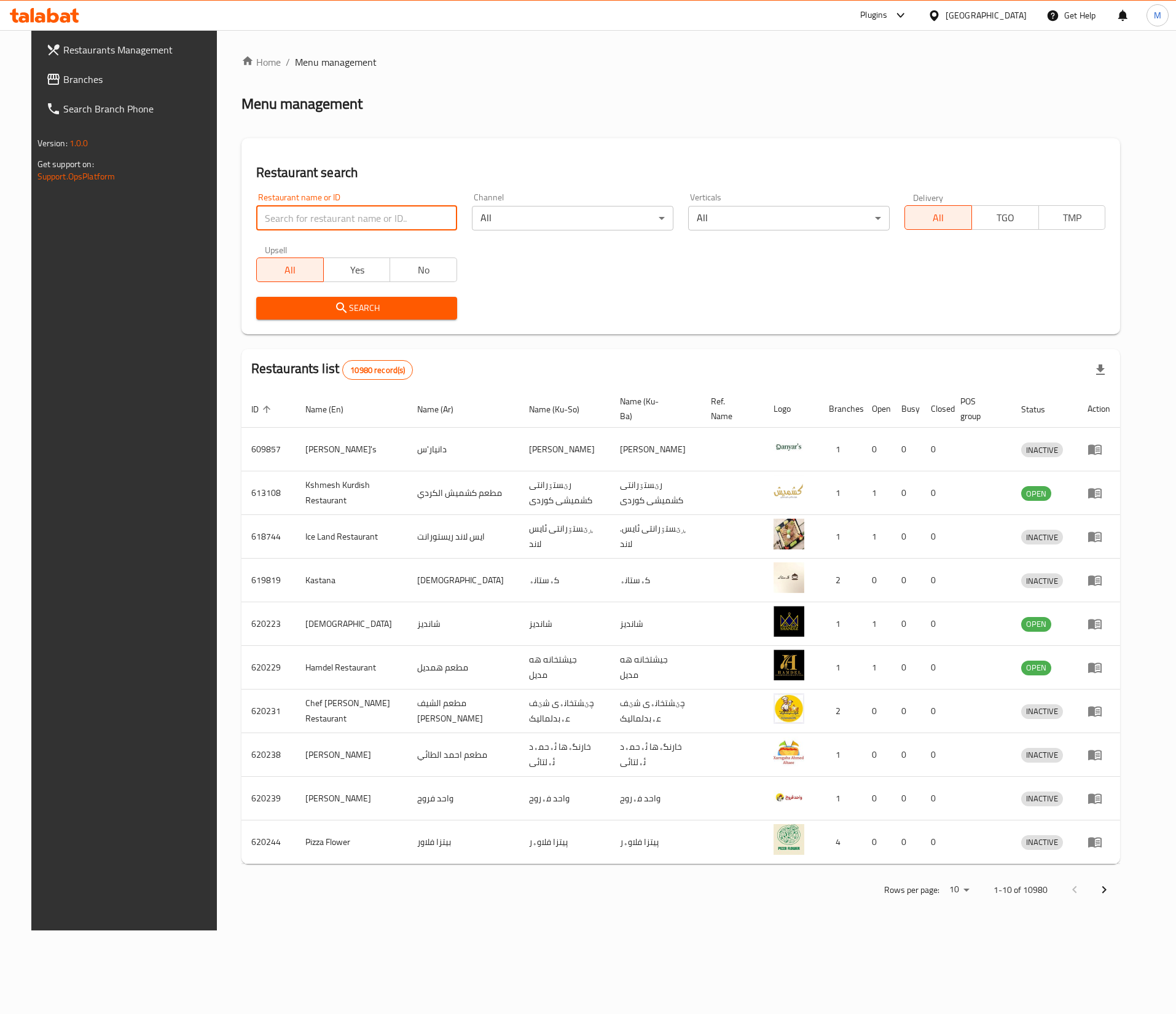 paste on "671903" 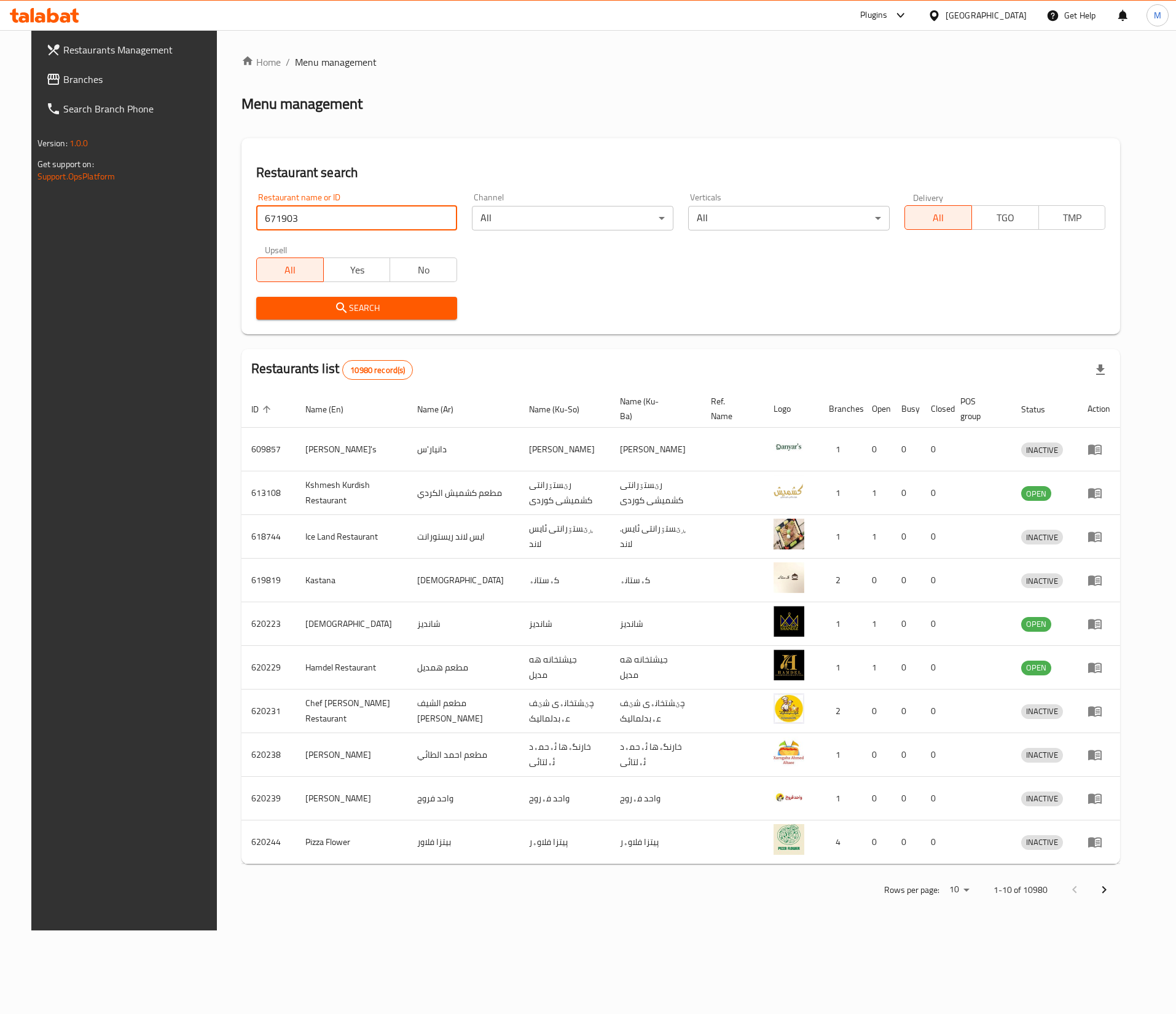 type on "671903" 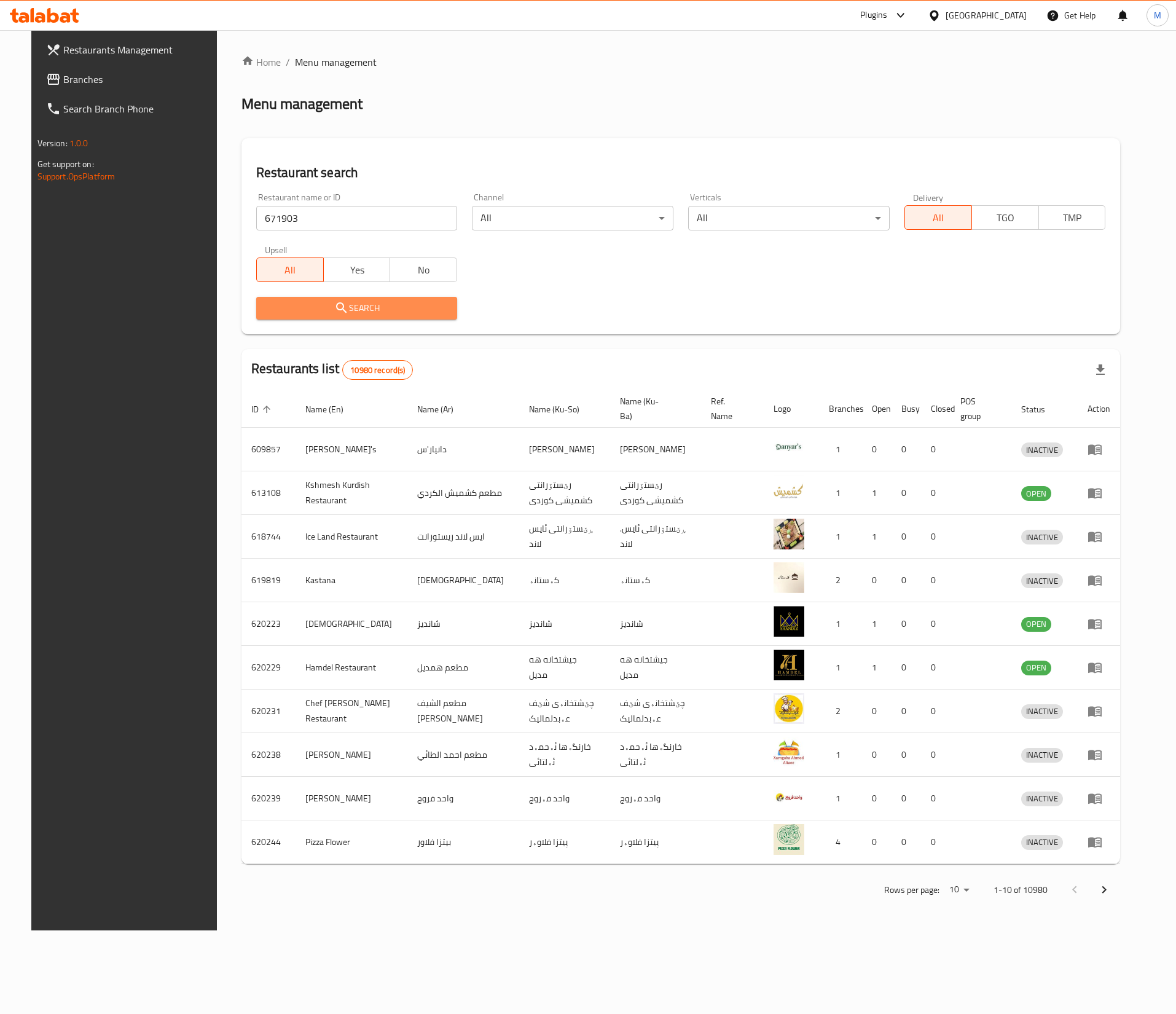 click on "Search" at bounding box center [357, 308] 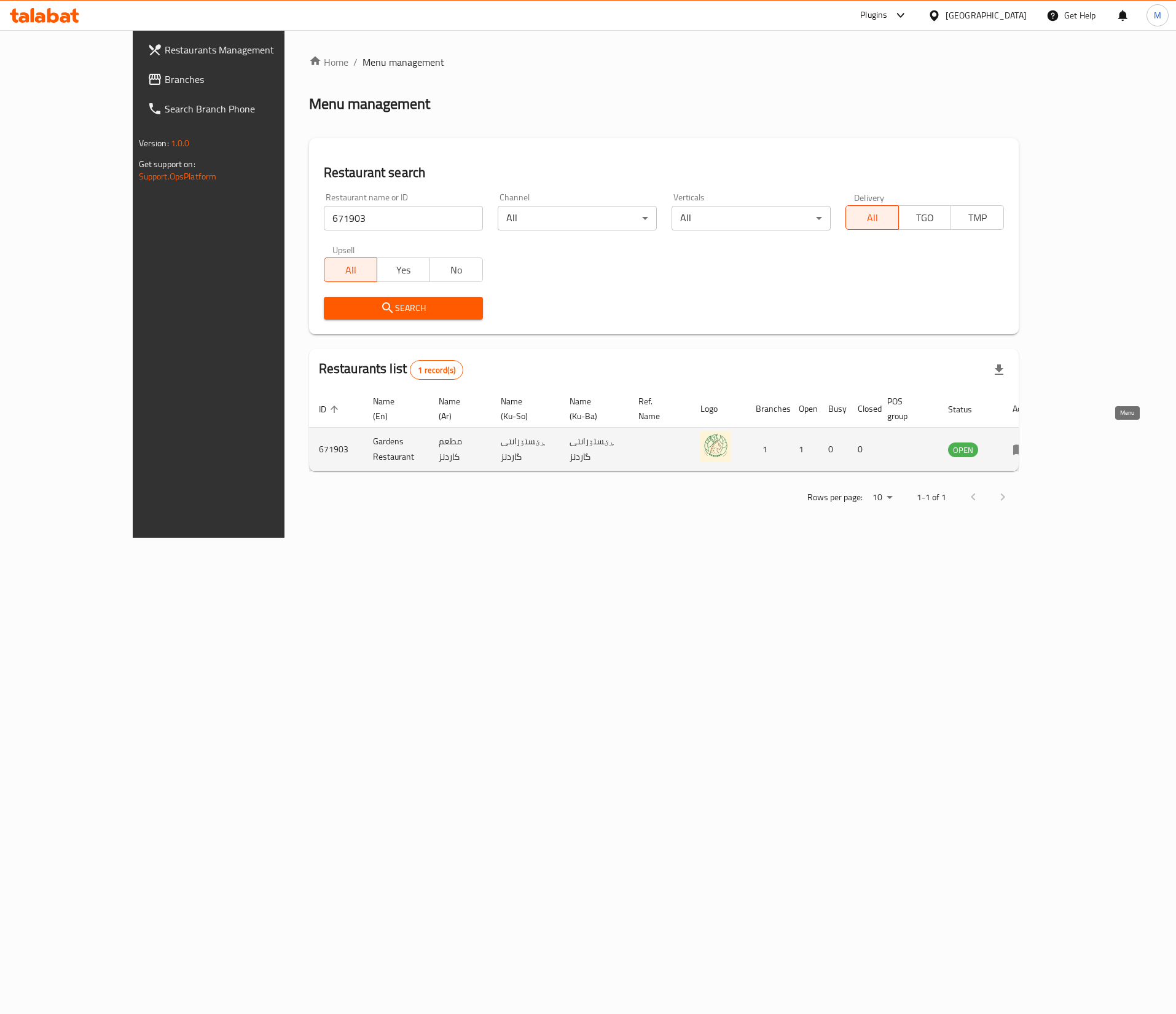 click 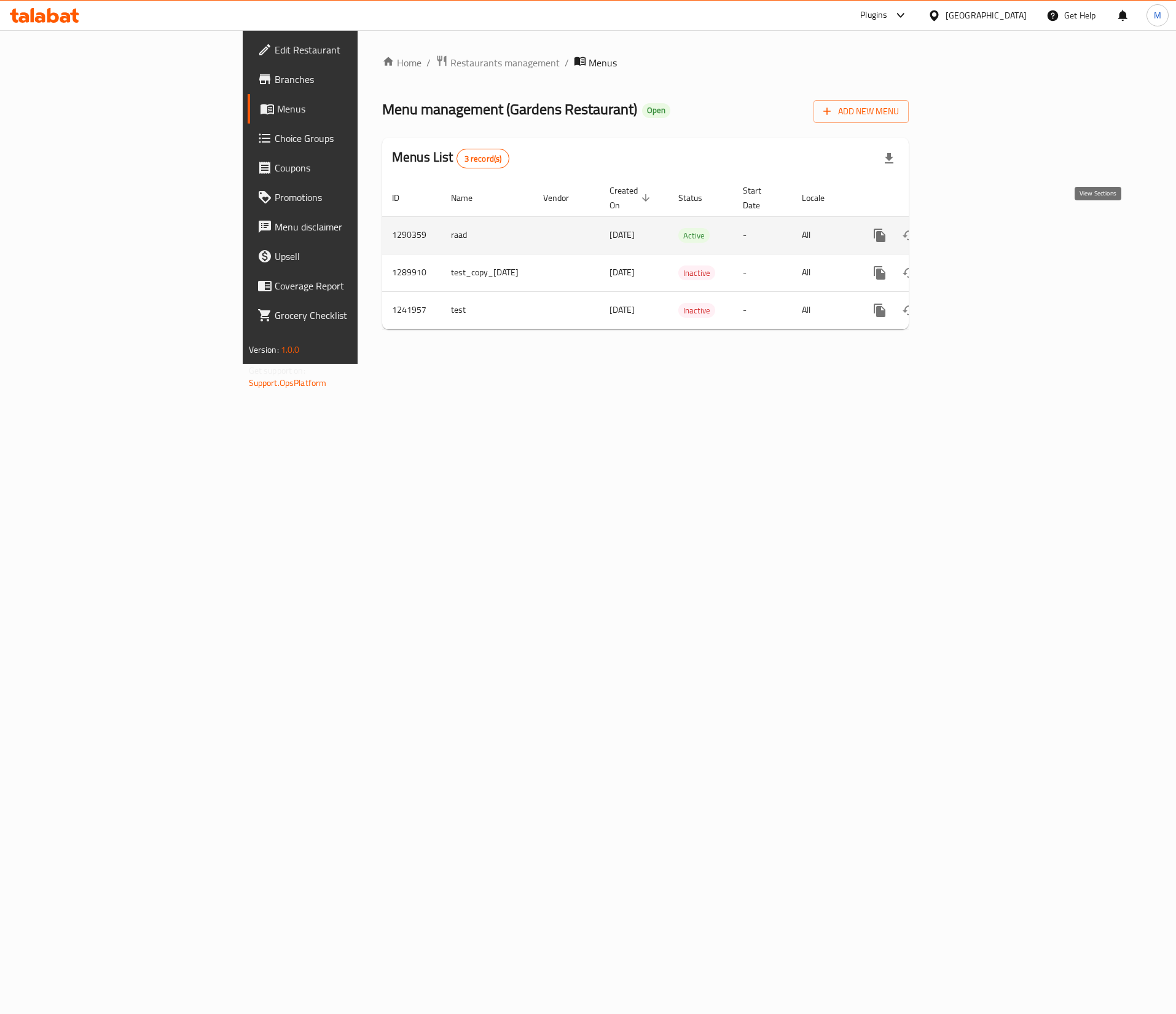 click 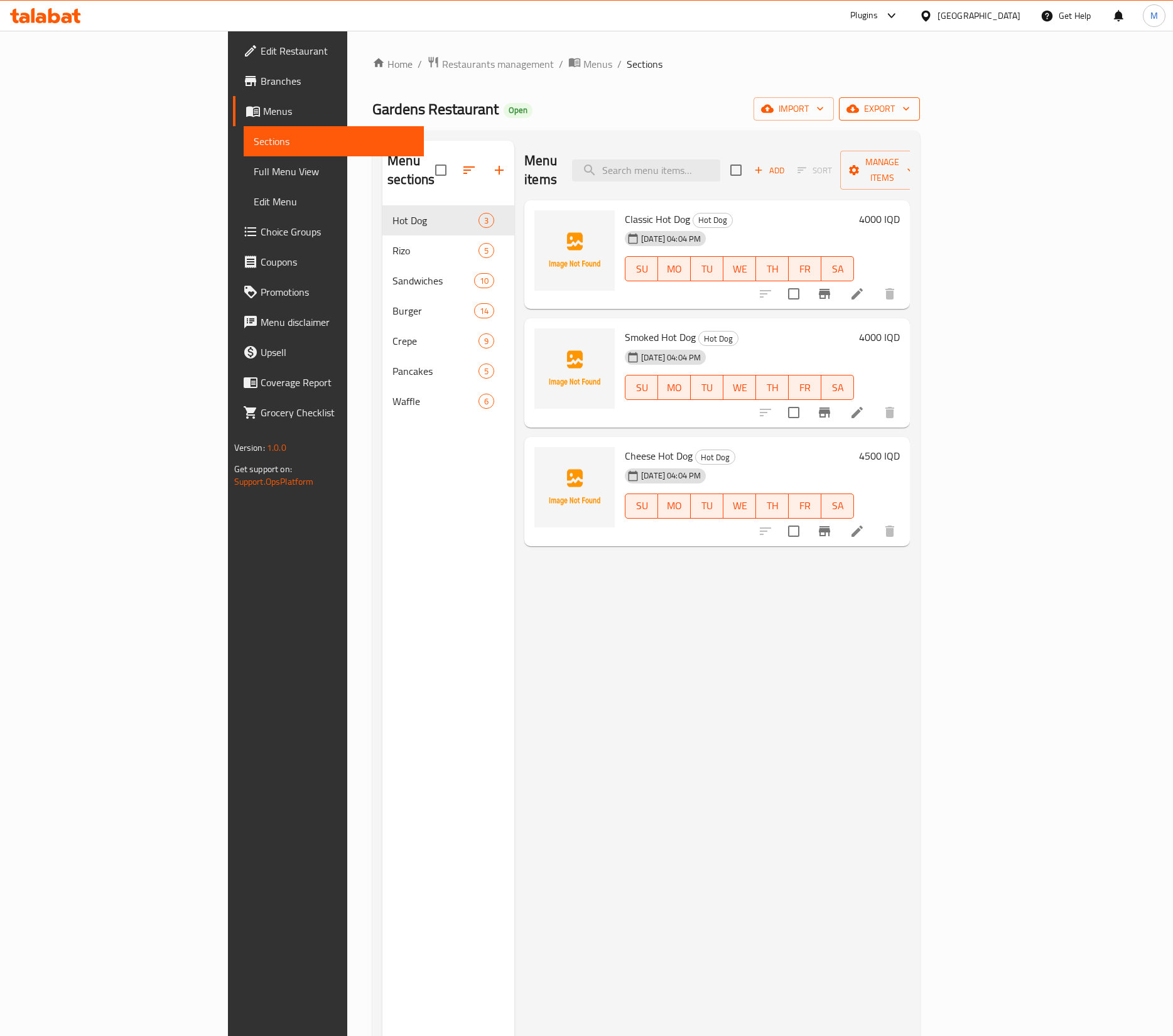 click on "export" at bounding box center (879, 109) 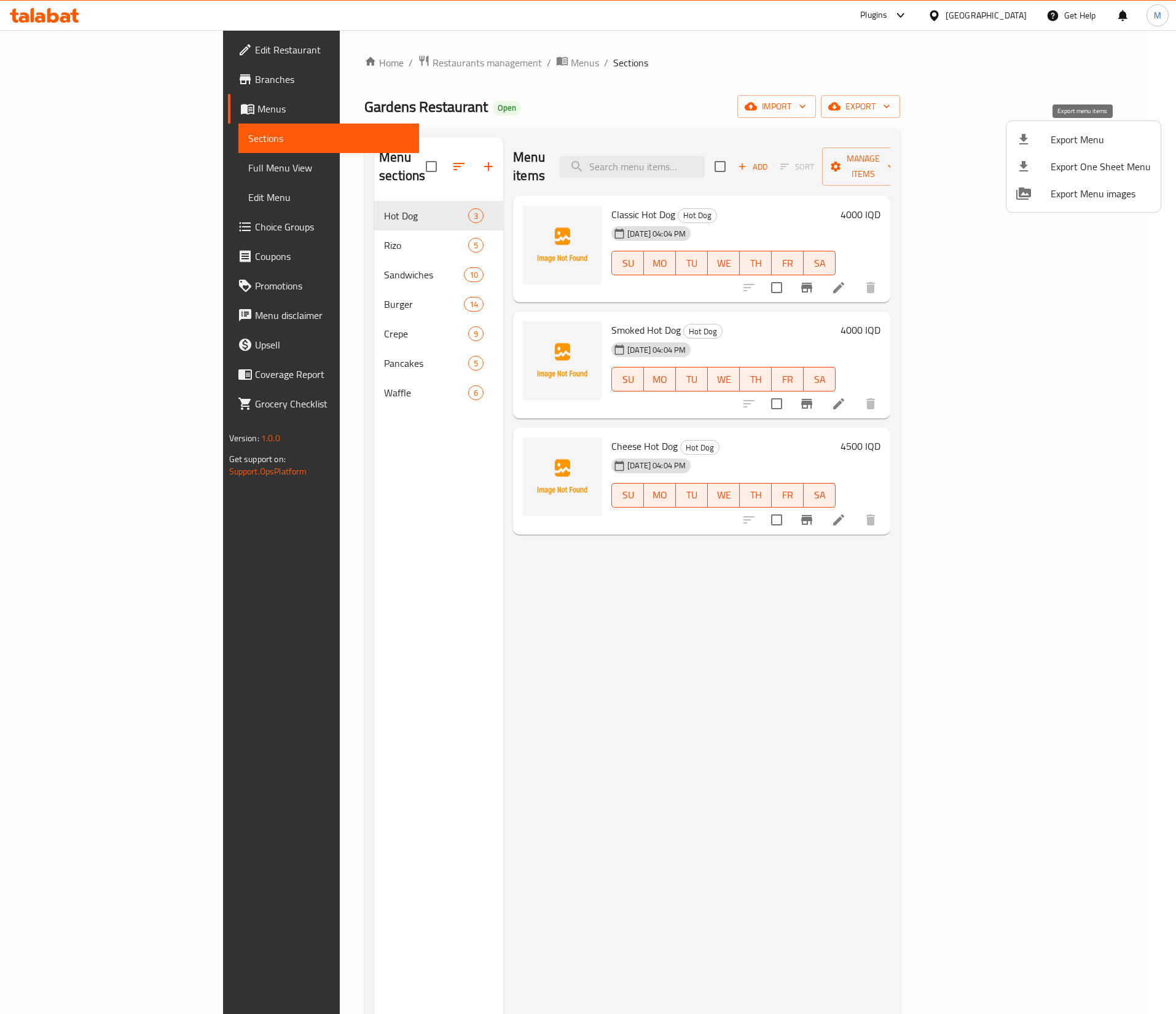 click on "Export Menu" at bounding box center [1100, 140] 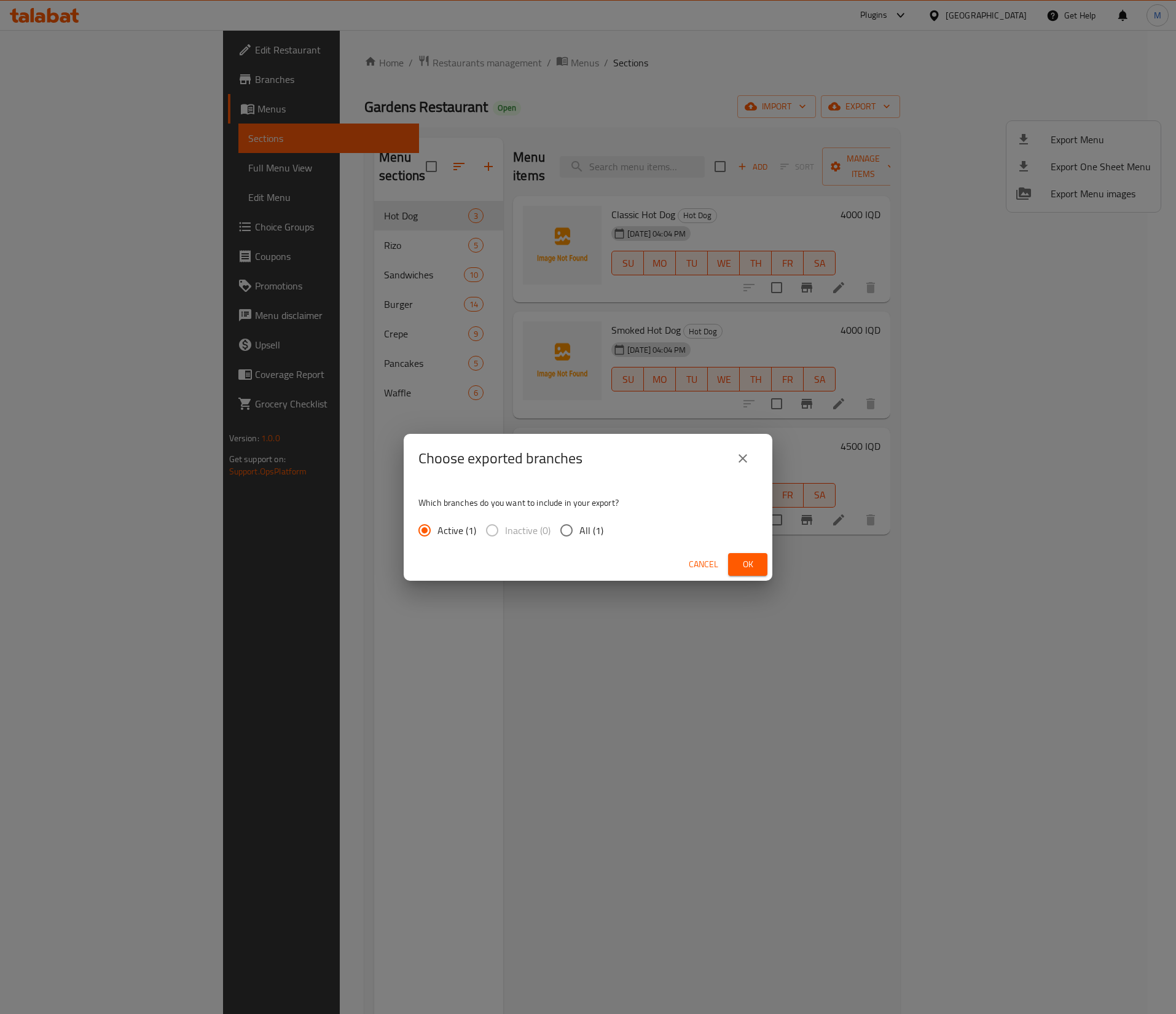 drag, startPoint x: 581, startPoint y: 527, endPoint x: 590, endPoint y: 524, distance: 9.48683 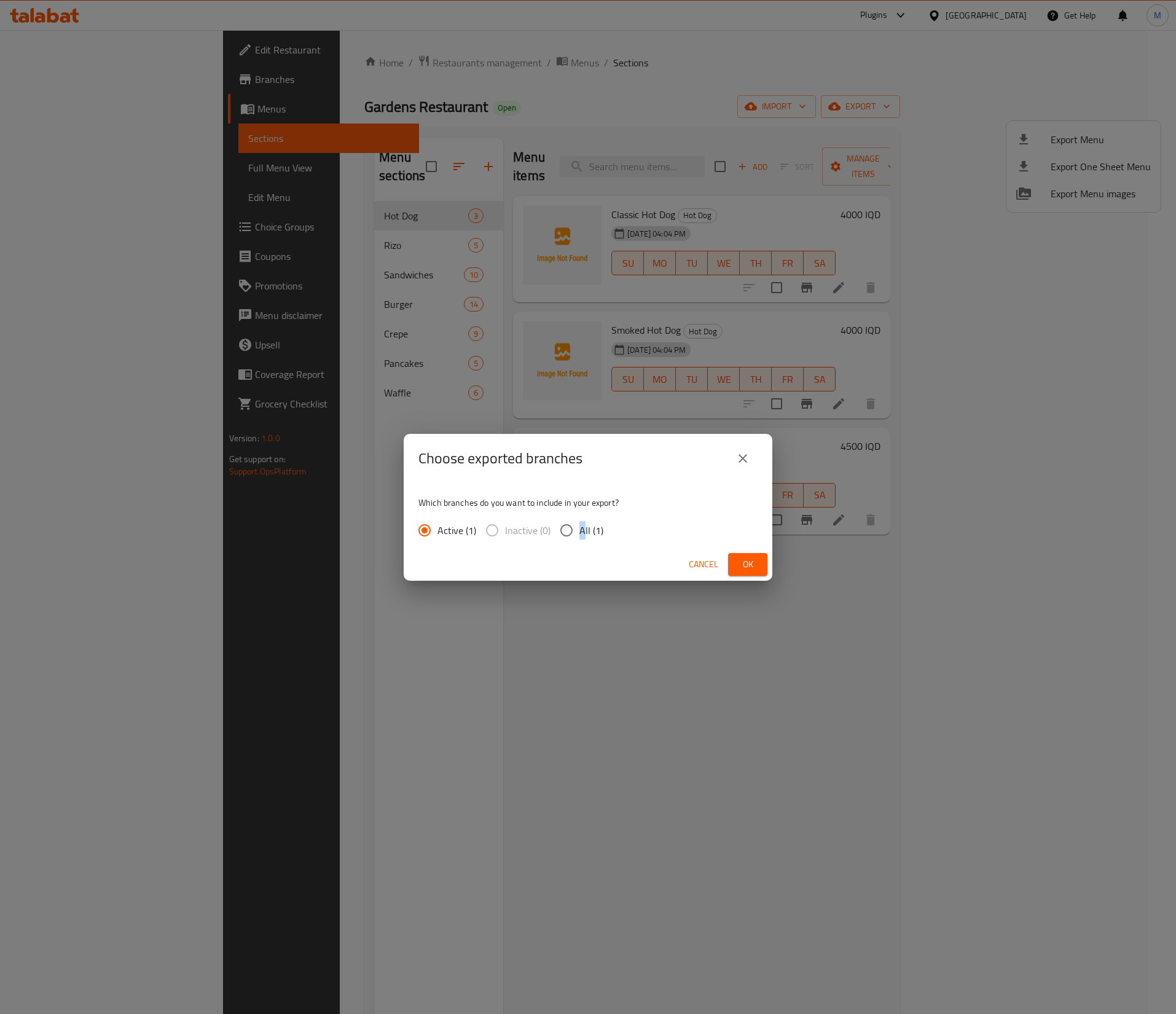 click on "All (1)" at bounding box center [566, 530] 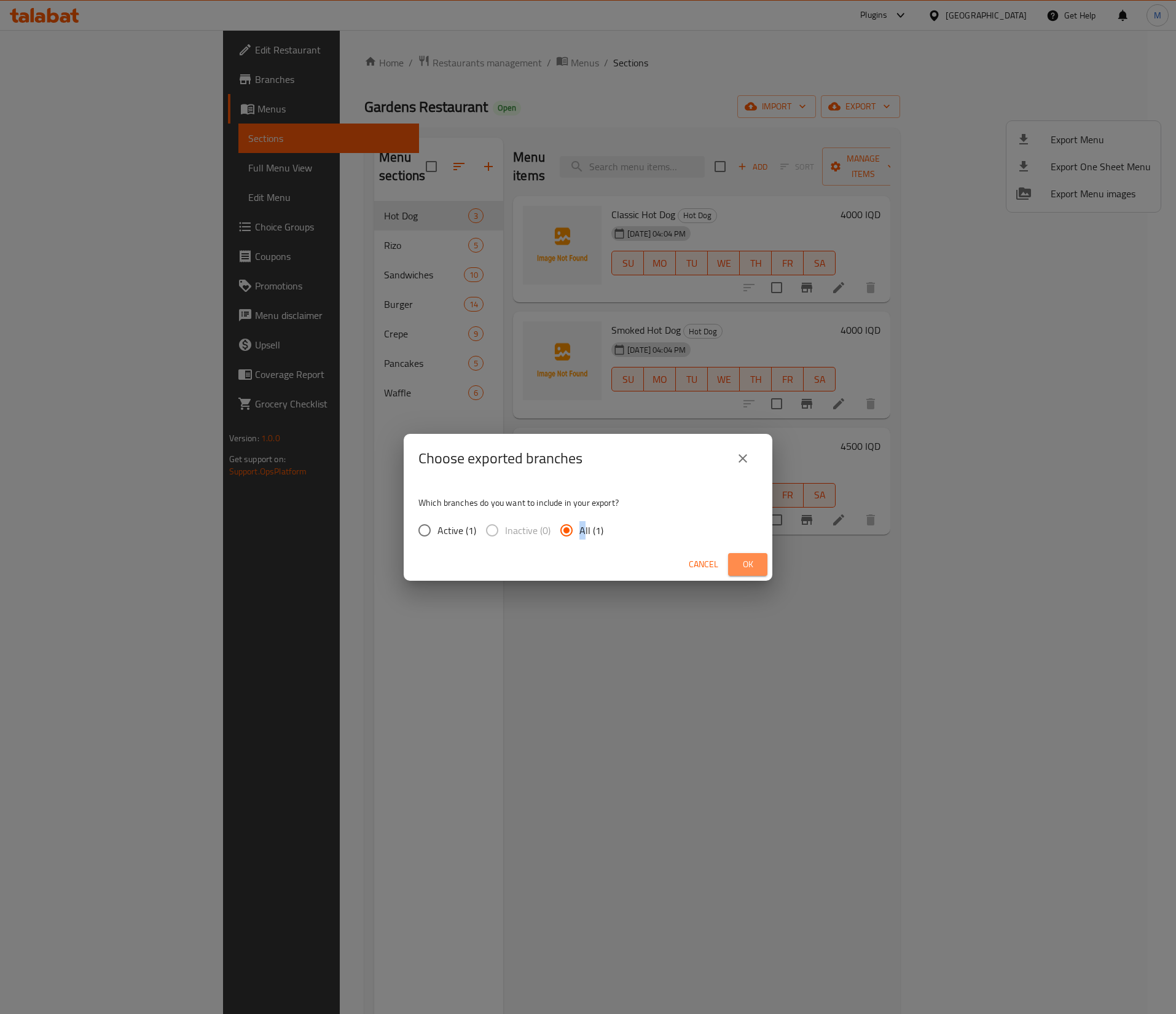 click on "Ok" at bounding box center (748, 564) 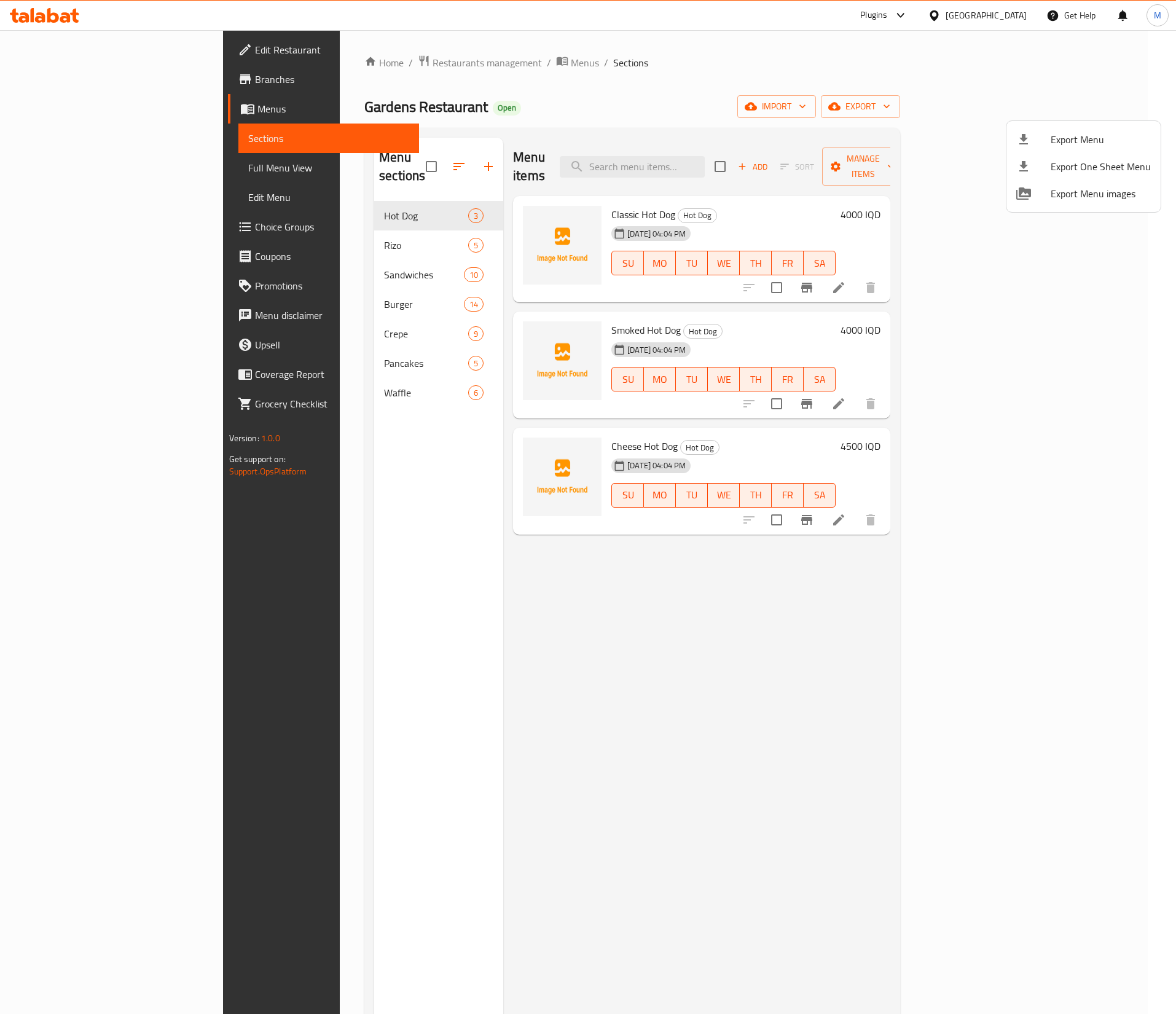 click at bounding box center (588, 507) 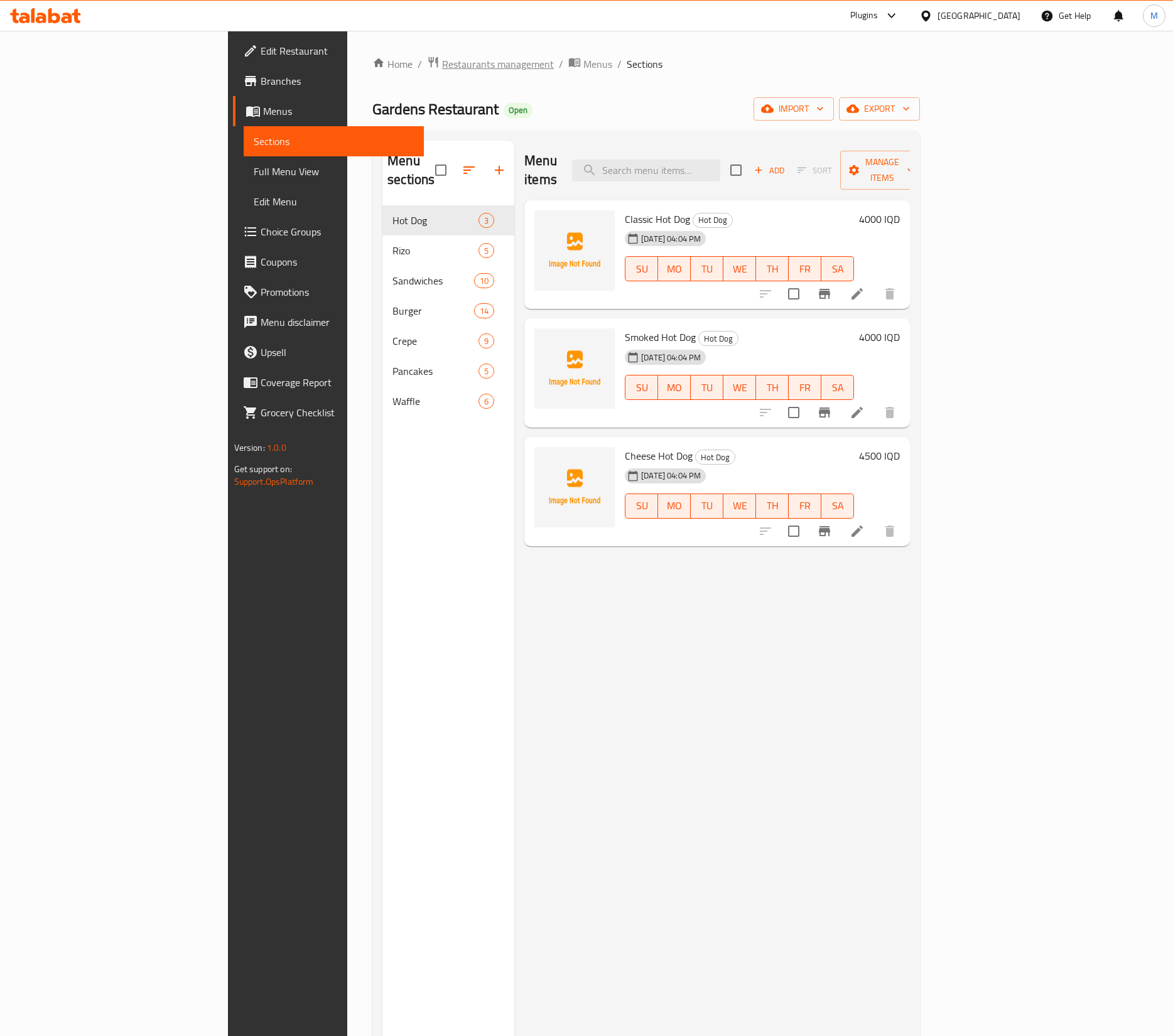 click on "Restaurants management" at bounding box center (498, 64) 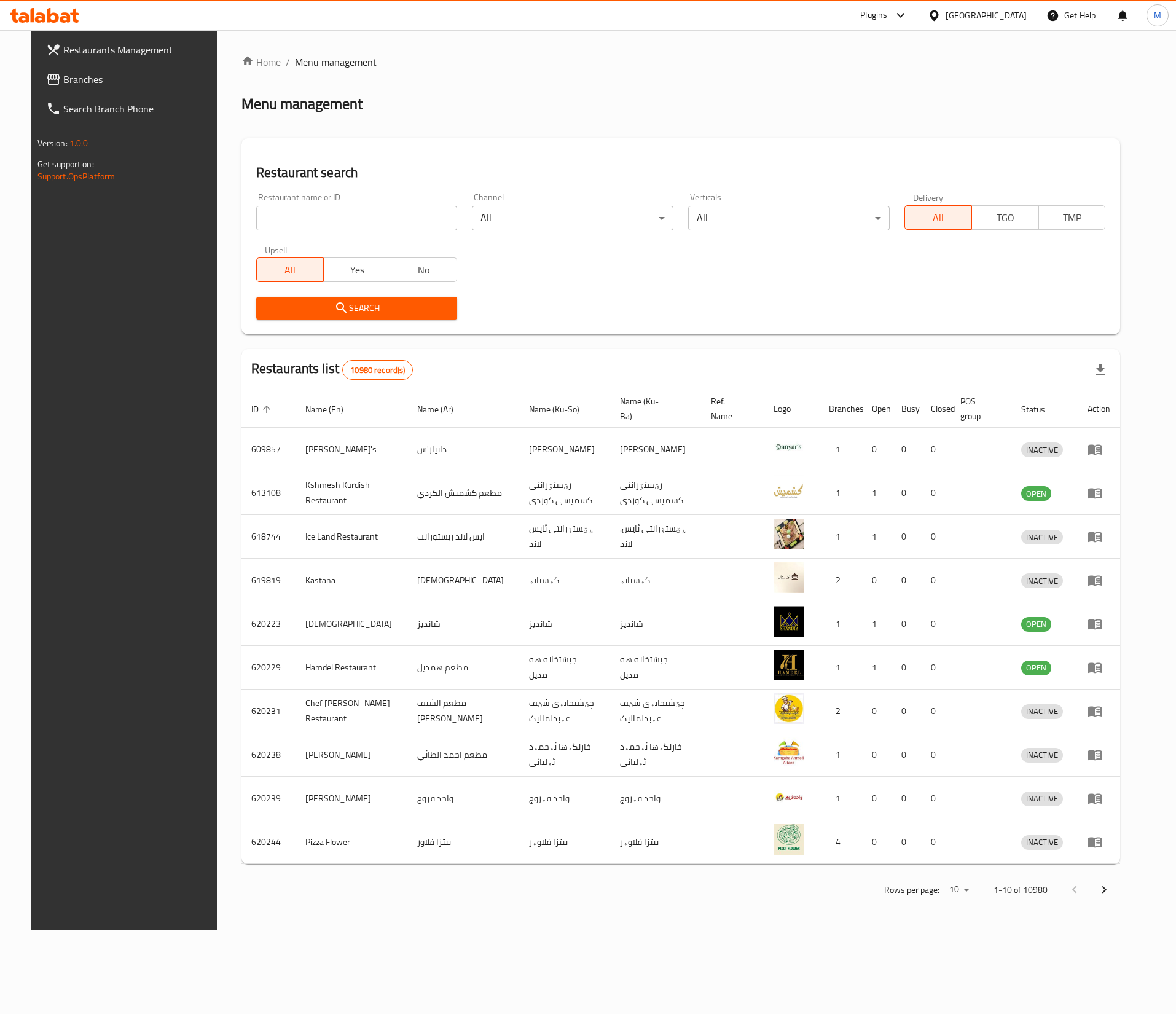 click on "Home / Menu management Menu management Restaurant search Restaurant name or ID Restaurant name or ID Channel All ​ Verticals All ​ Delivery All TGO TMP Upsell All Yes No   Search Restaurants list   10980 record(s) ID sorted ascending Name (En) Name (Ar) Name (Ku-So) Name (Ku-Ba) Ref. Name Logo Branches Open Busy Closed POS group Status Action 609857 Danyar's دانيار'س دانیار'س دانیار'س 1 0 0 0 INACTIVE 613108 Kshmesh Kurdish Restaurant مطعم كشميش الكردي رێستۆرانتی کشمیشى كوردى رێستۆرانتی کشمیشى كوردى 1 1 0 0 OPEN 618744 Ice Land Restaurant ايس لاند ريستورانت ڕێستۆرانتی ئایس لاند .ڕێستۆرانتی ئایس لاند 1 1 0 0 INACTIVE 619819 Kastana كستانة کەستانە کەستانە 2 0 0 0 INACTIVE 620223 Shandiz شانديز شانديز شانديز 1 1 0 0 OPEN 620229 Hamdel Restaurant مطعم همديل جيشتخانه هه مديل جيشتخانه هه مديل 1 1 0 0 OPEN 2 0" at bounding box center (681, 480) 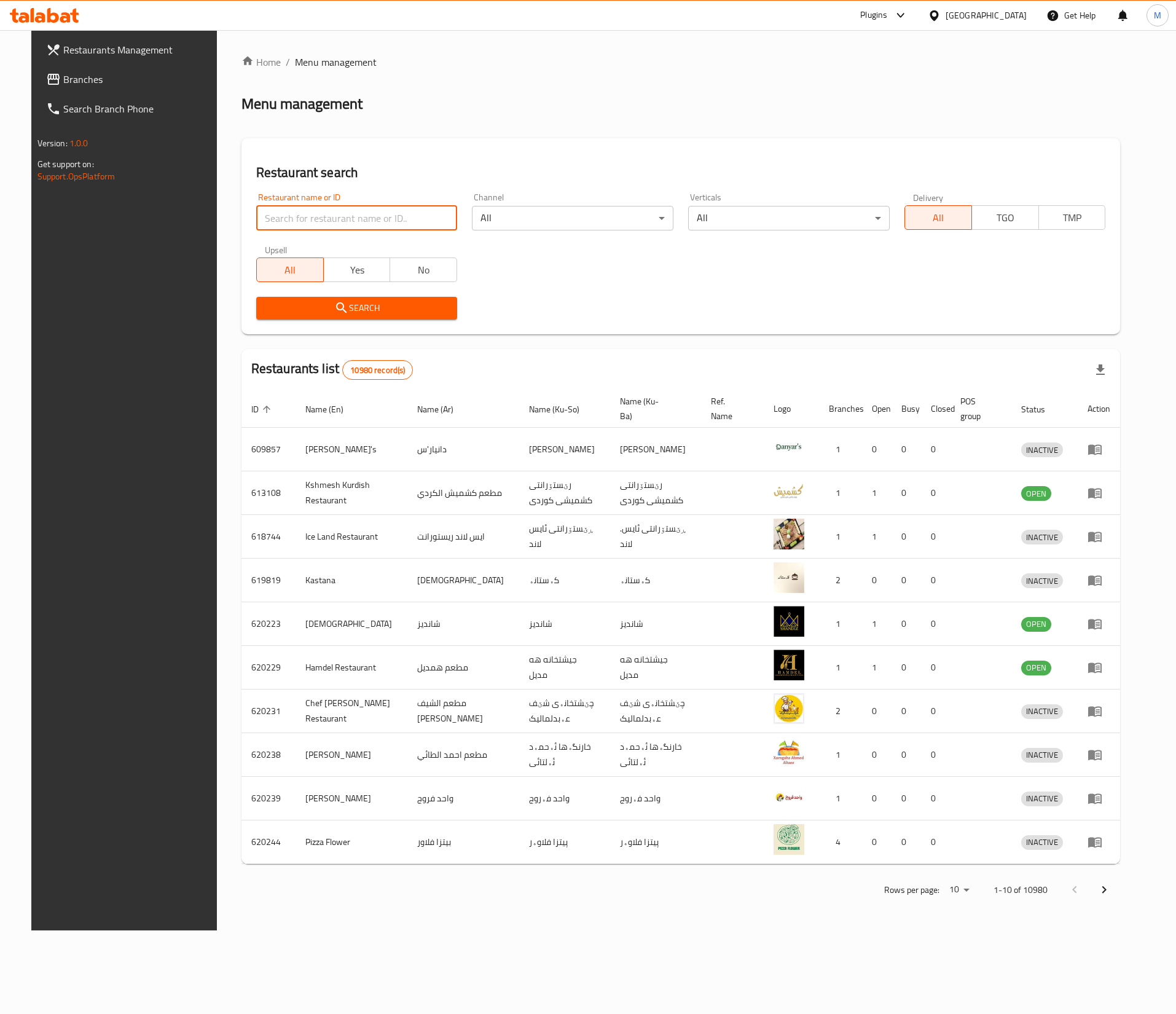 paste on "682196" 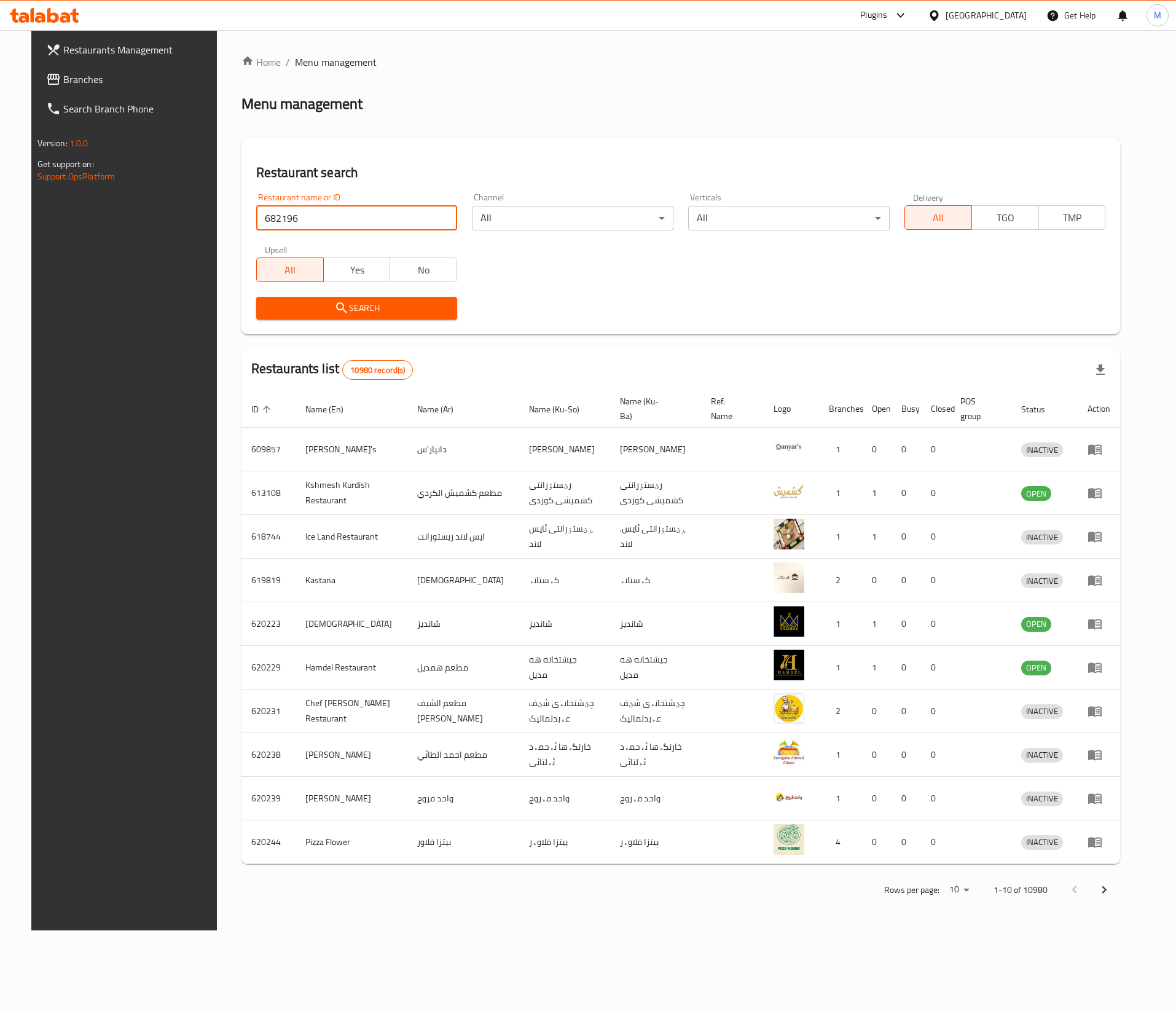 type on "682196" 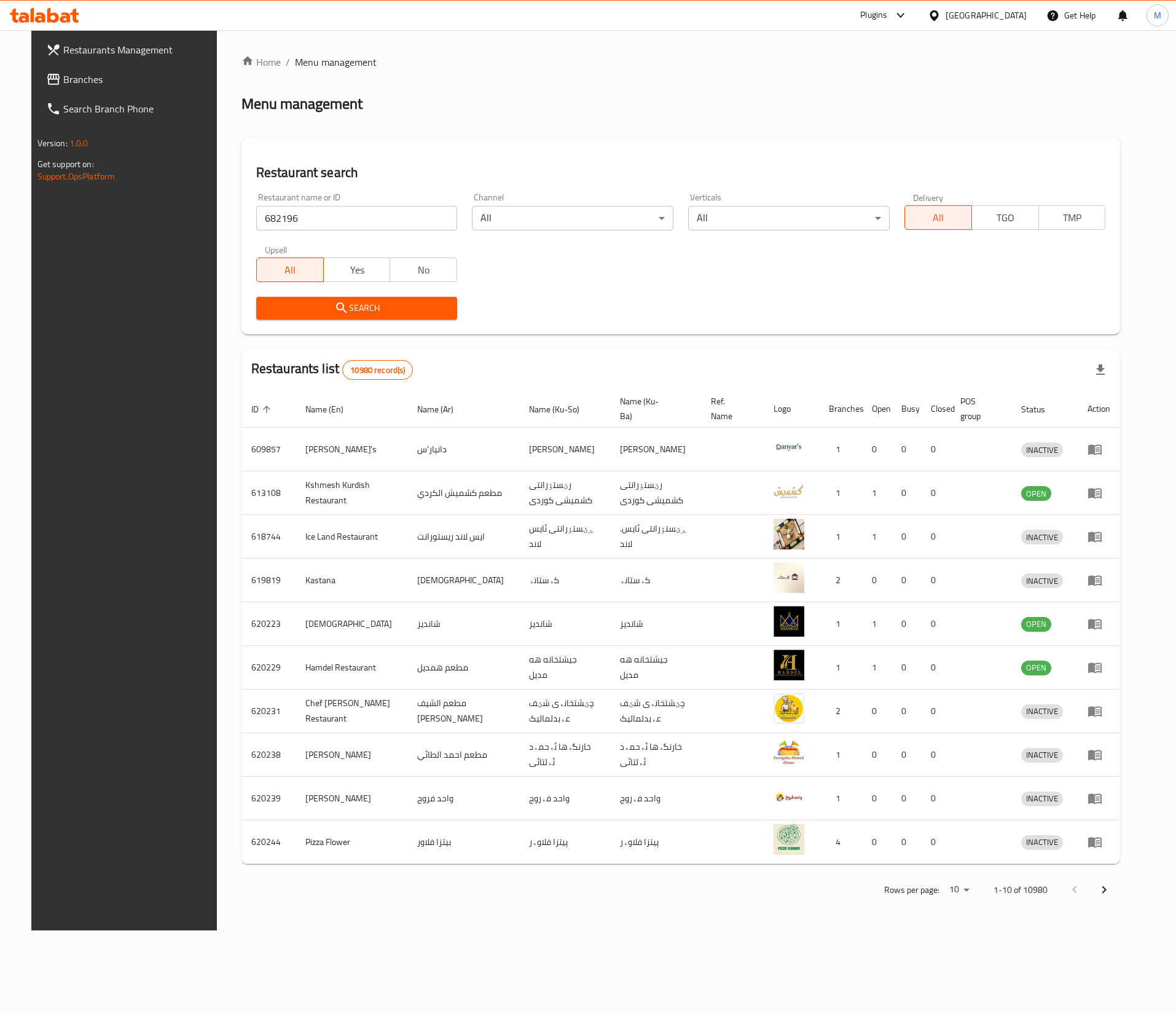 click on "Search" at bounding box center [357, 308] 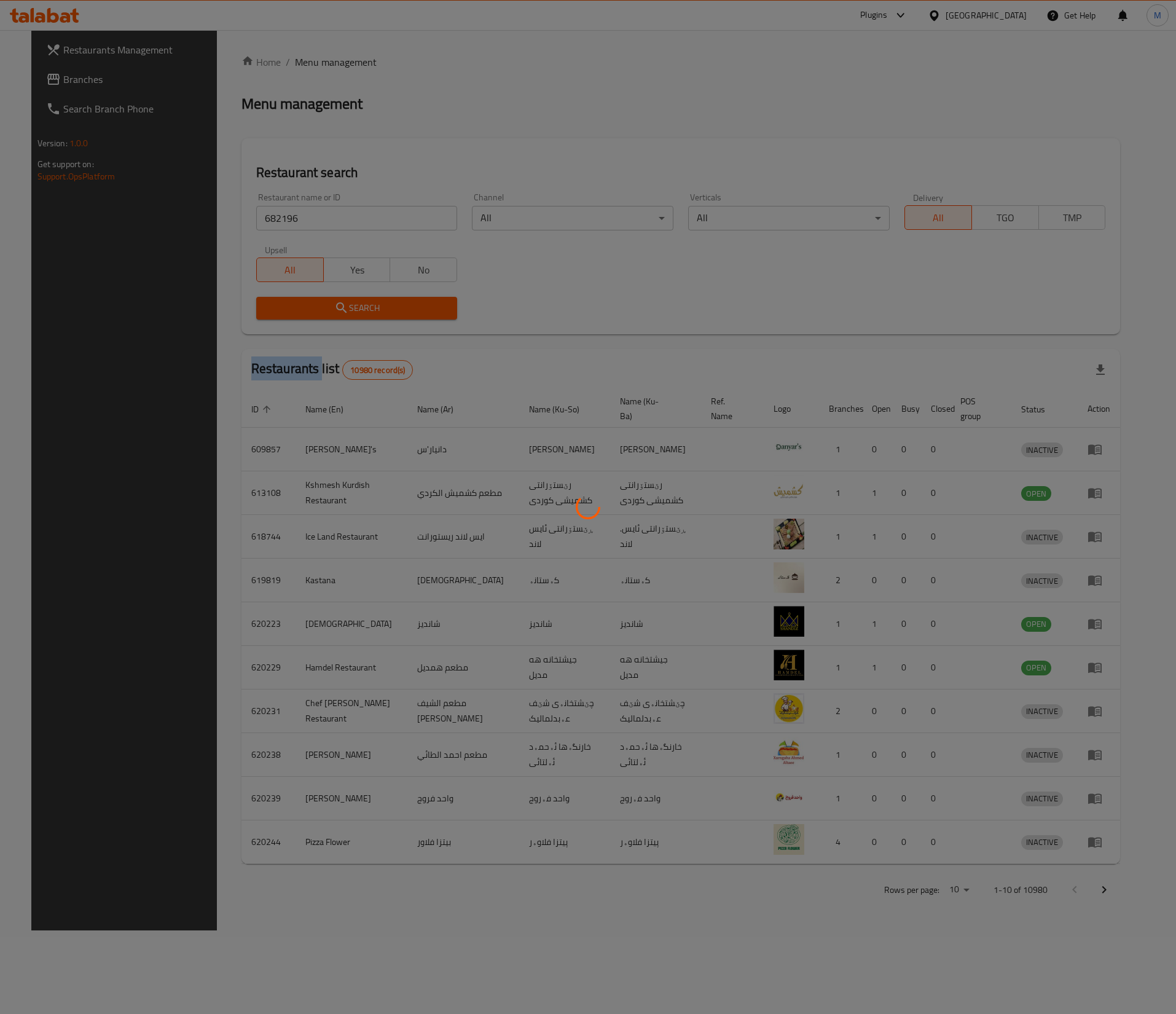 click at bounding box center (588, 507) 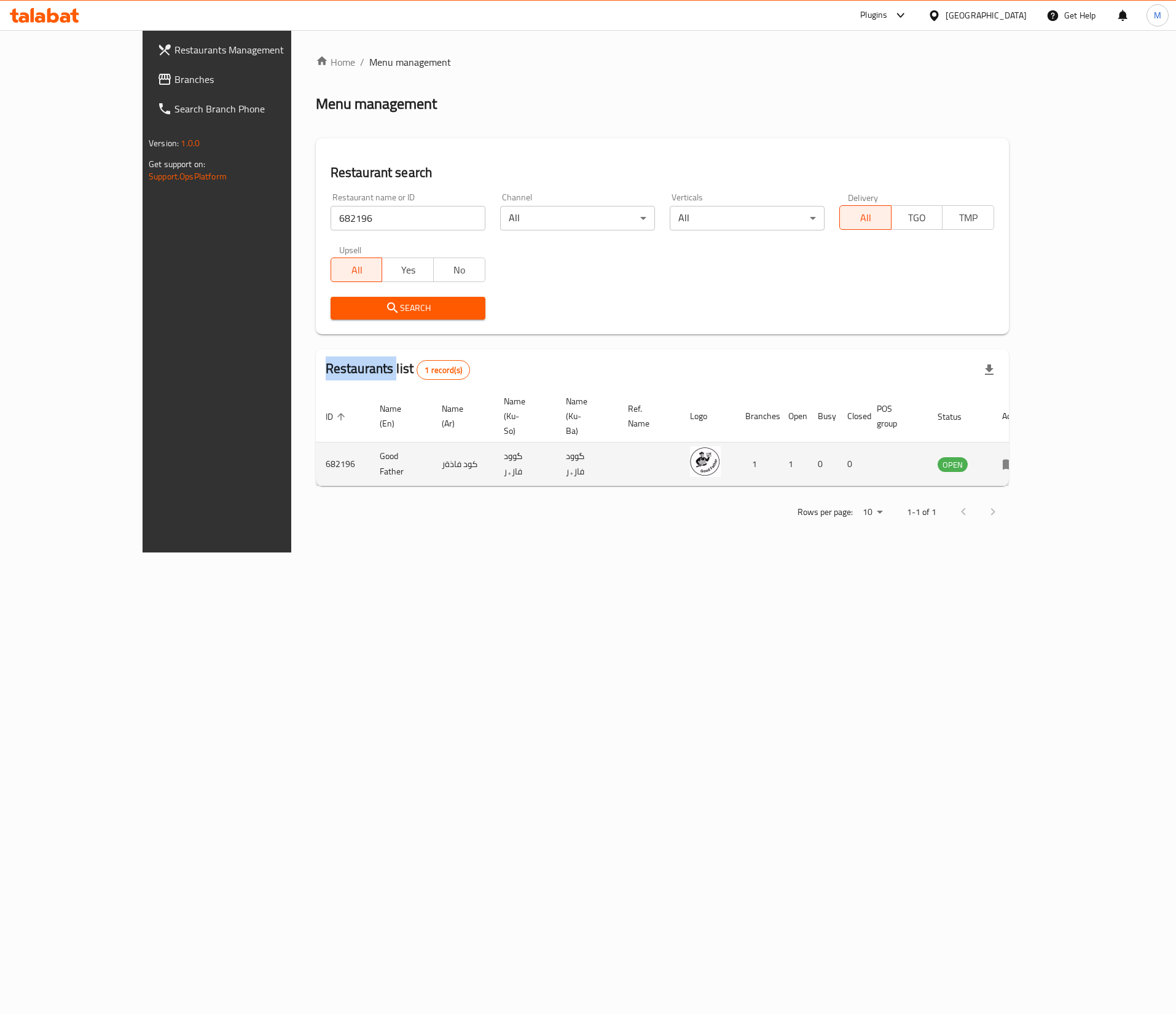 click 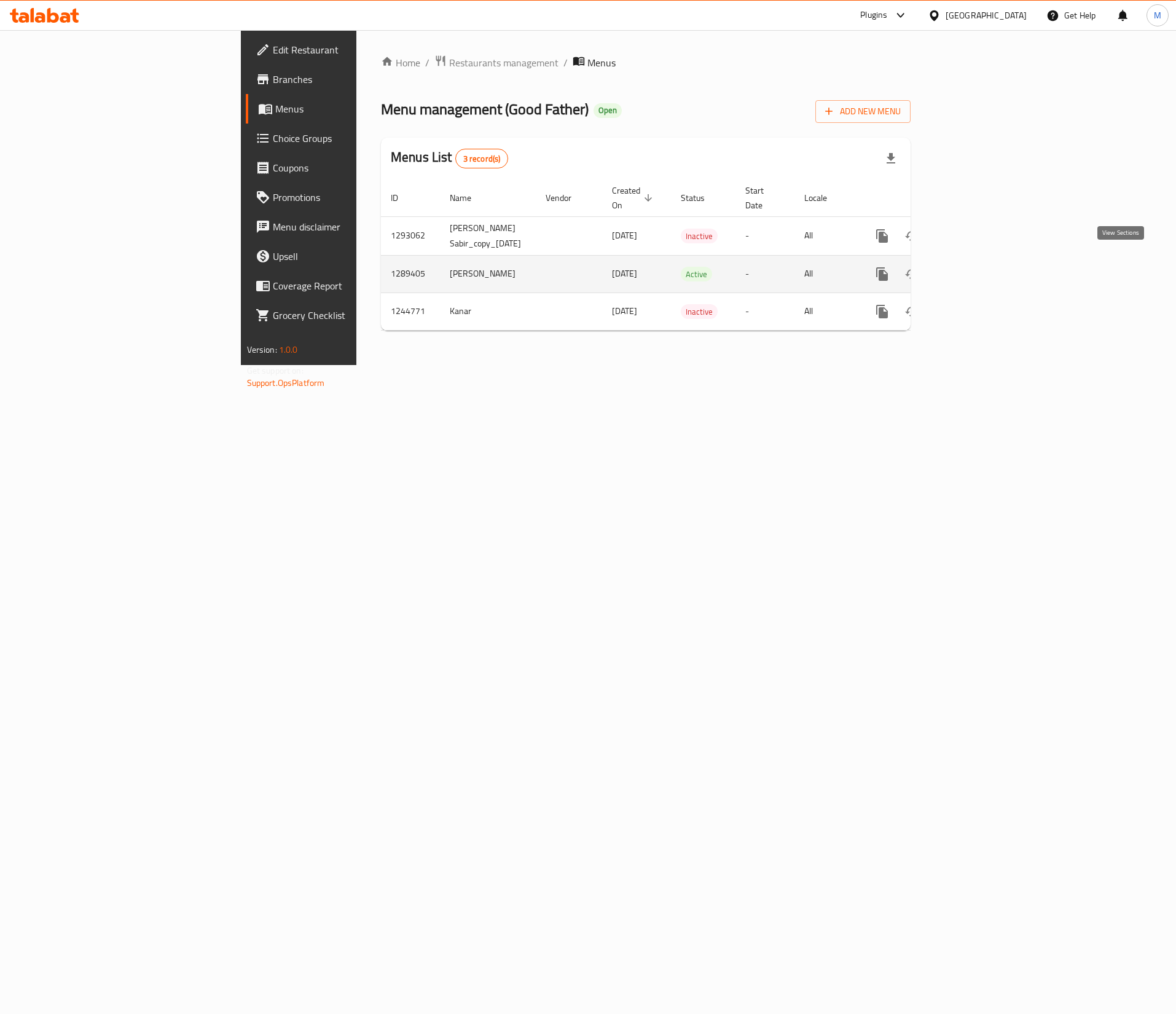 click at bounding box center [971, 274] 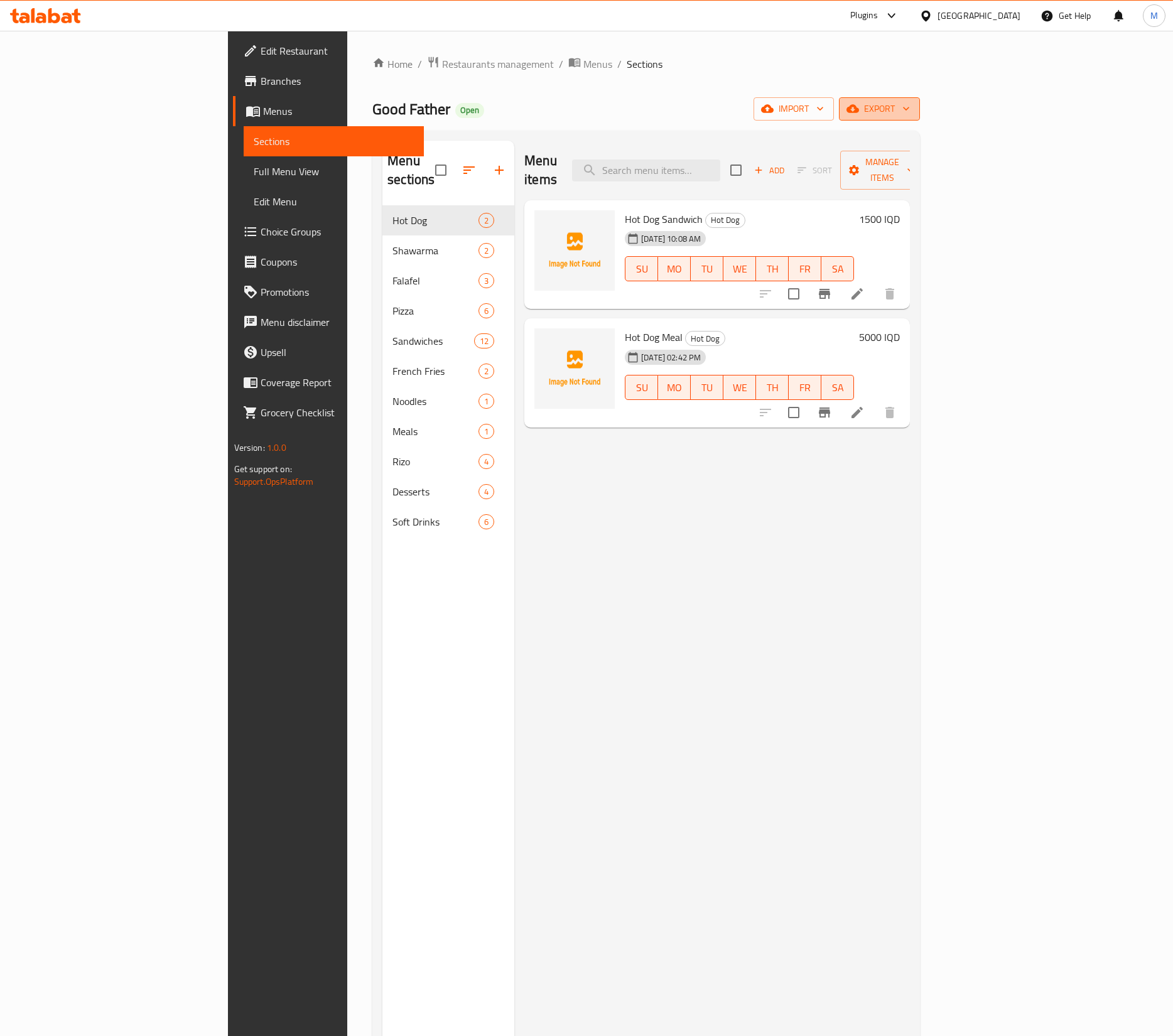 click on "export" at bounding box center (879, 109) 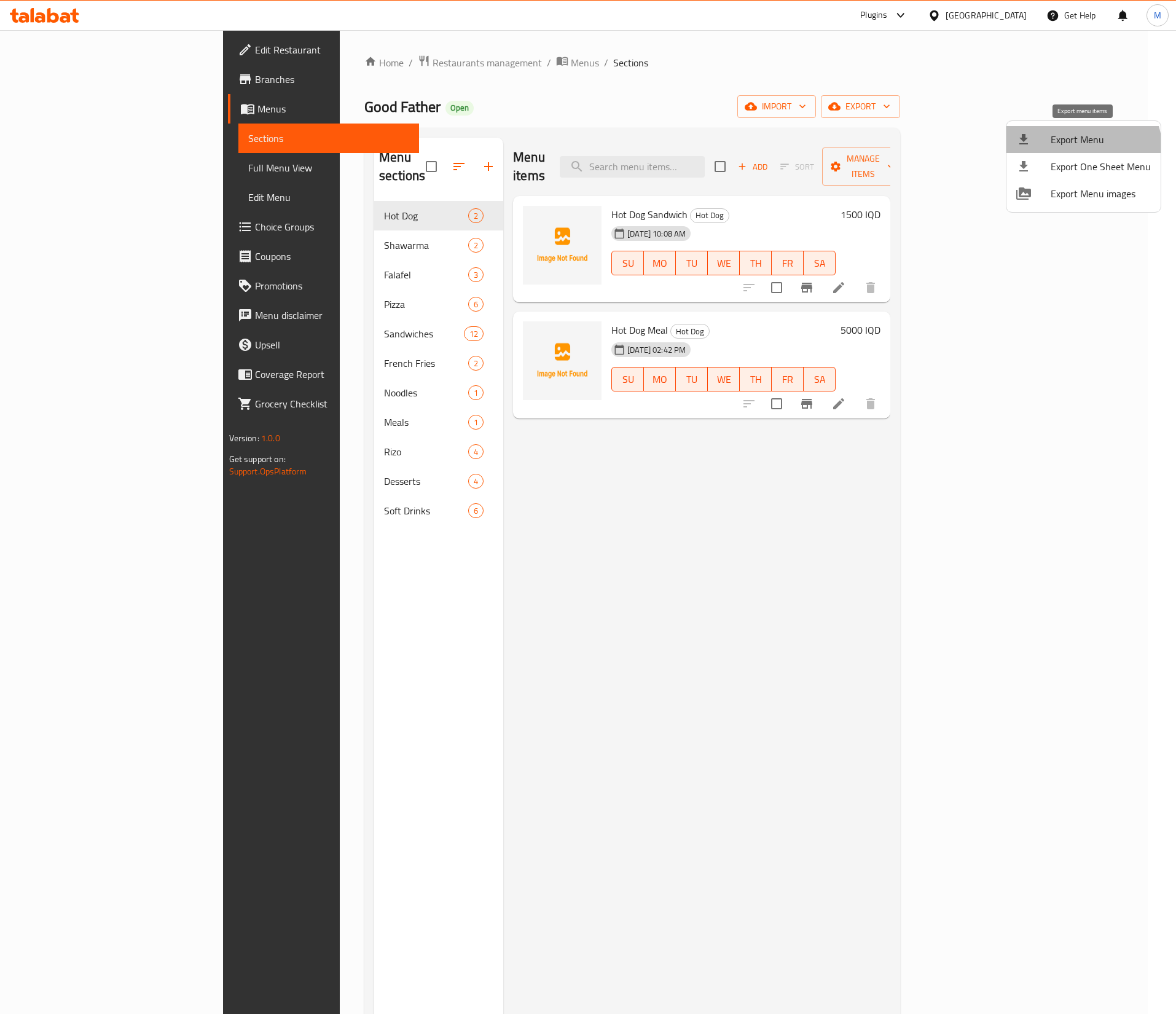 click on "Export Menu" at bounding box center (1083, 140) 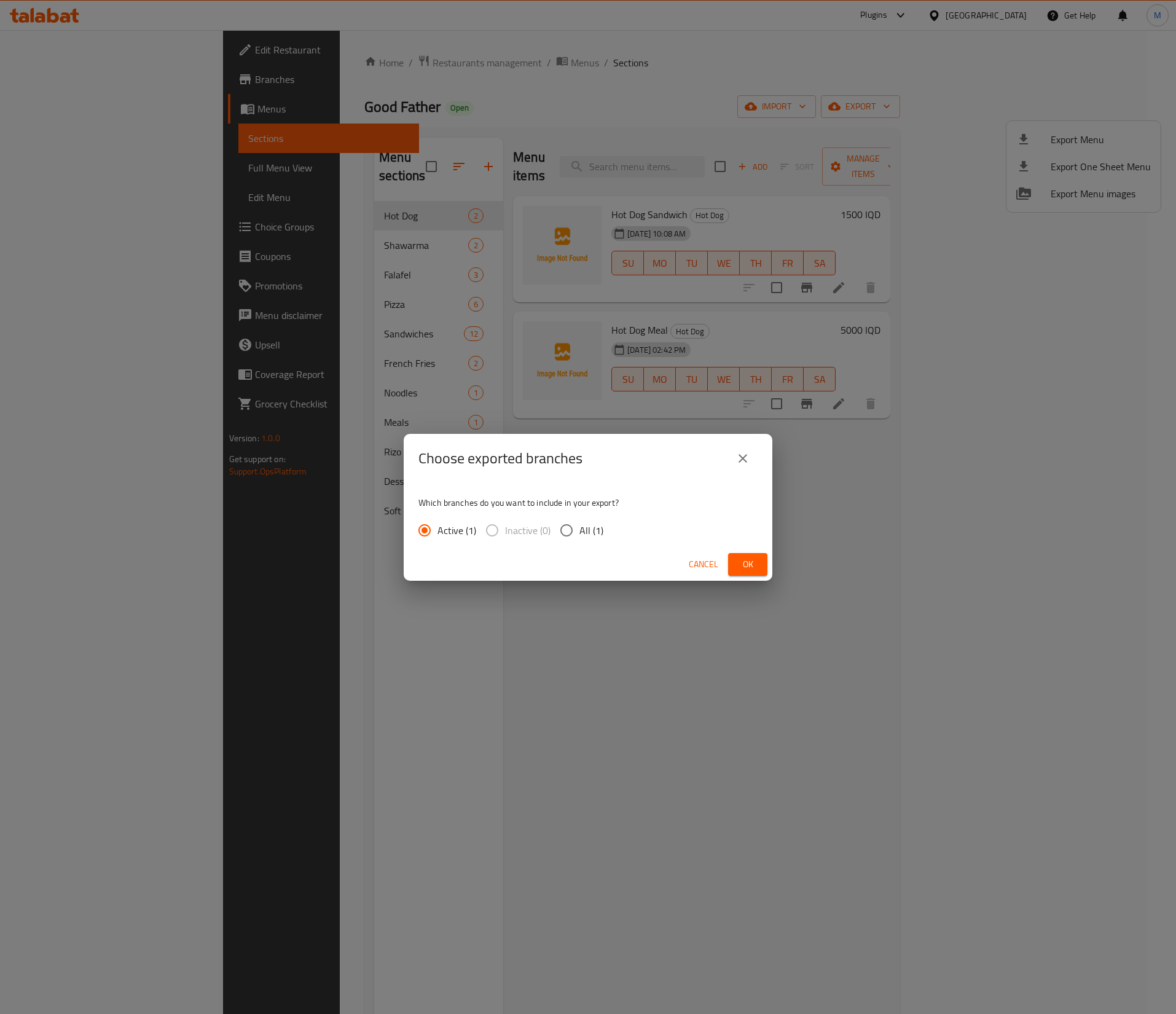 drag, startPoint x: 595, startPoint y: 534, endPoint x: 601, endPoint y: 533, distance: 6.082763 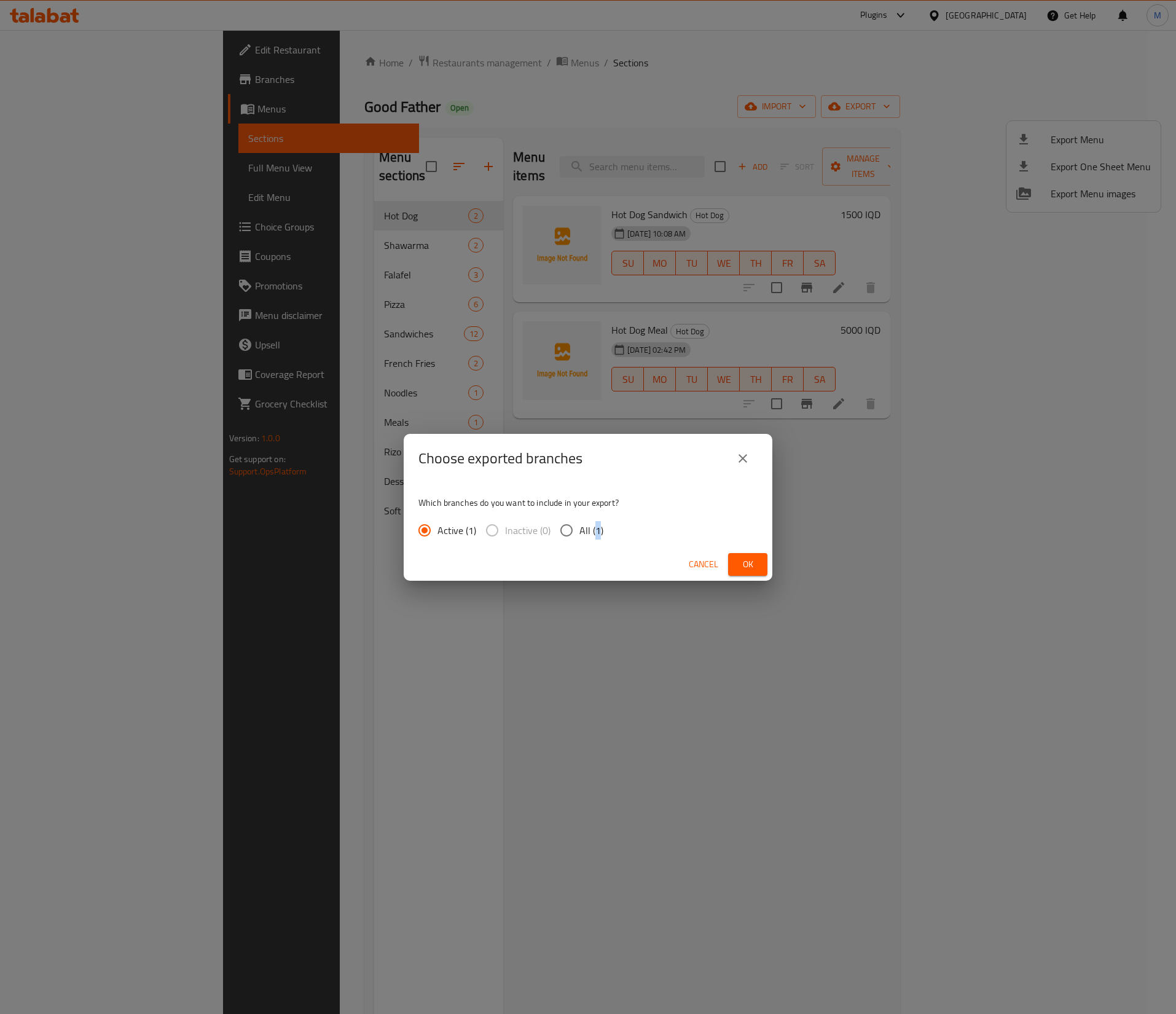 click on "All (1)" at bounding box center [566, 530] 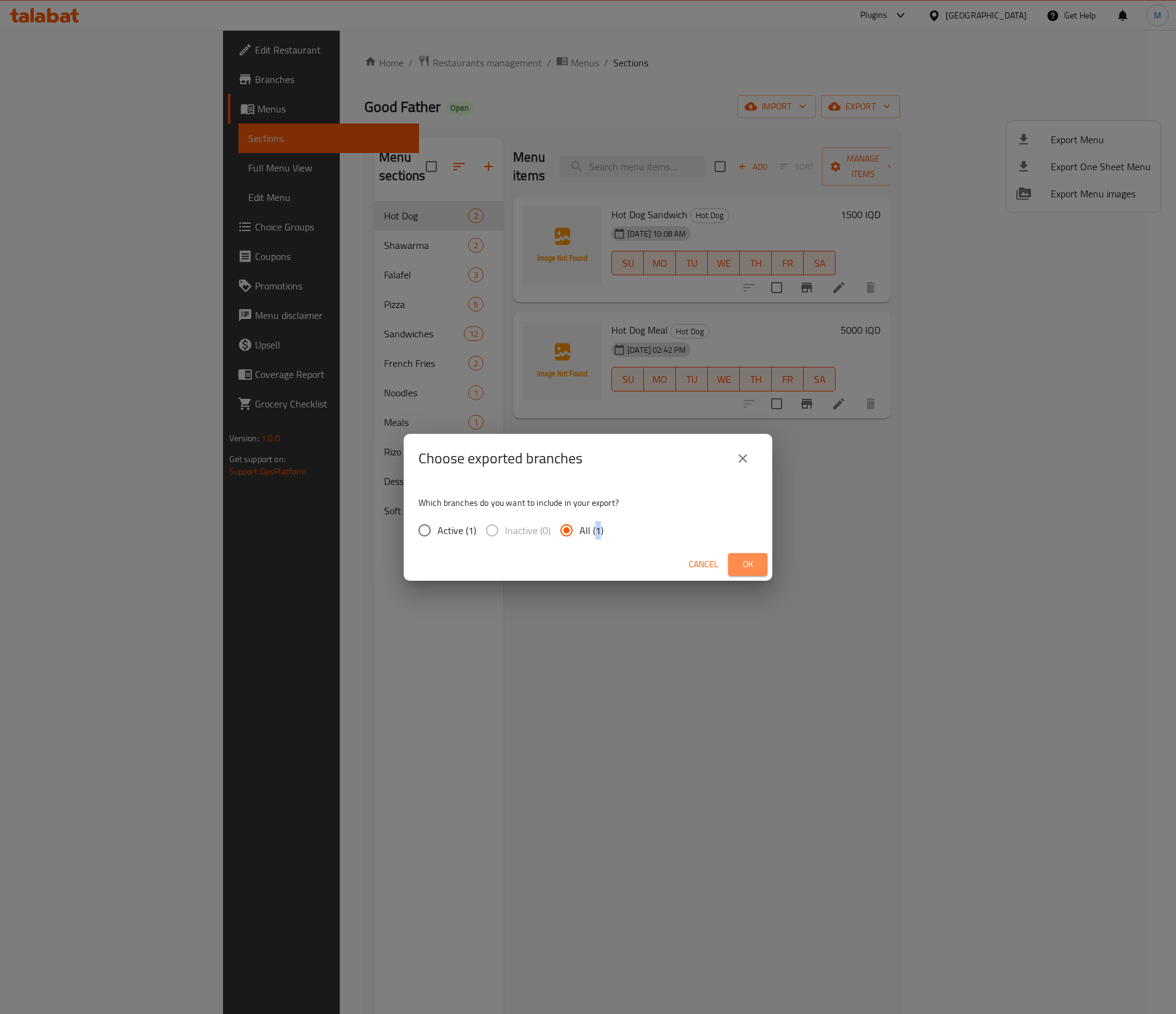 click on "Ok" at bounding box center (748, 564) 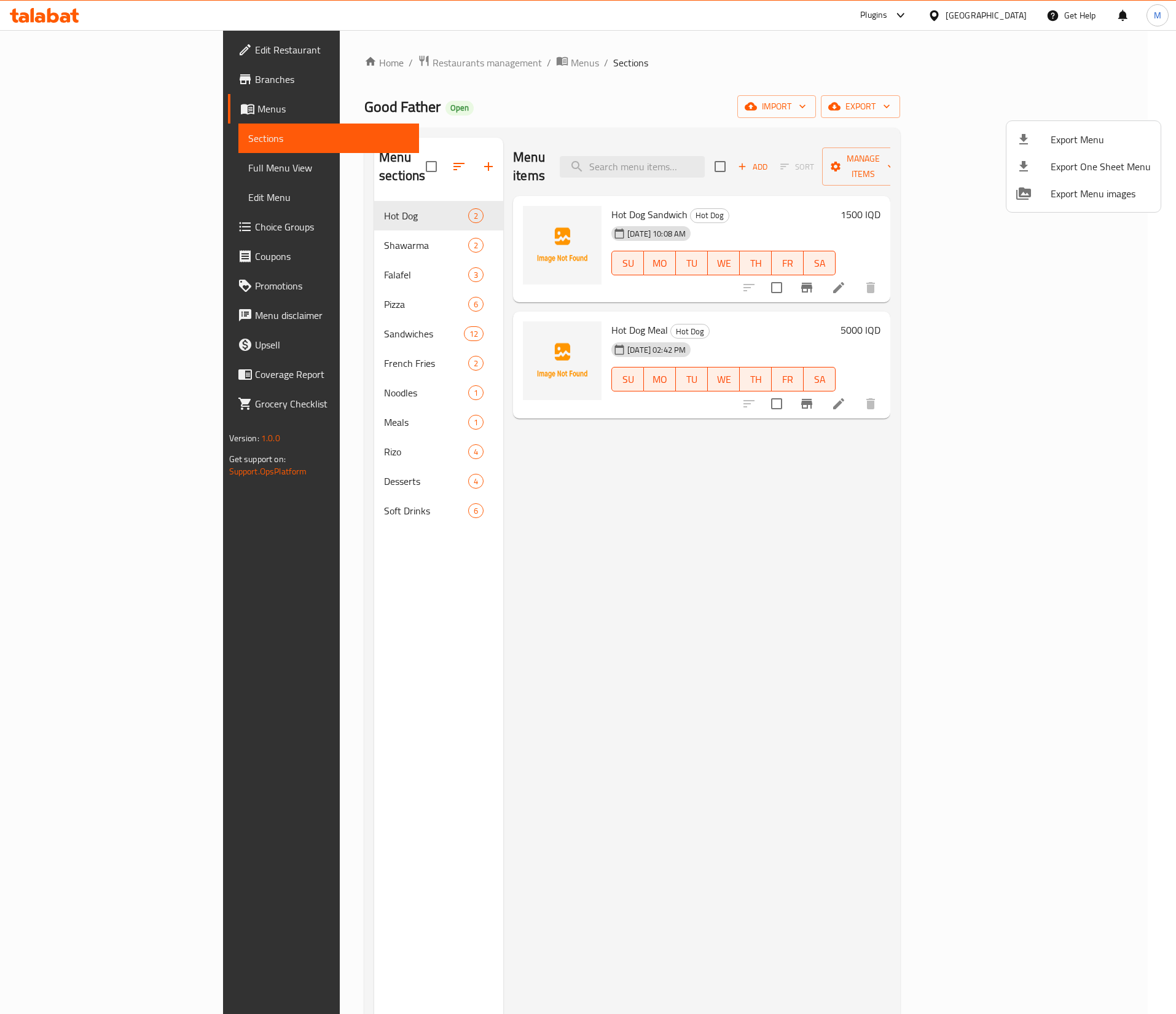 drag, startPoint x: 403, startPoint y: 626, endPoint x: 412, endPoint y: 627, distance: 9.055385 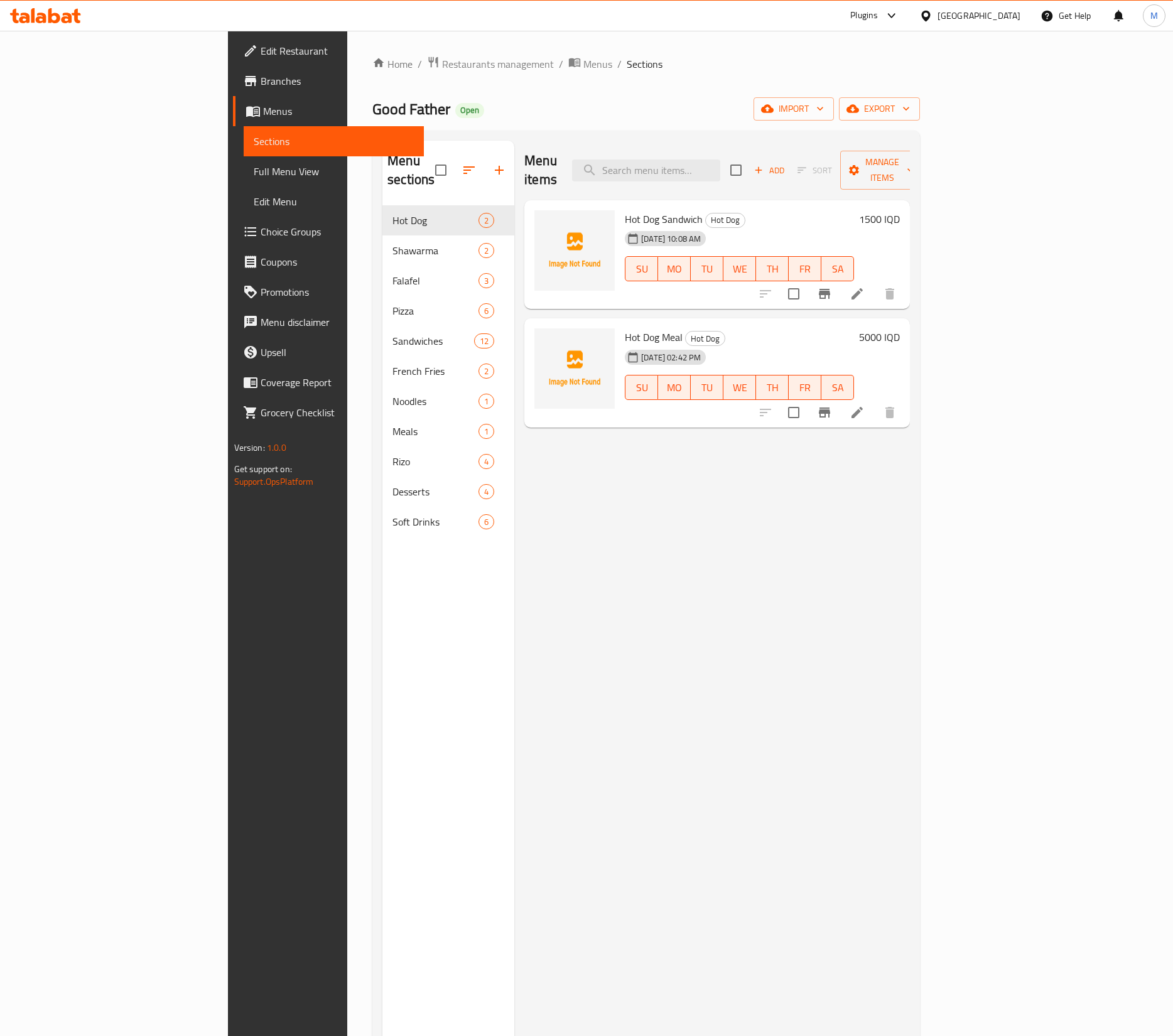 drag, startPoint x: 614, startPoint y: 616, endPoint x: 728, endPoint y: 448, distance: 203.0271 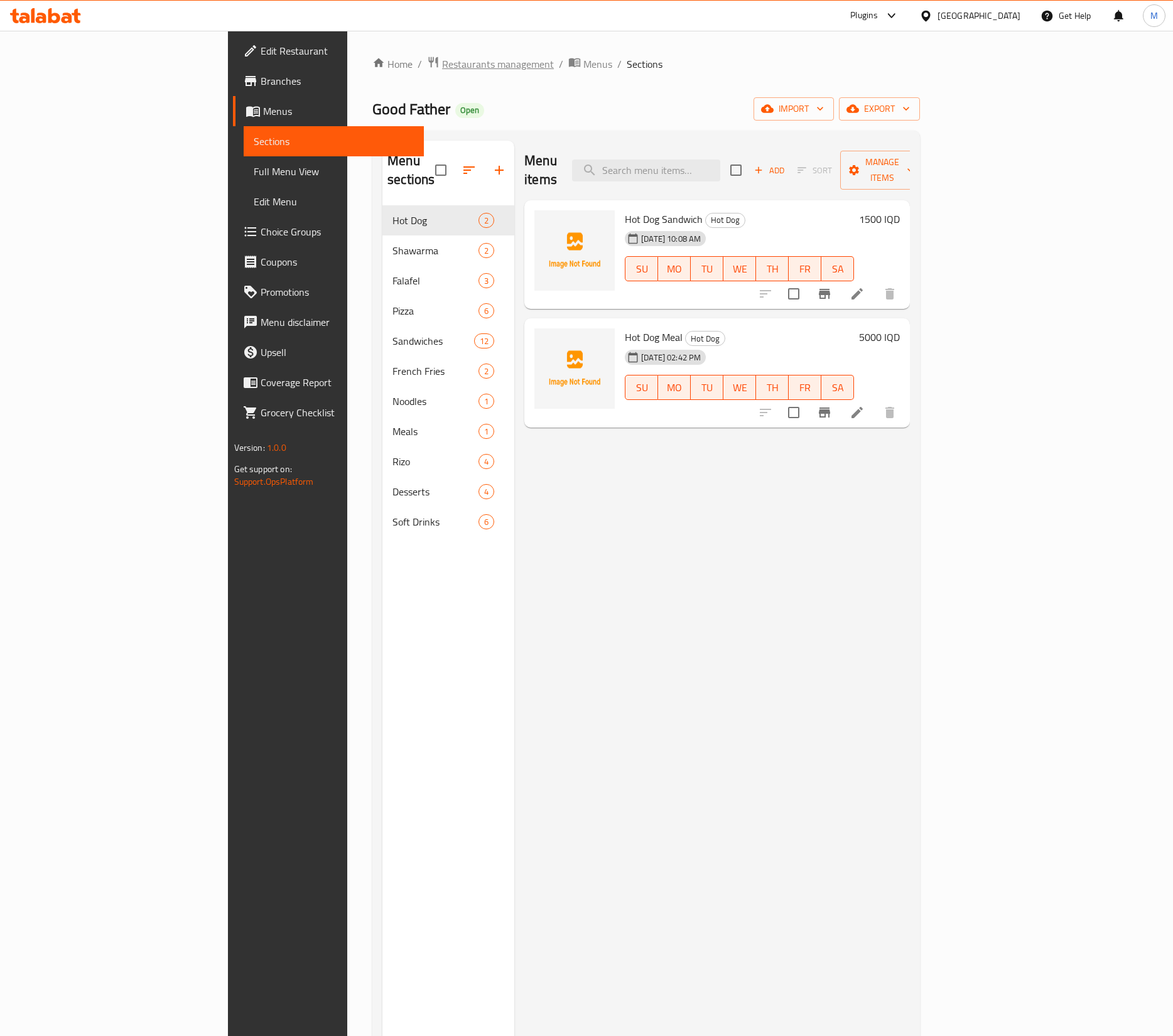 click on "Restaurants management" at bounding box center [498, 64] 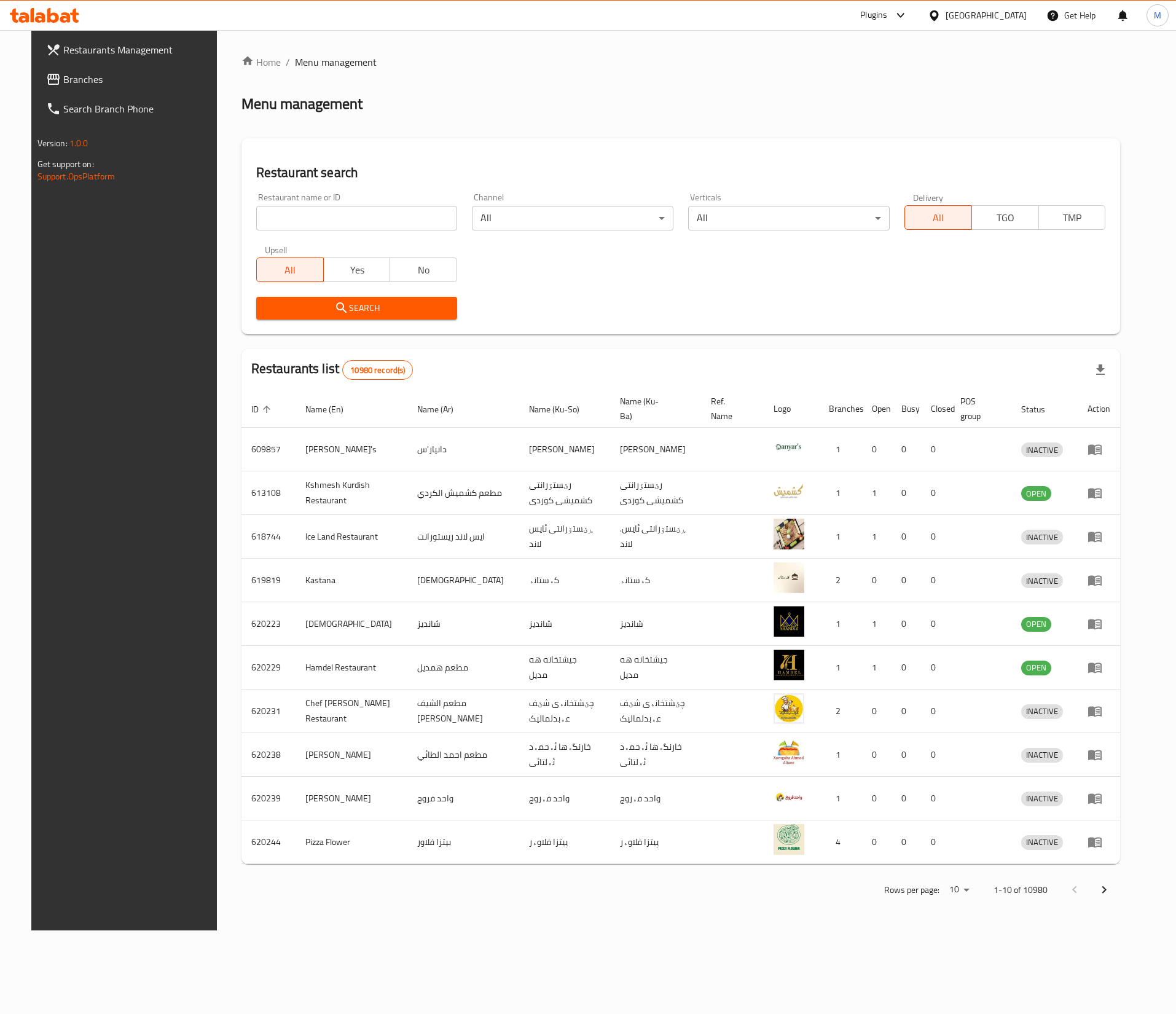 click at bounding box center [357, 218] 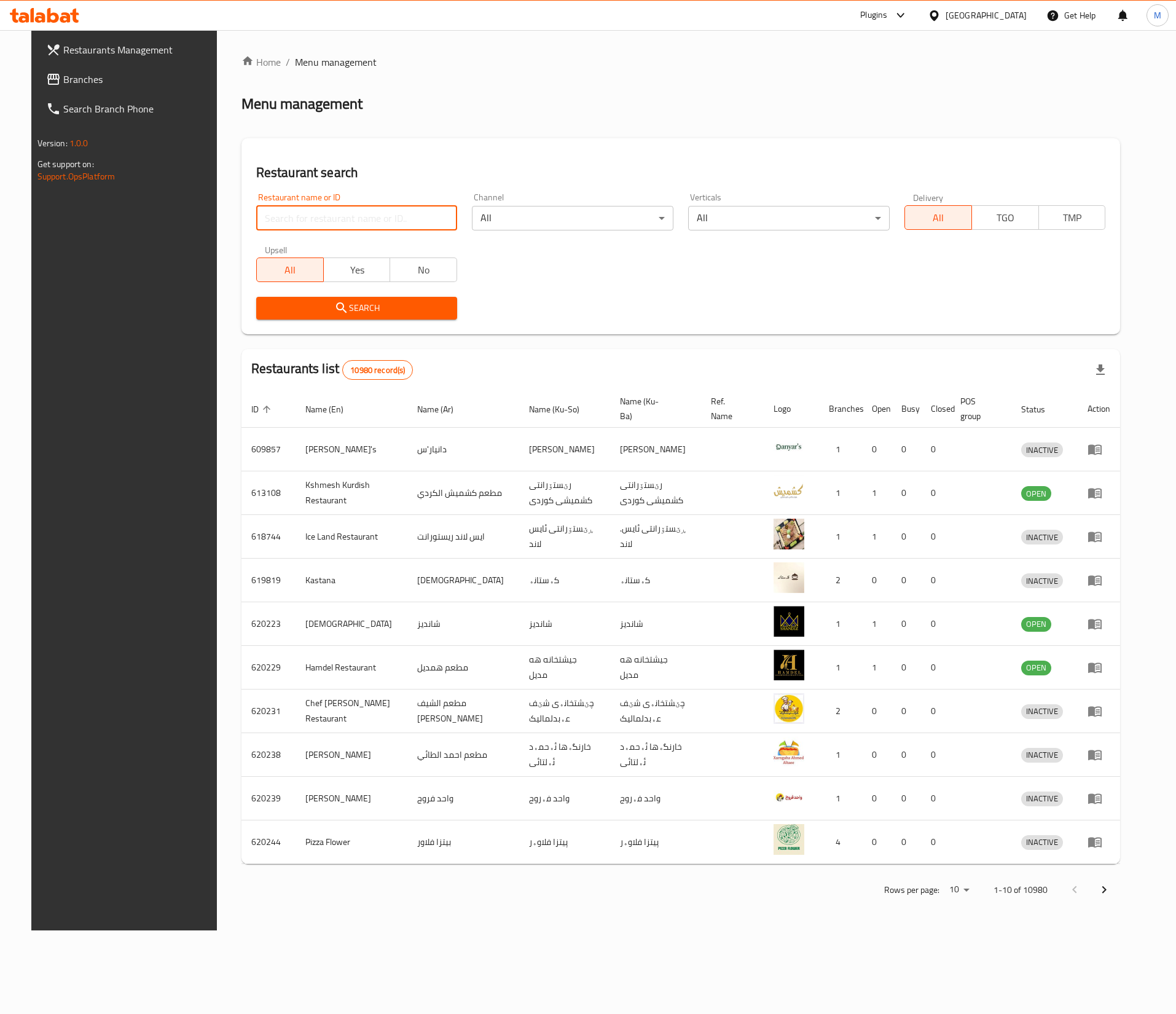 paste on "683751" 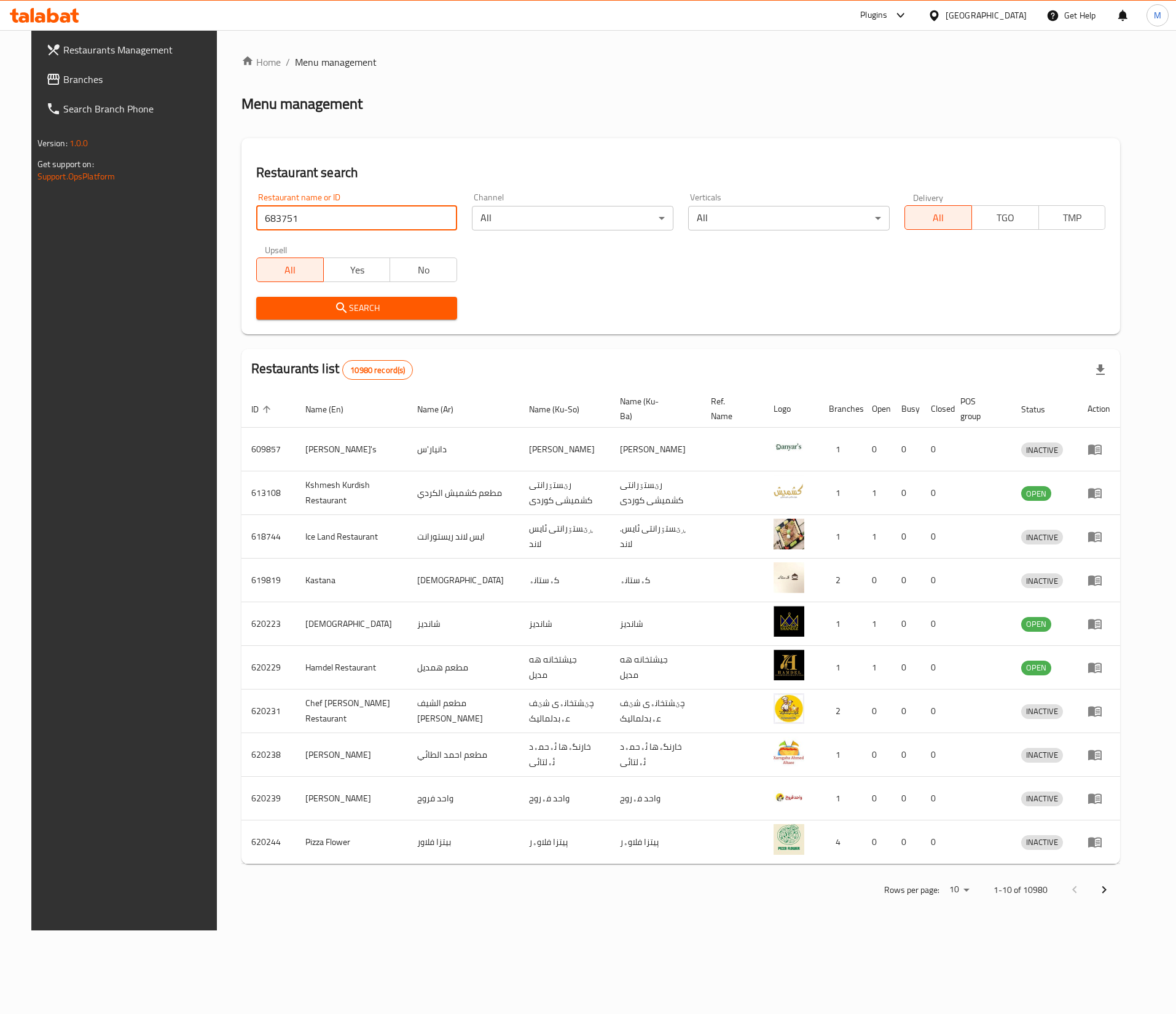type on "683751" 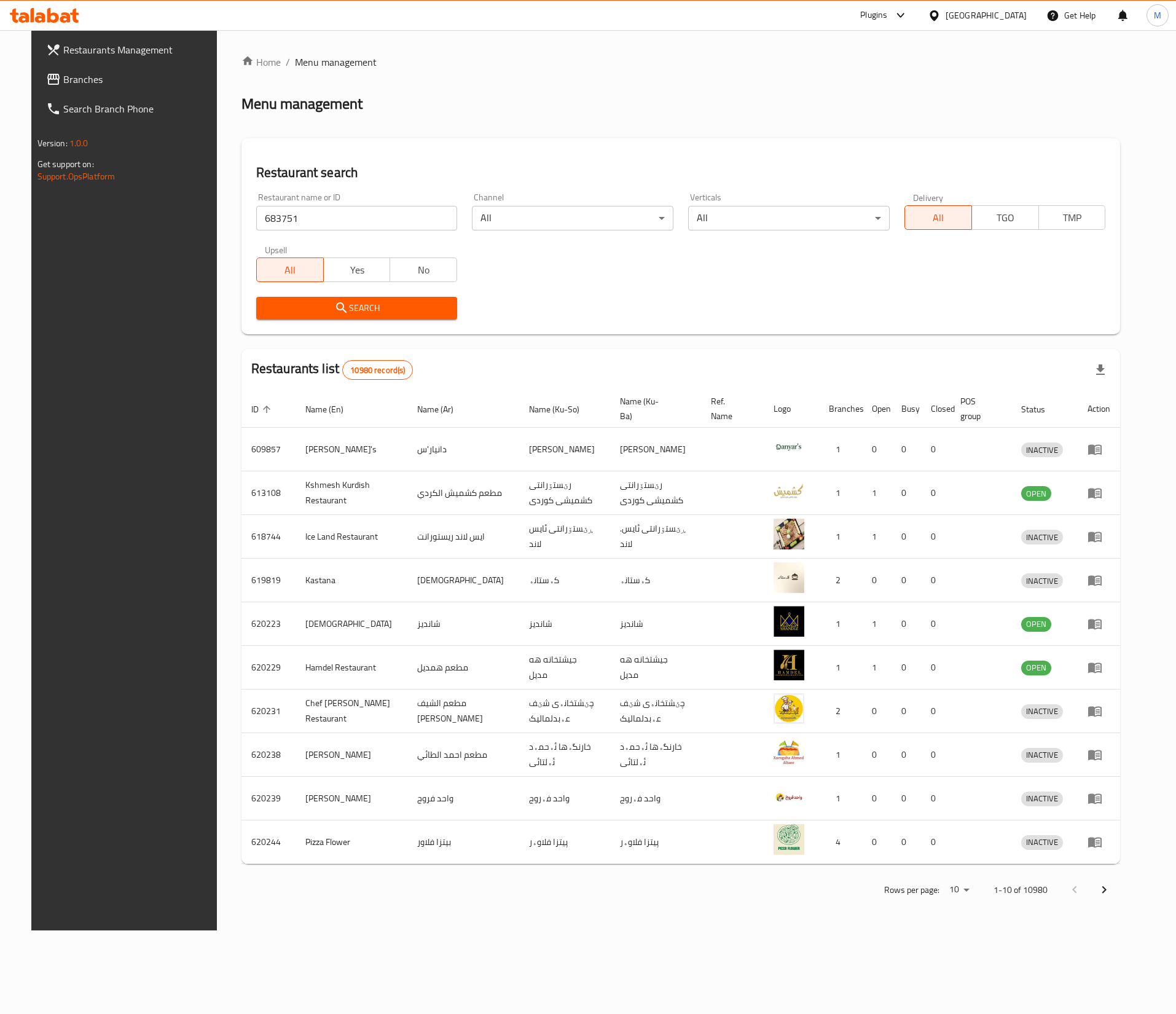 click on "Search" at bounding box center [357, 308] 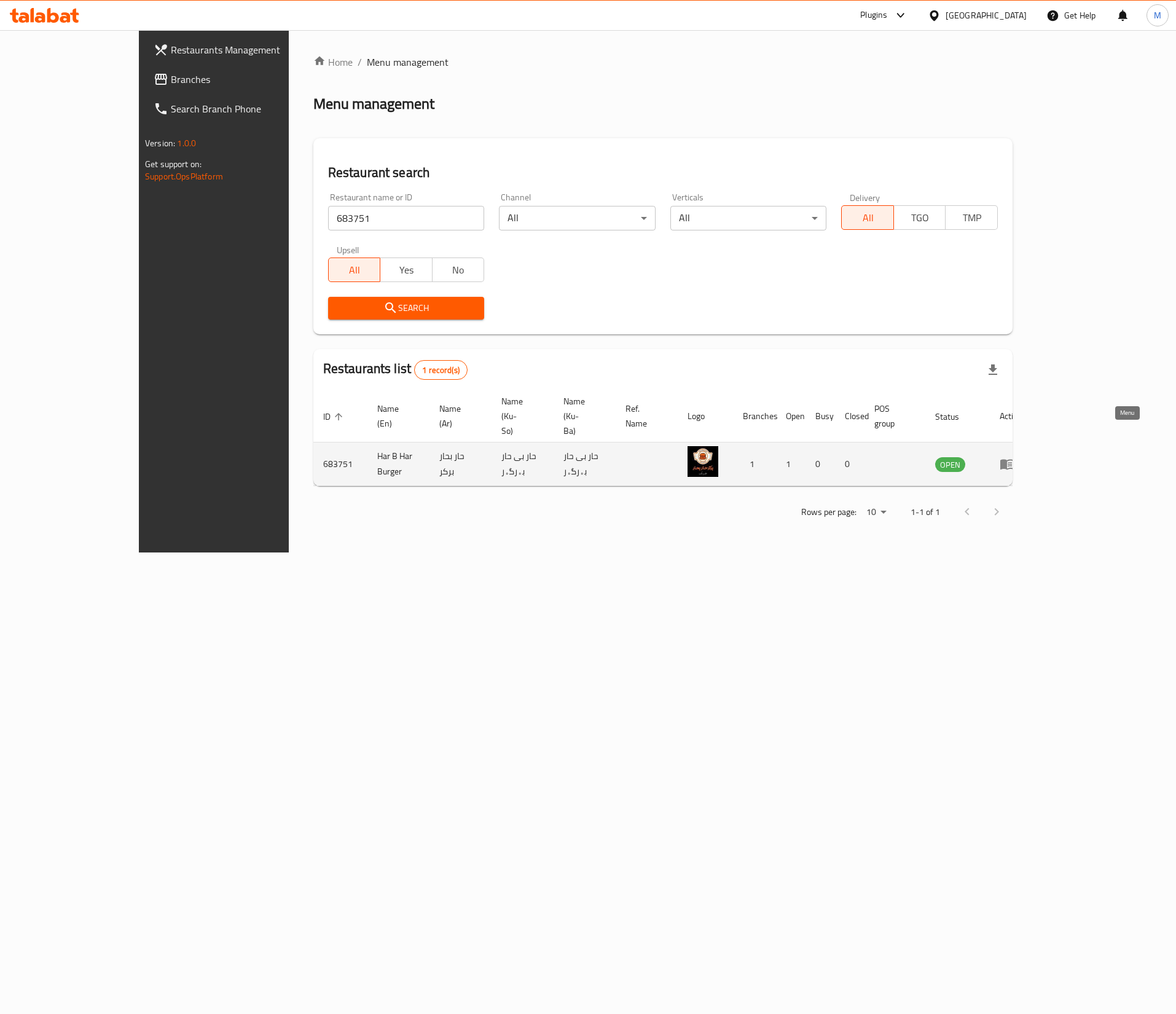 click 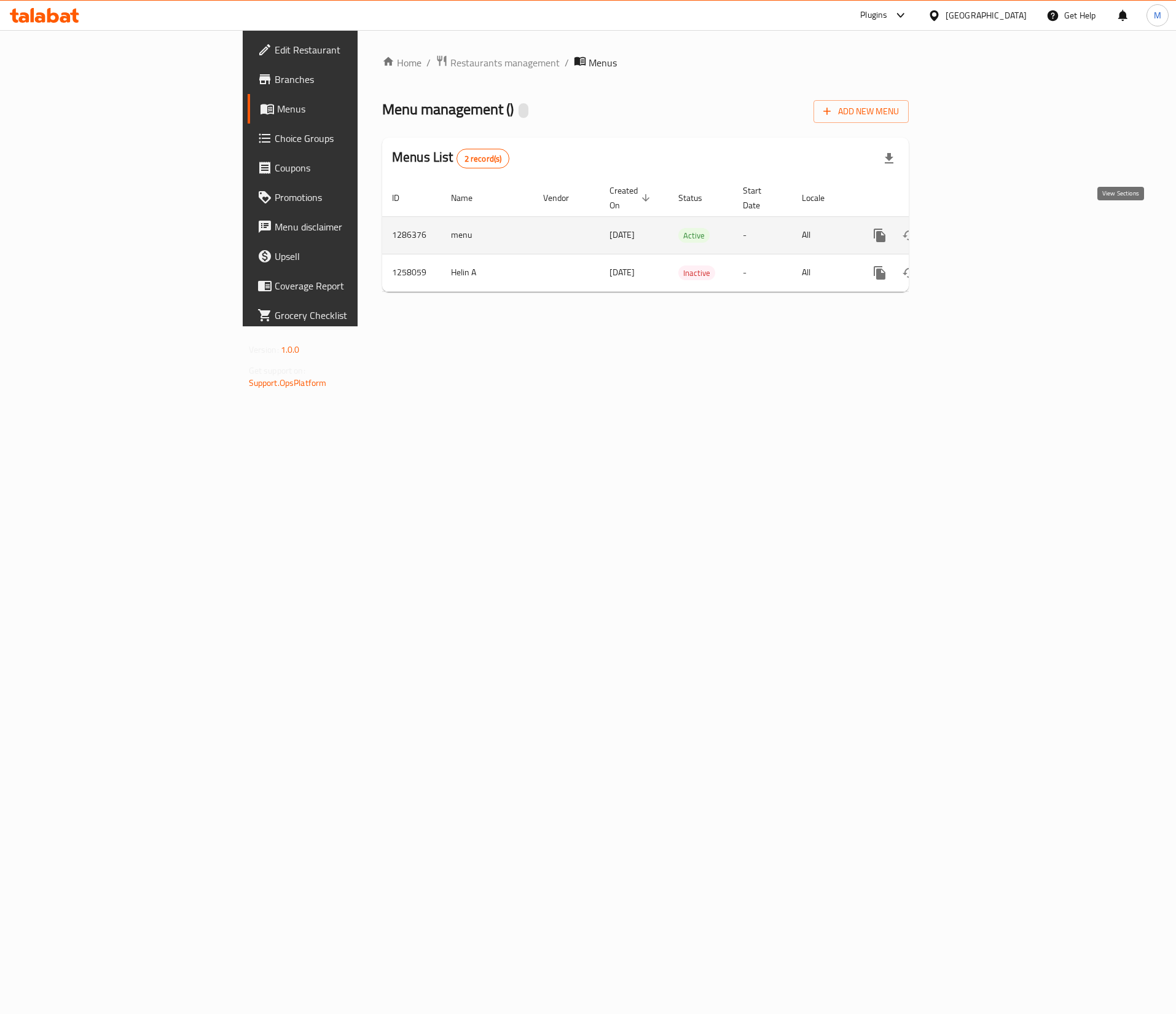 click at bounding box center [968, 235] 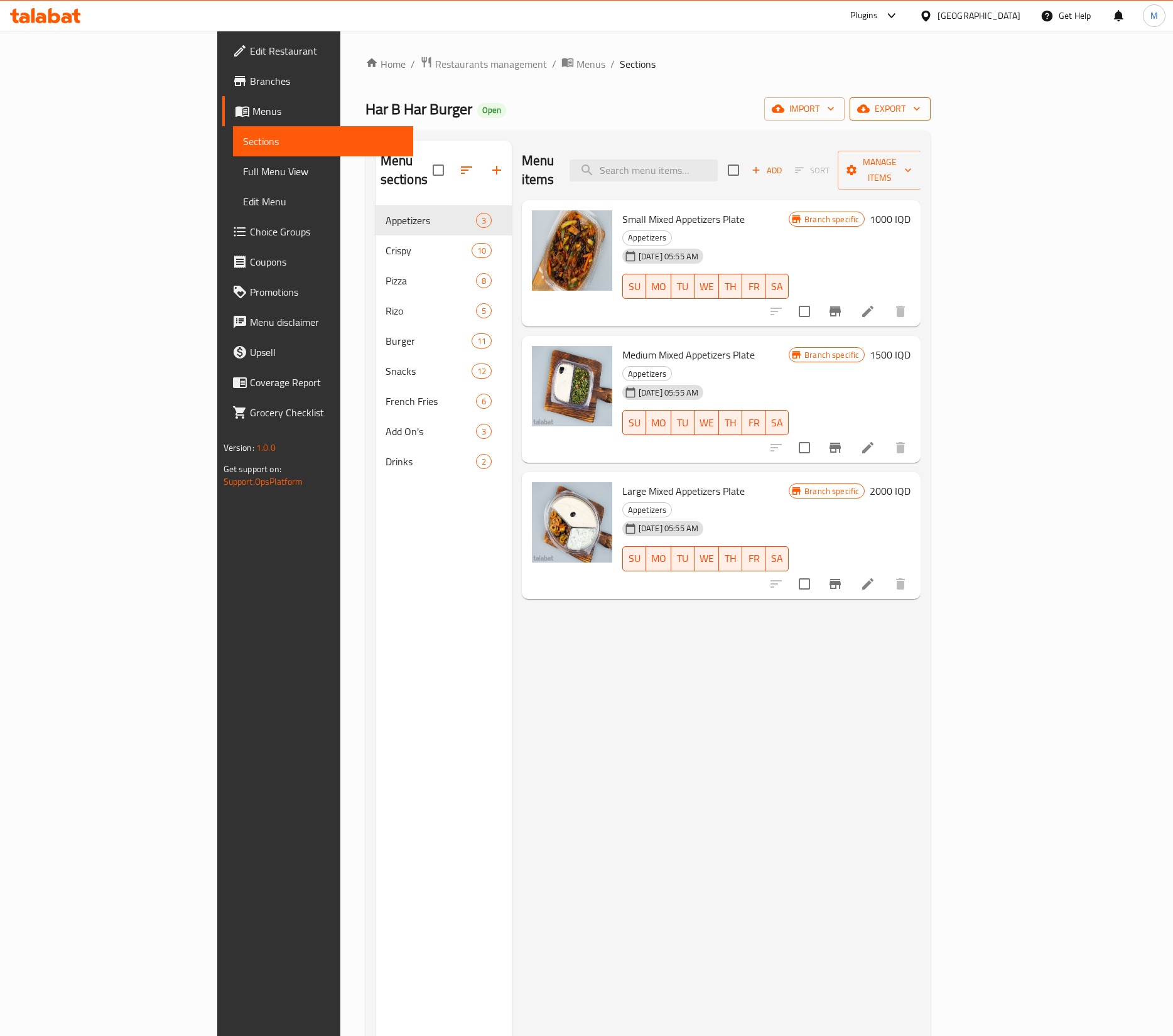 click on "export" at bounding box center [890, 109] 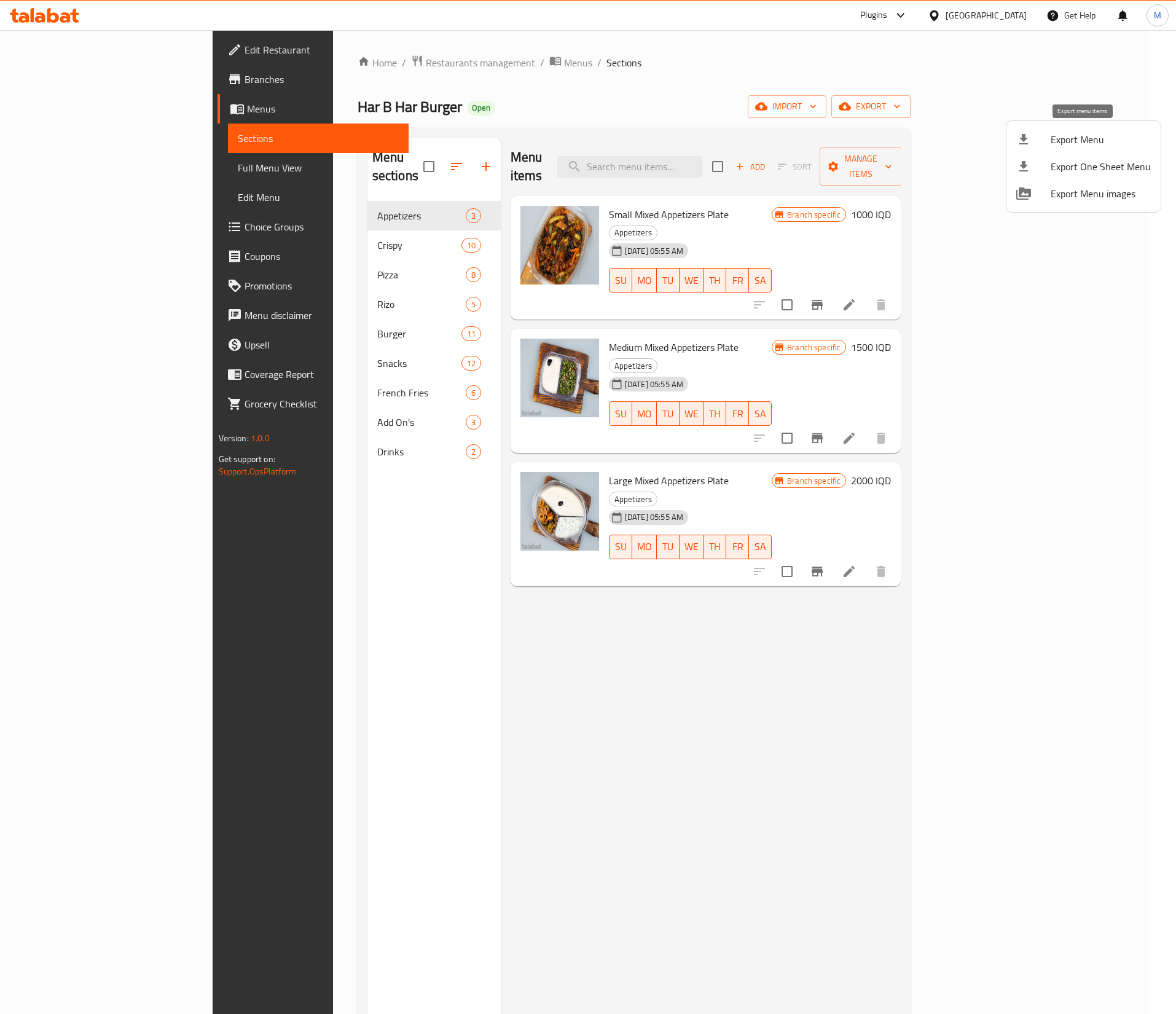 click on "Export Menu" at bounding box center [1083, 140] 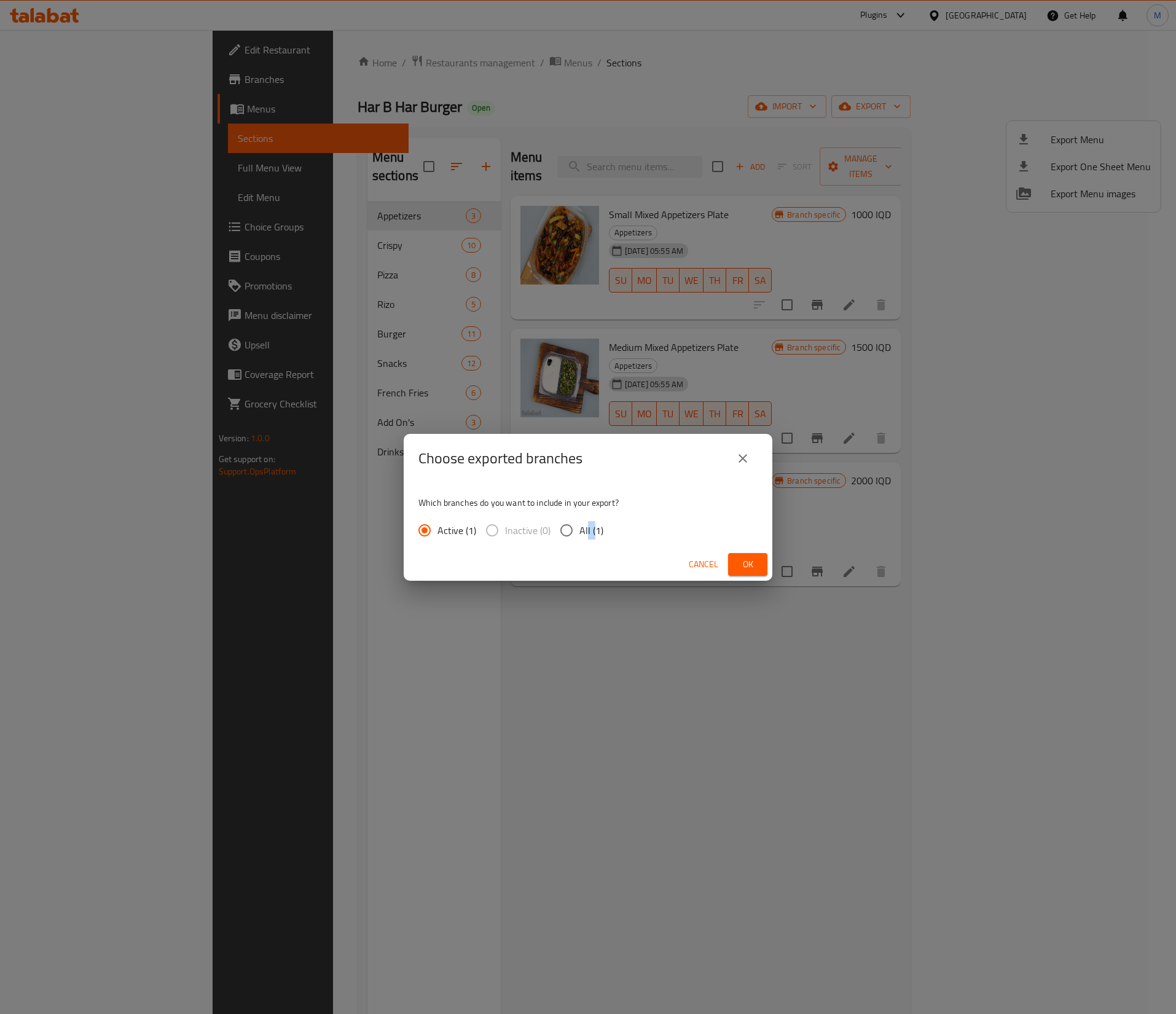 drag, startPoint x: 587, startPoint y: 534, endPoint x: 637, endPoint y: 532, distance: 50.03998 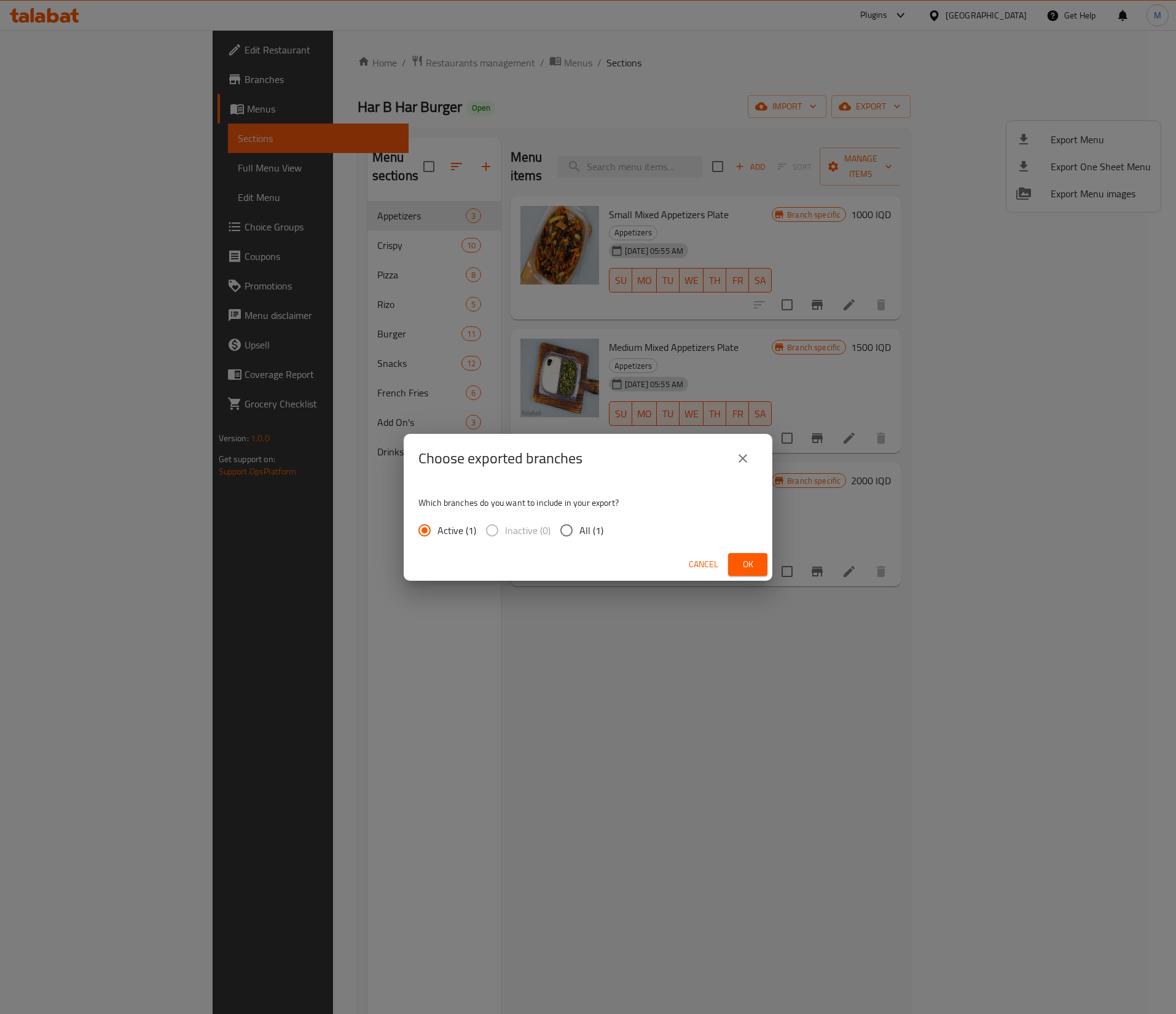 click on "All (1)" at bounding box center [591, 530] 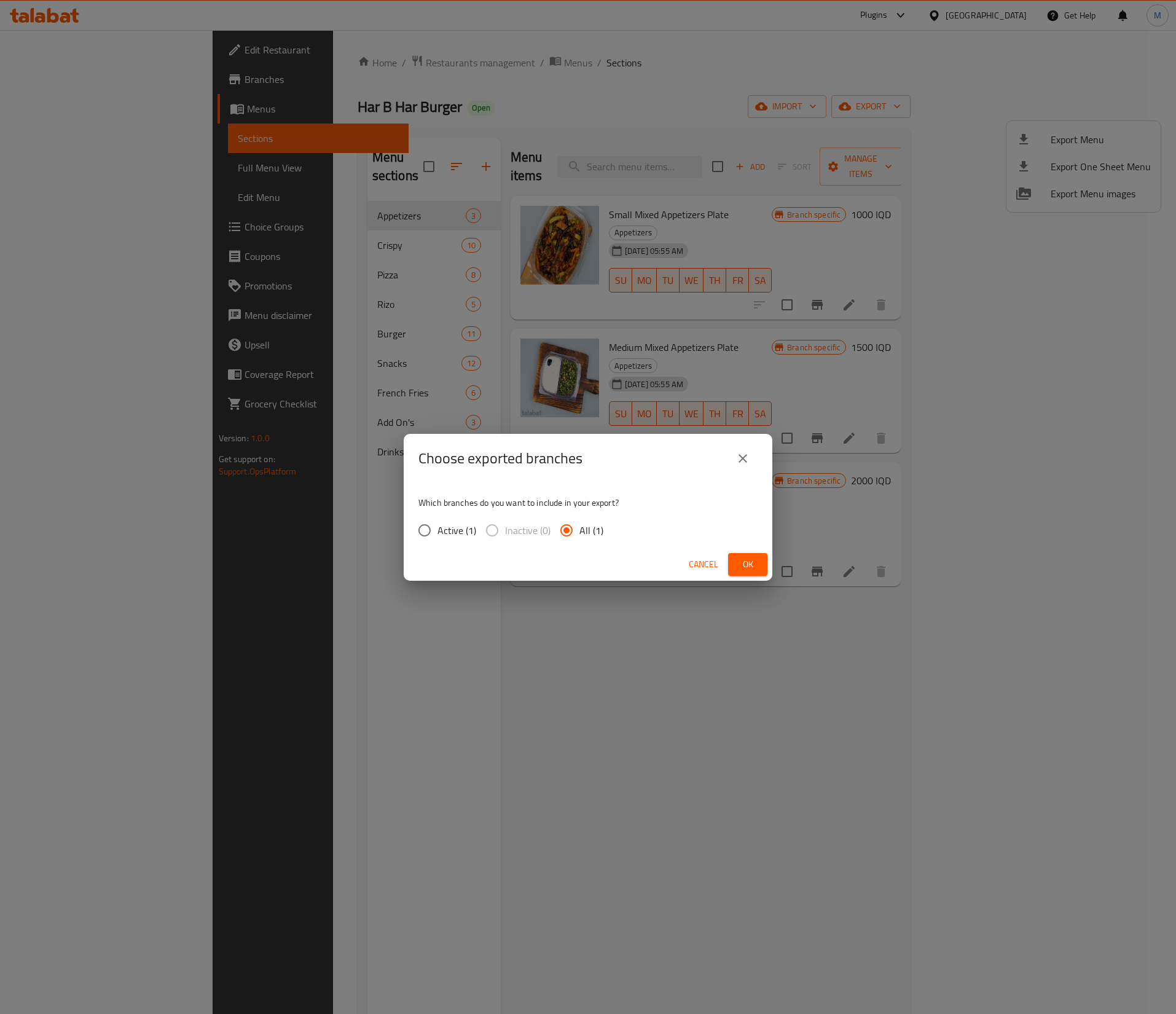 click on "Ok" at bounding box center (748, 564) 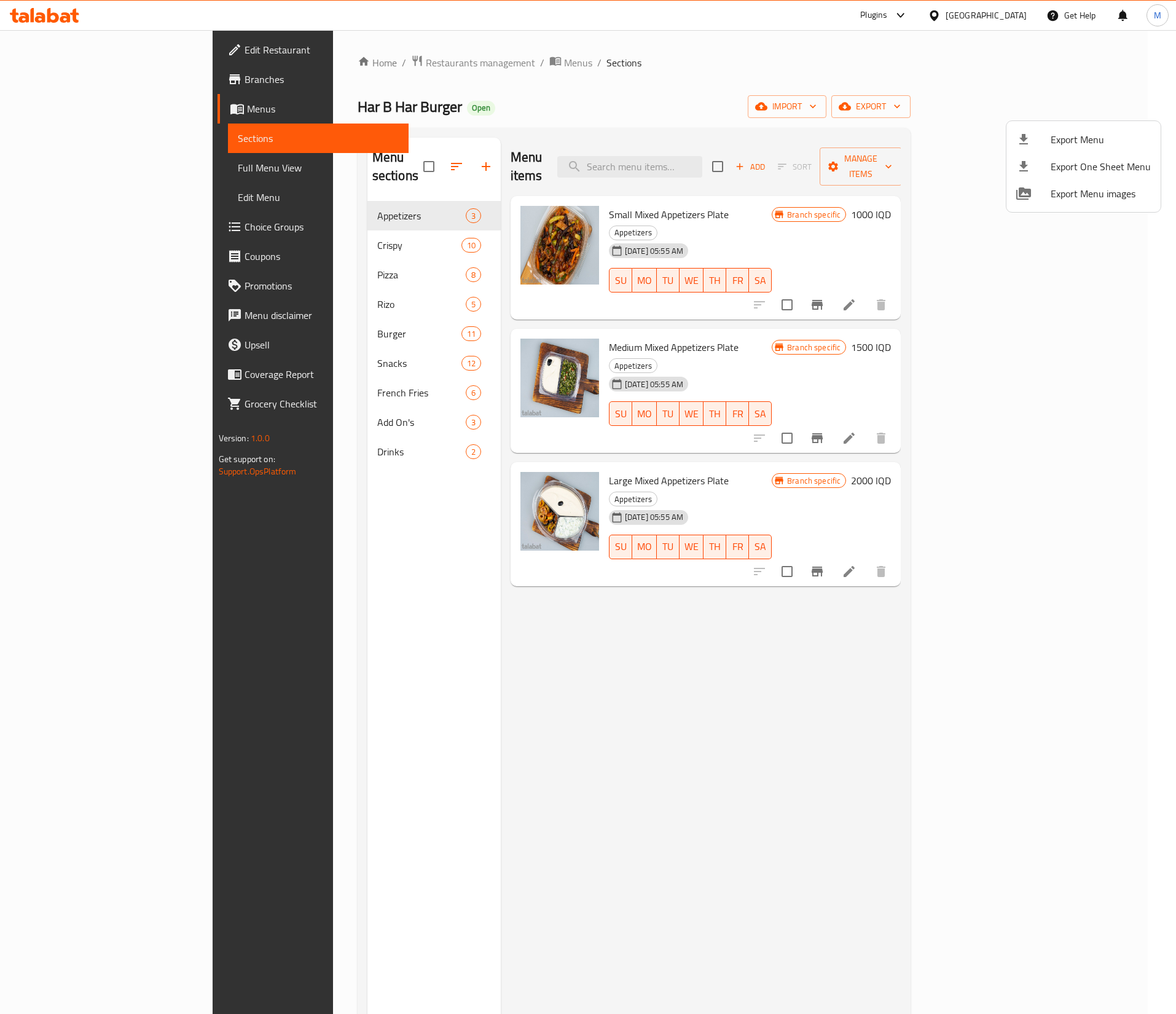 drag, startPoint x: 576, startPoint y: 731, endPoint x: 575, endPoint y: 722, distance: 9.055385 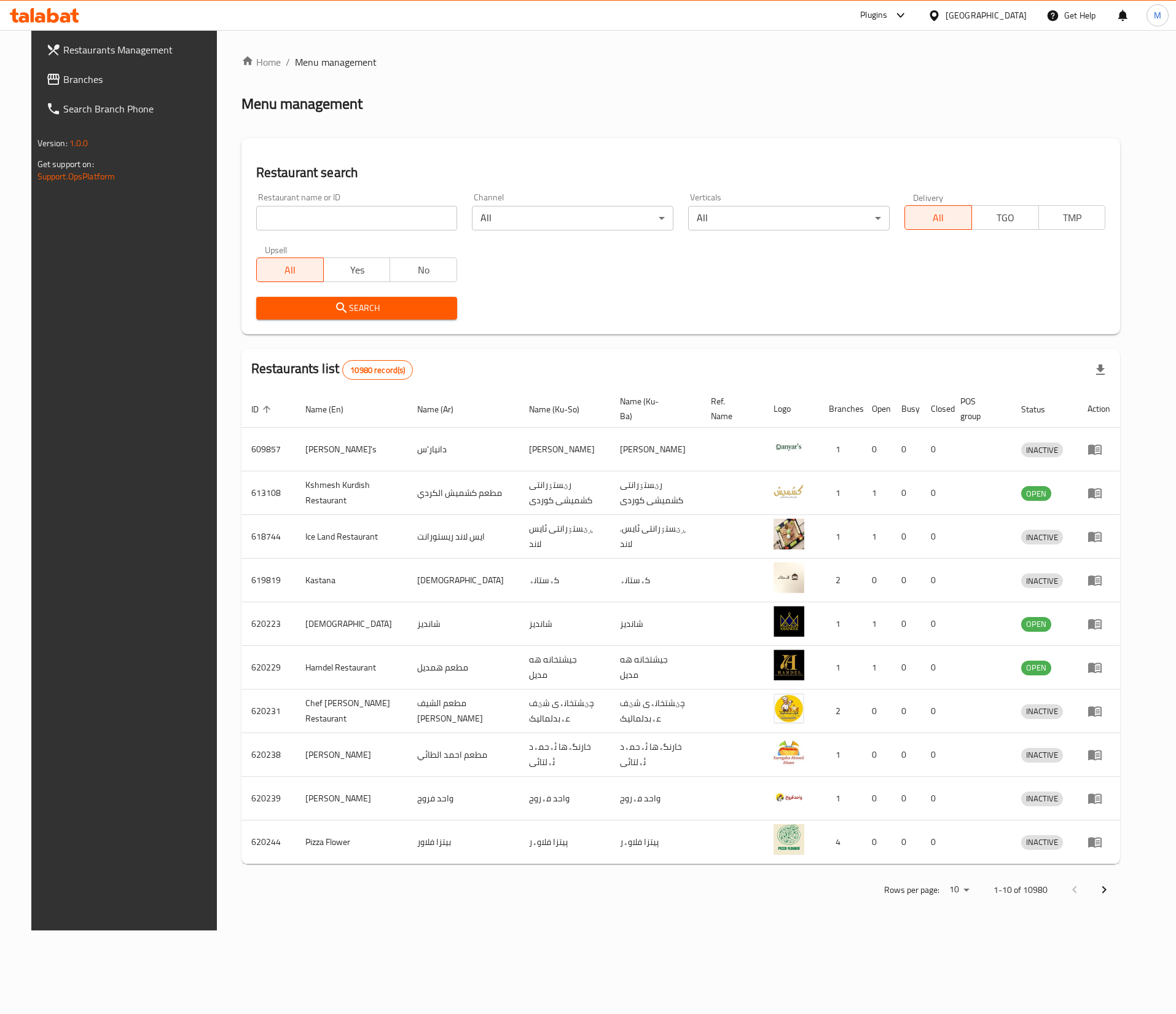click at bounding box center [357, 218] 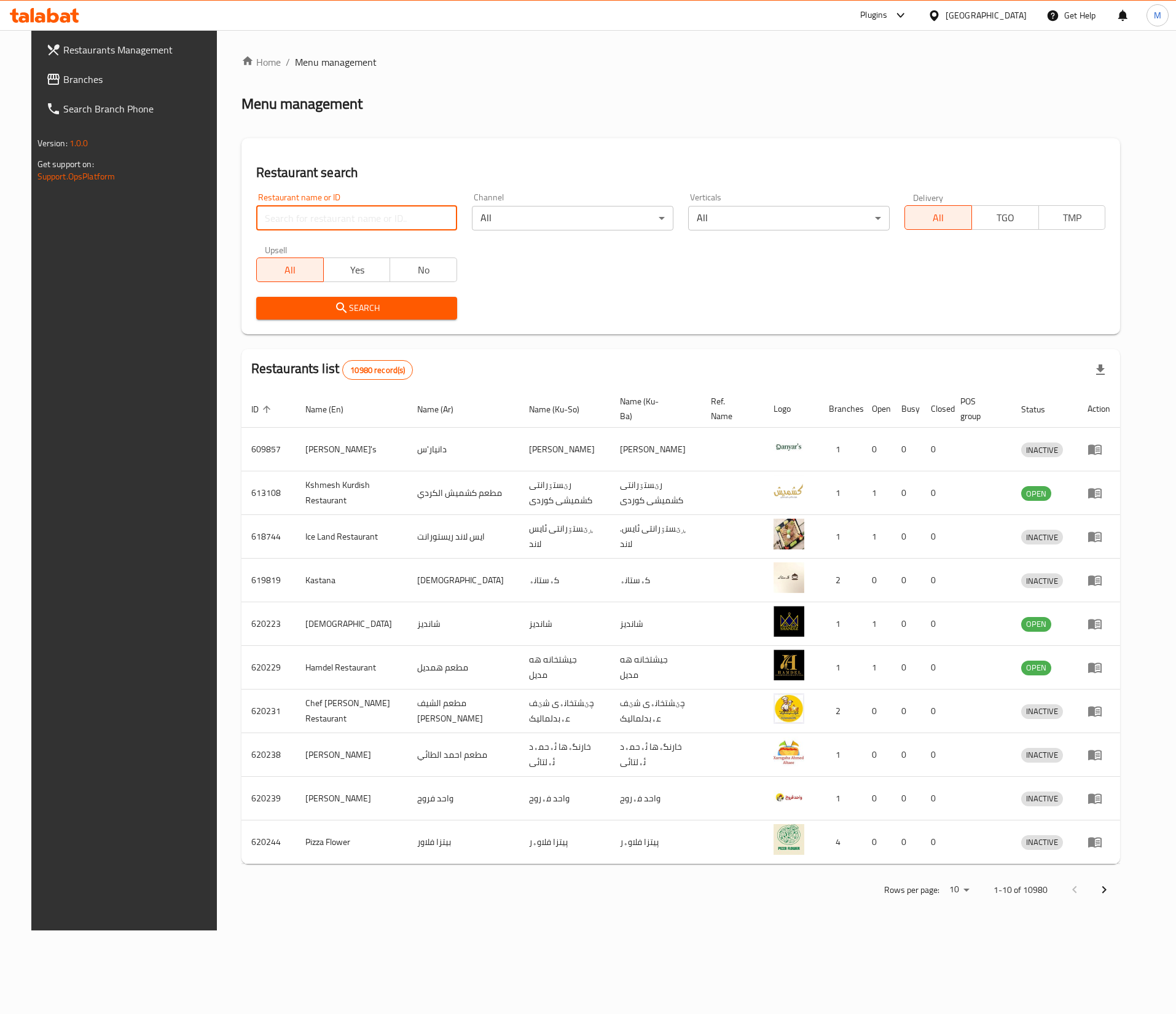 paste on "632969" 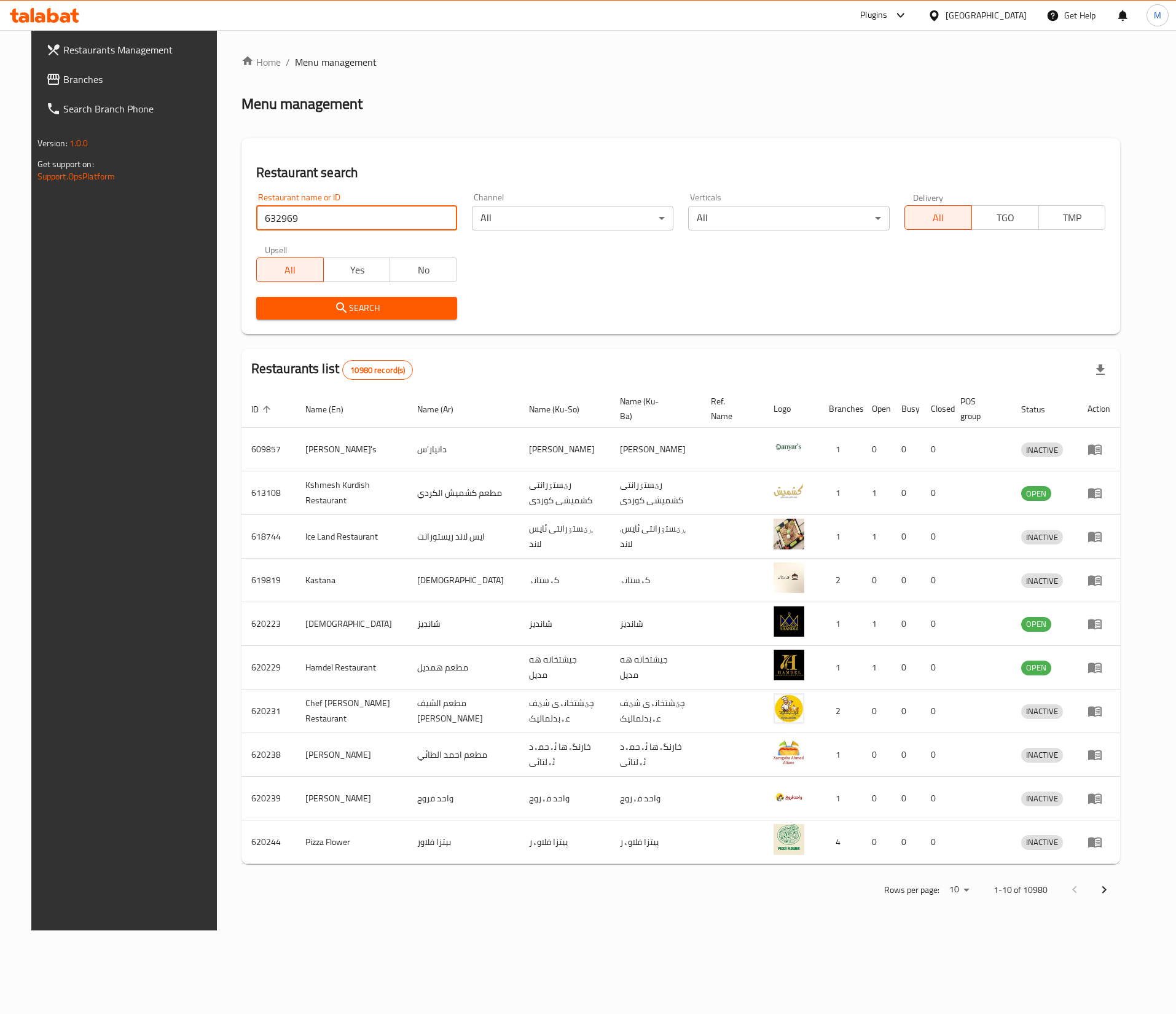 type on "632969" 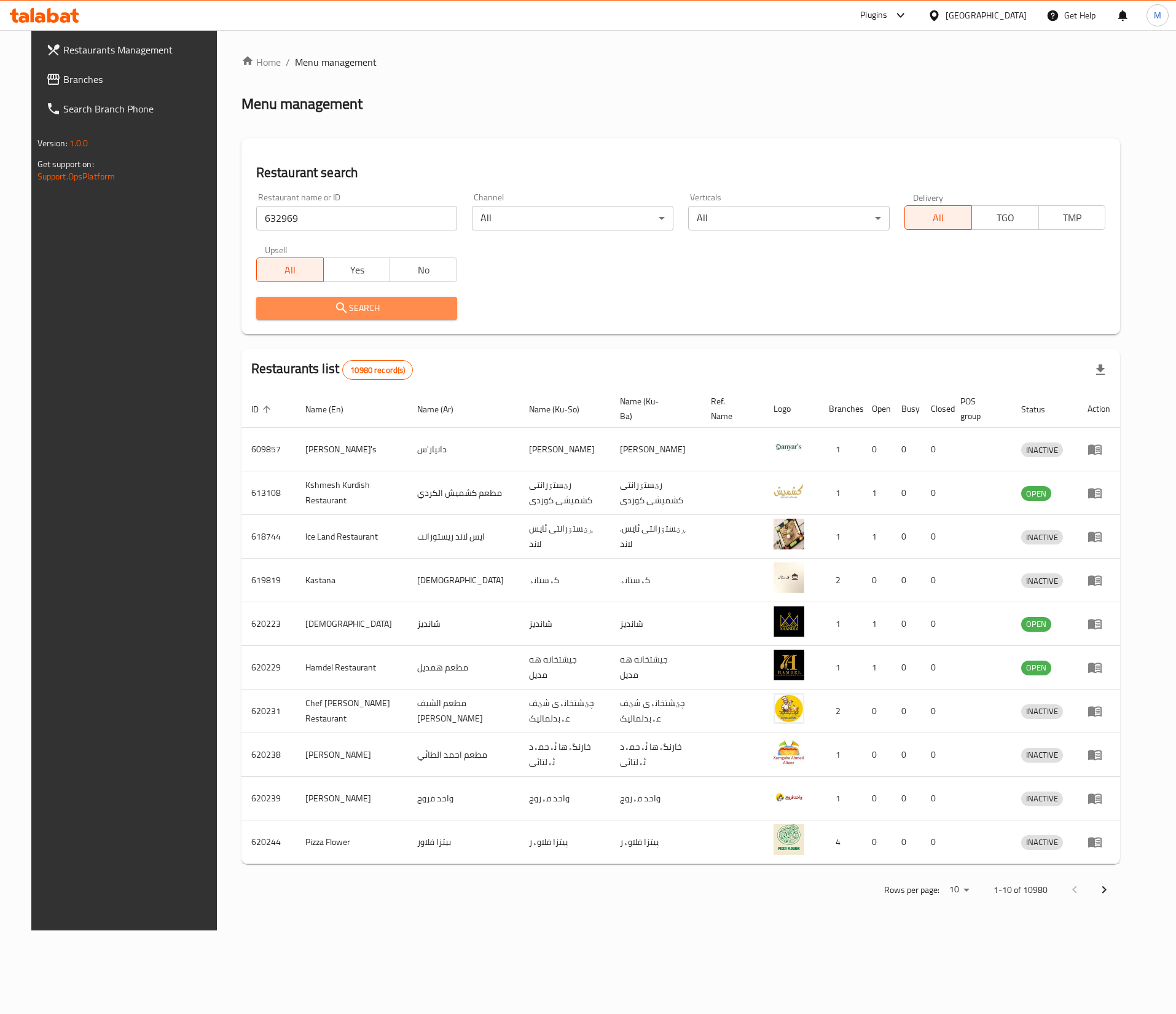click on "Search" at bounding box center (357, 308) 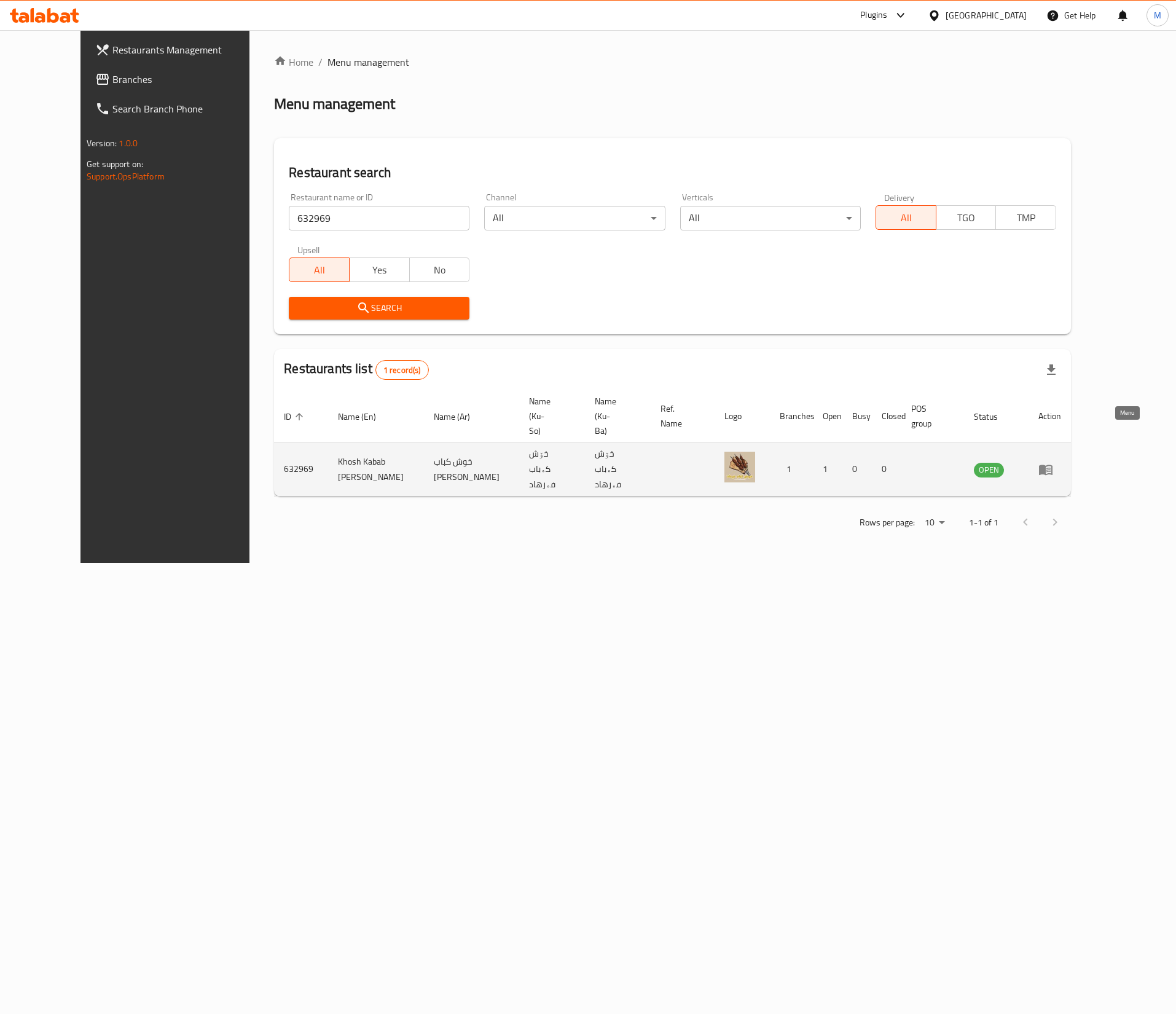 click 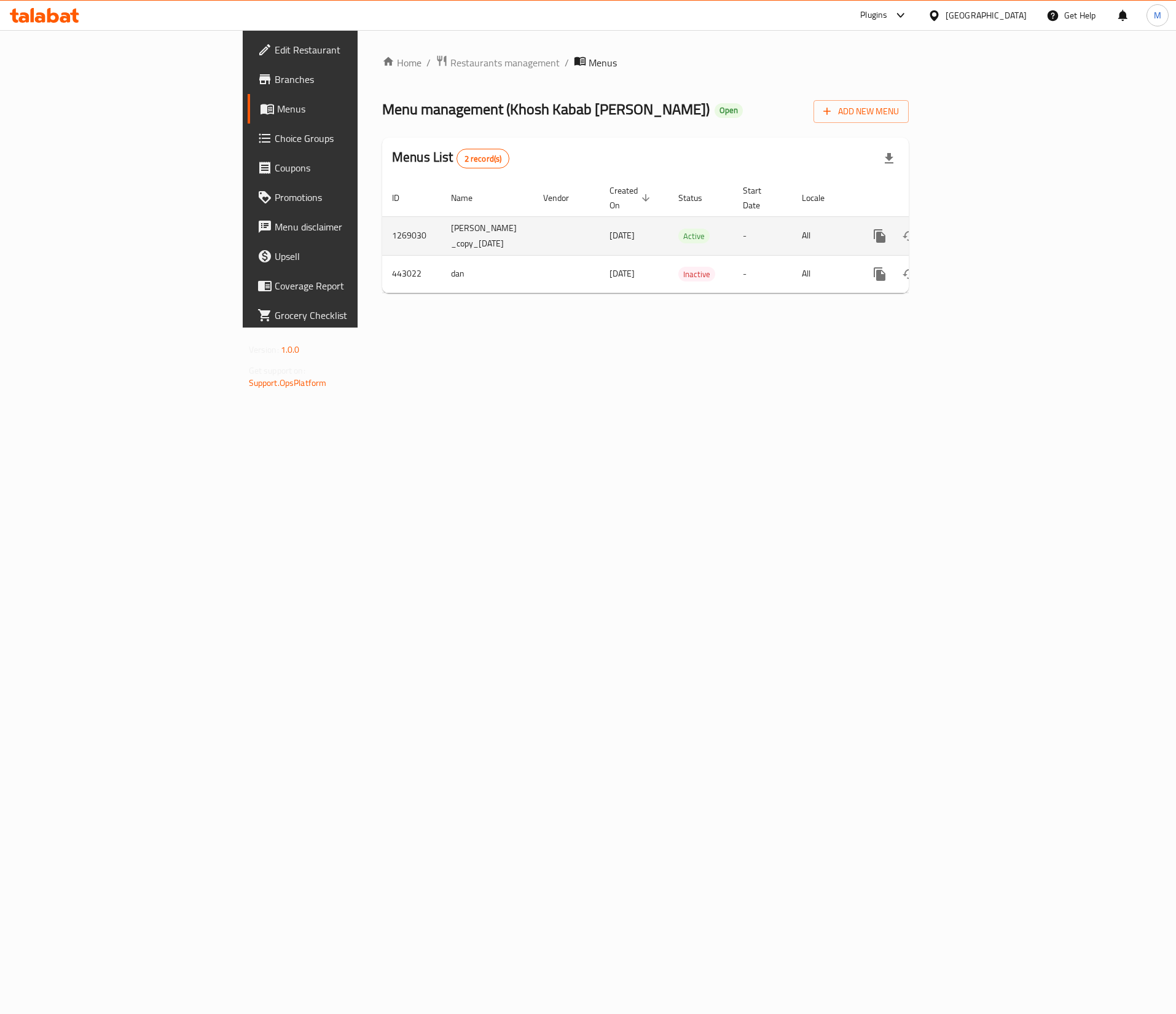 click at bounding box center (968, 236) 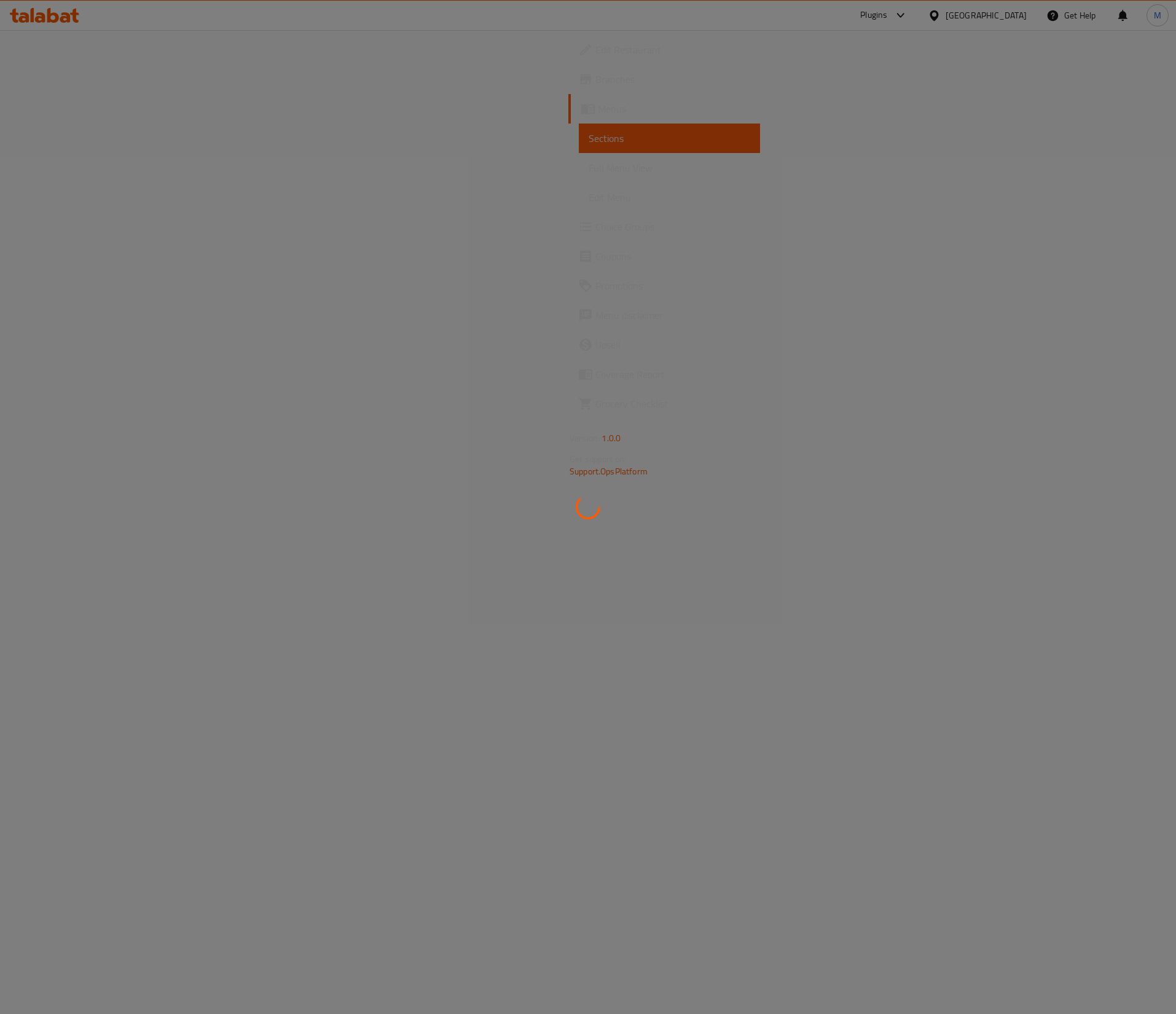 click at bounding box center [588, 507] 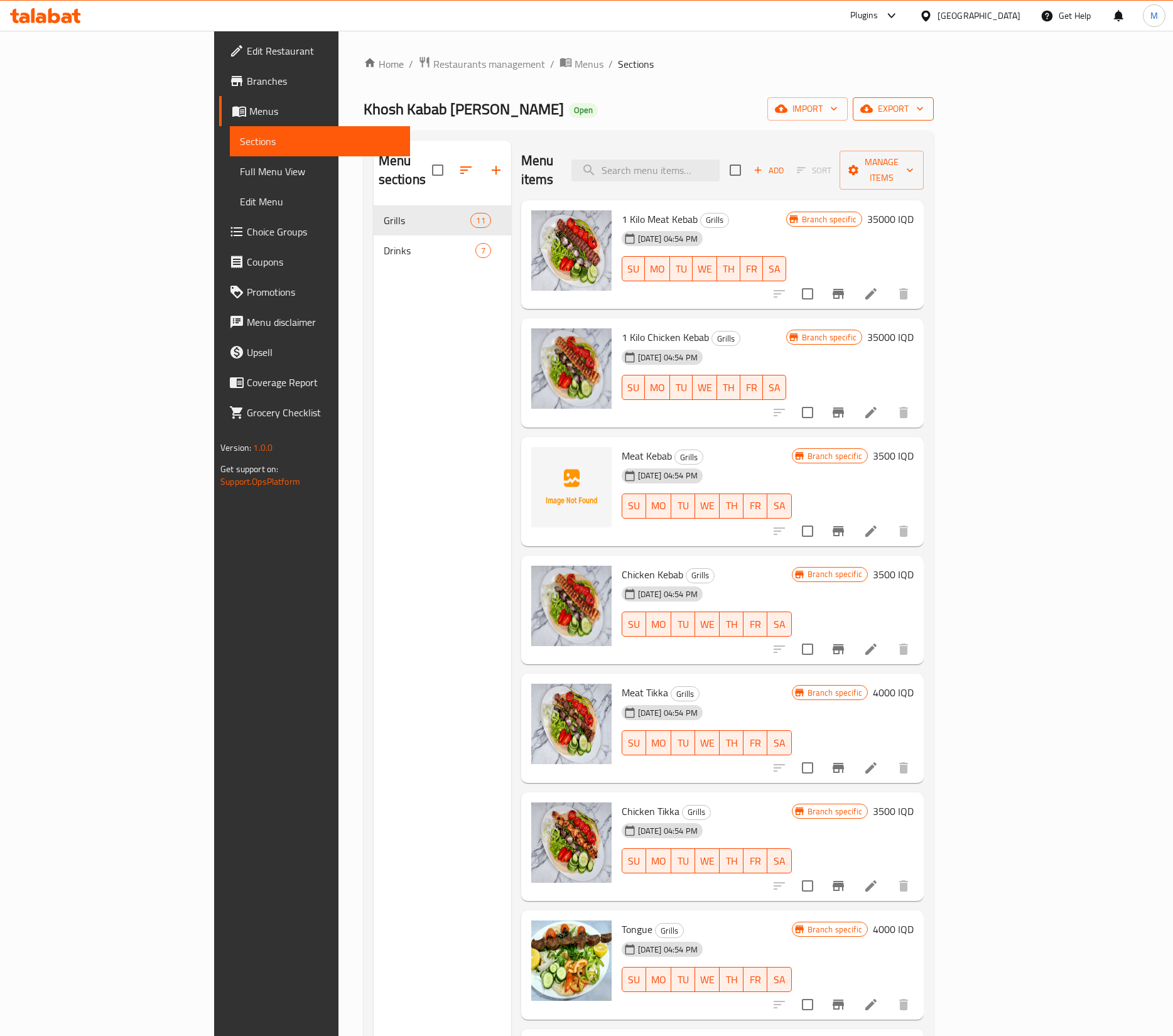 click on "export" at bounding box center [893, 109] 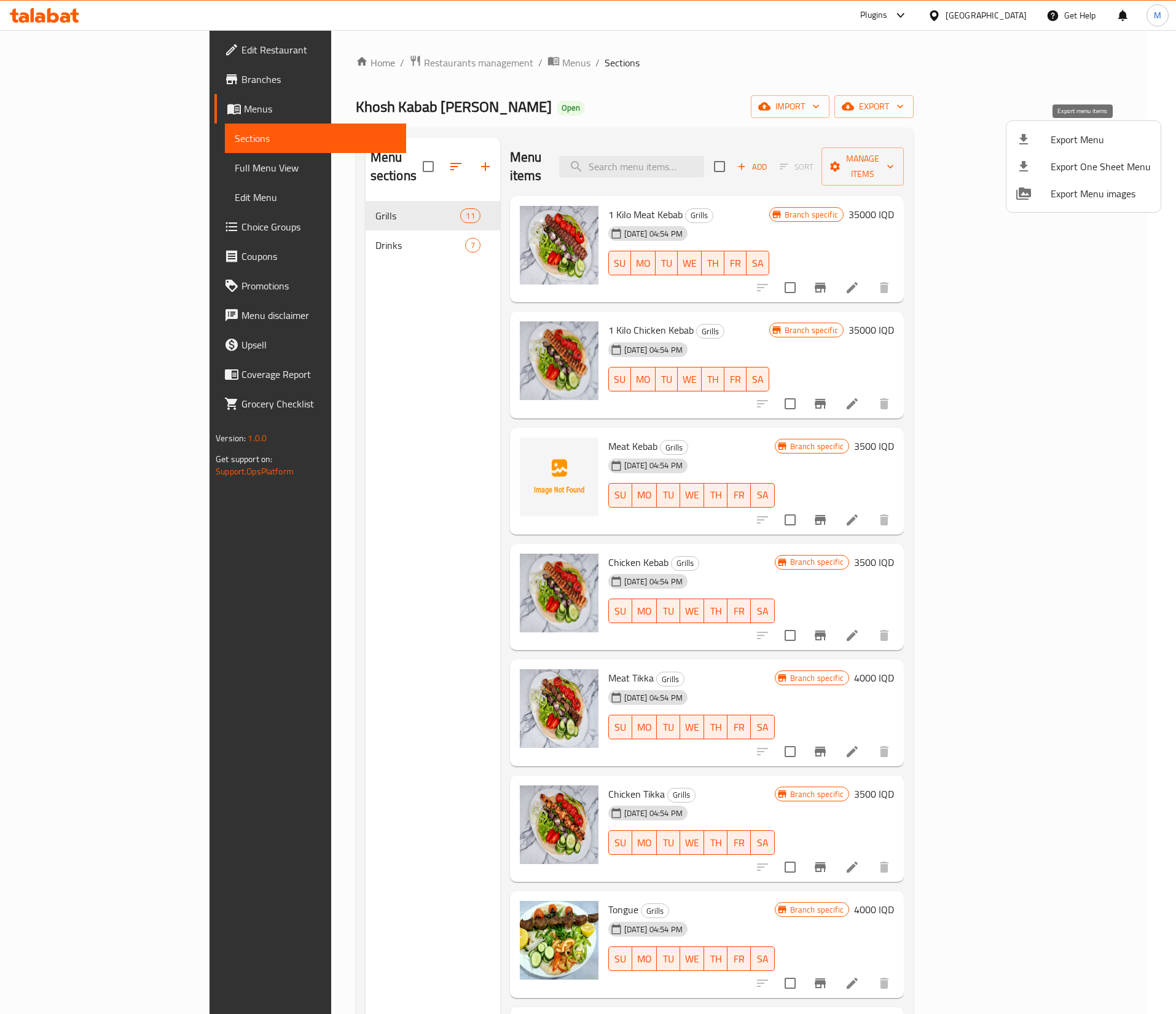 click on "Export Menu" at bounding box center (1100, 140) 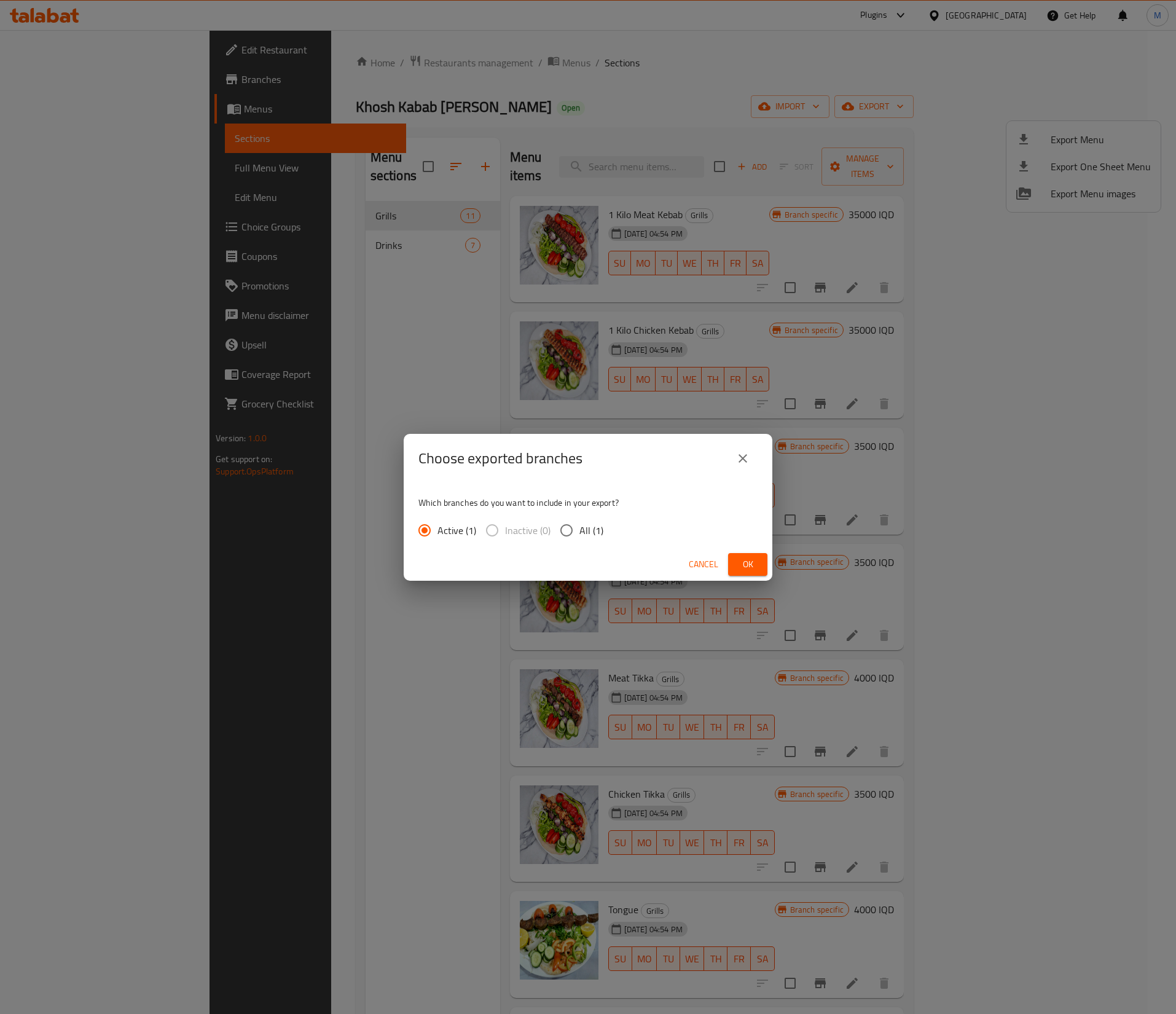 drag, startPoint x: 590, startPoint y: 530, endPoint x: 732, endPoint y: 533, distance: 142.03169 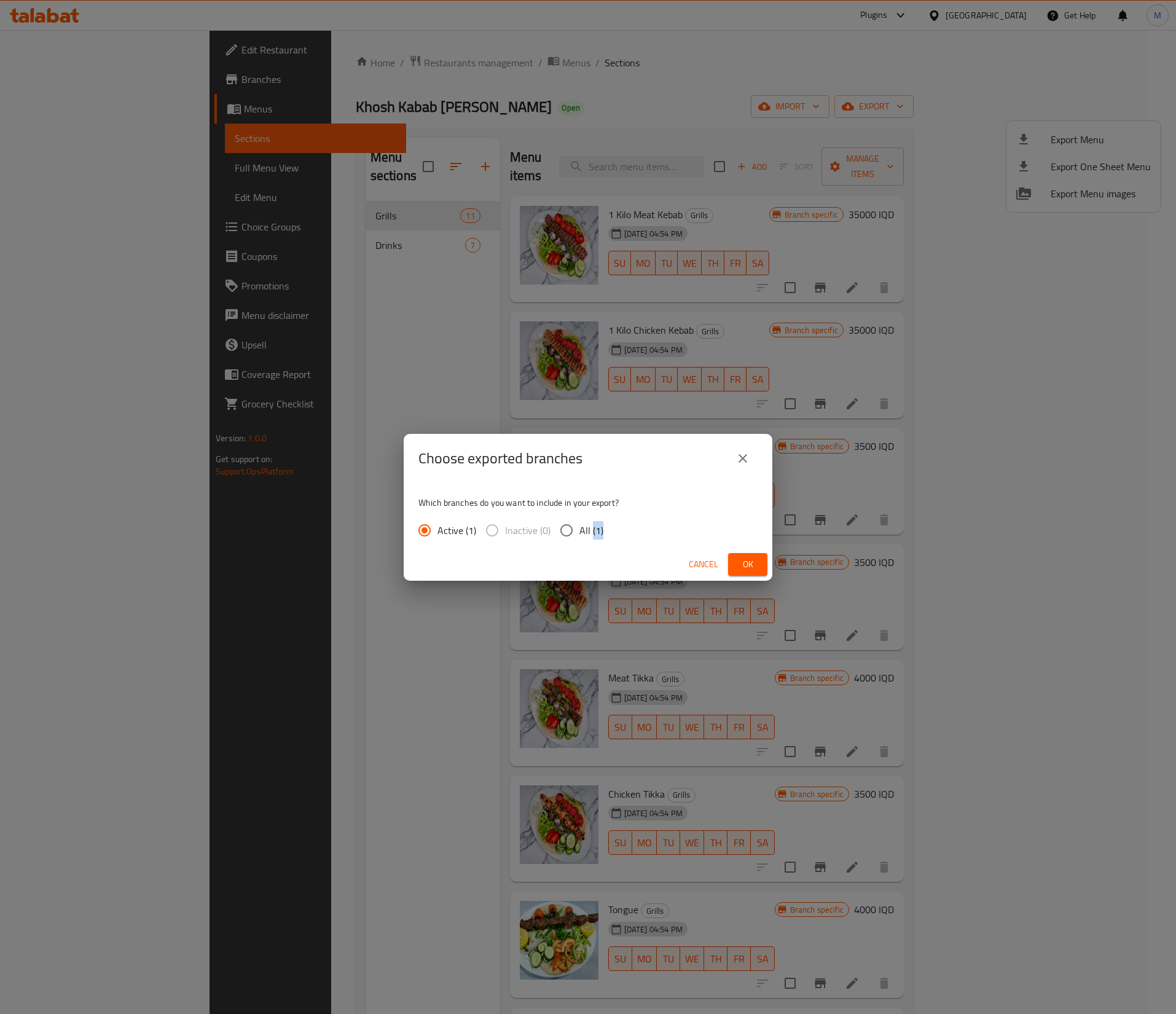 click on "All (1)" at bounding box center (591, 530) 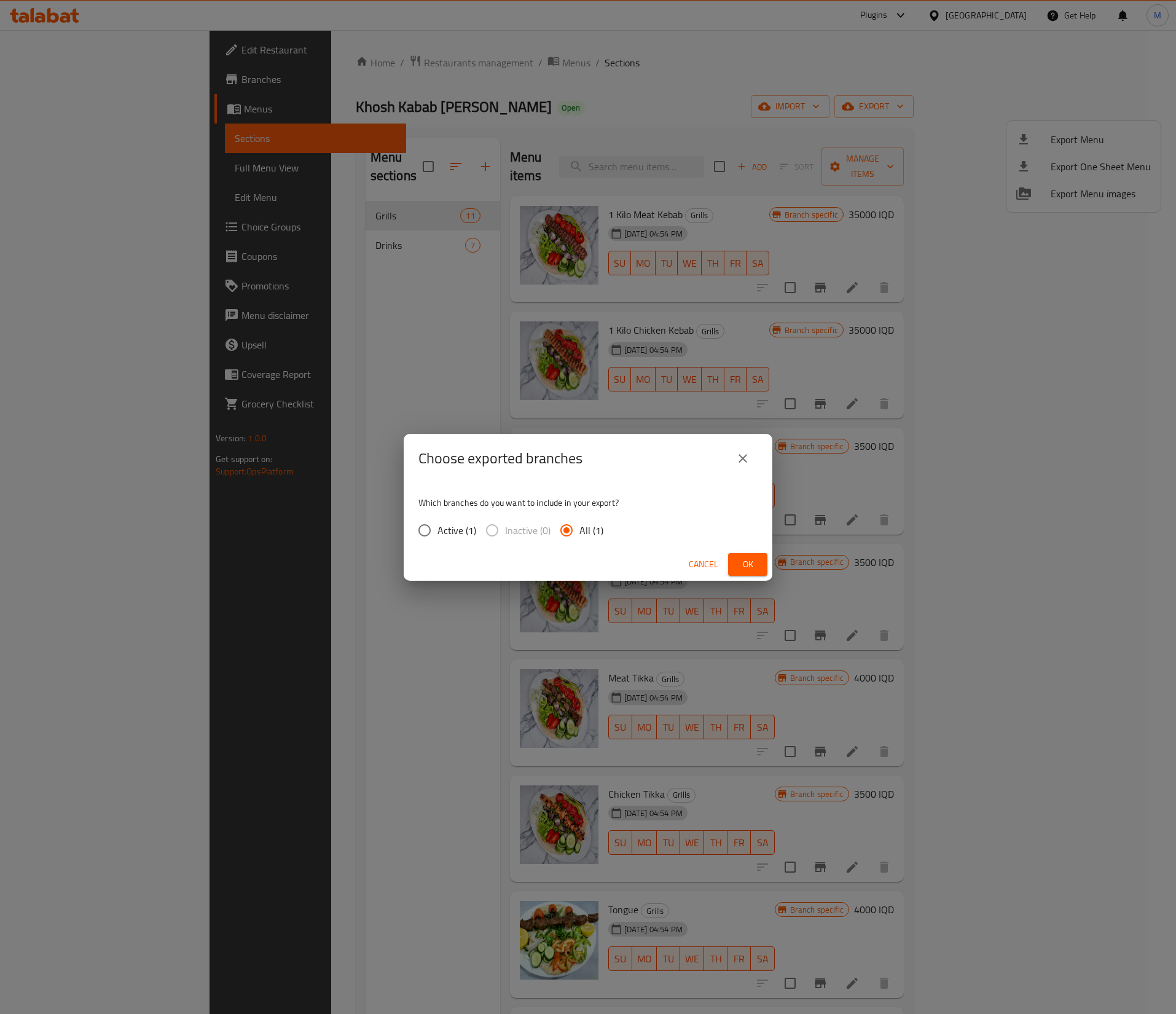drag, startPoint x: 740, startPoint y: 564, endPoint x: 764, endPoint y: 562, distance: 24.08319 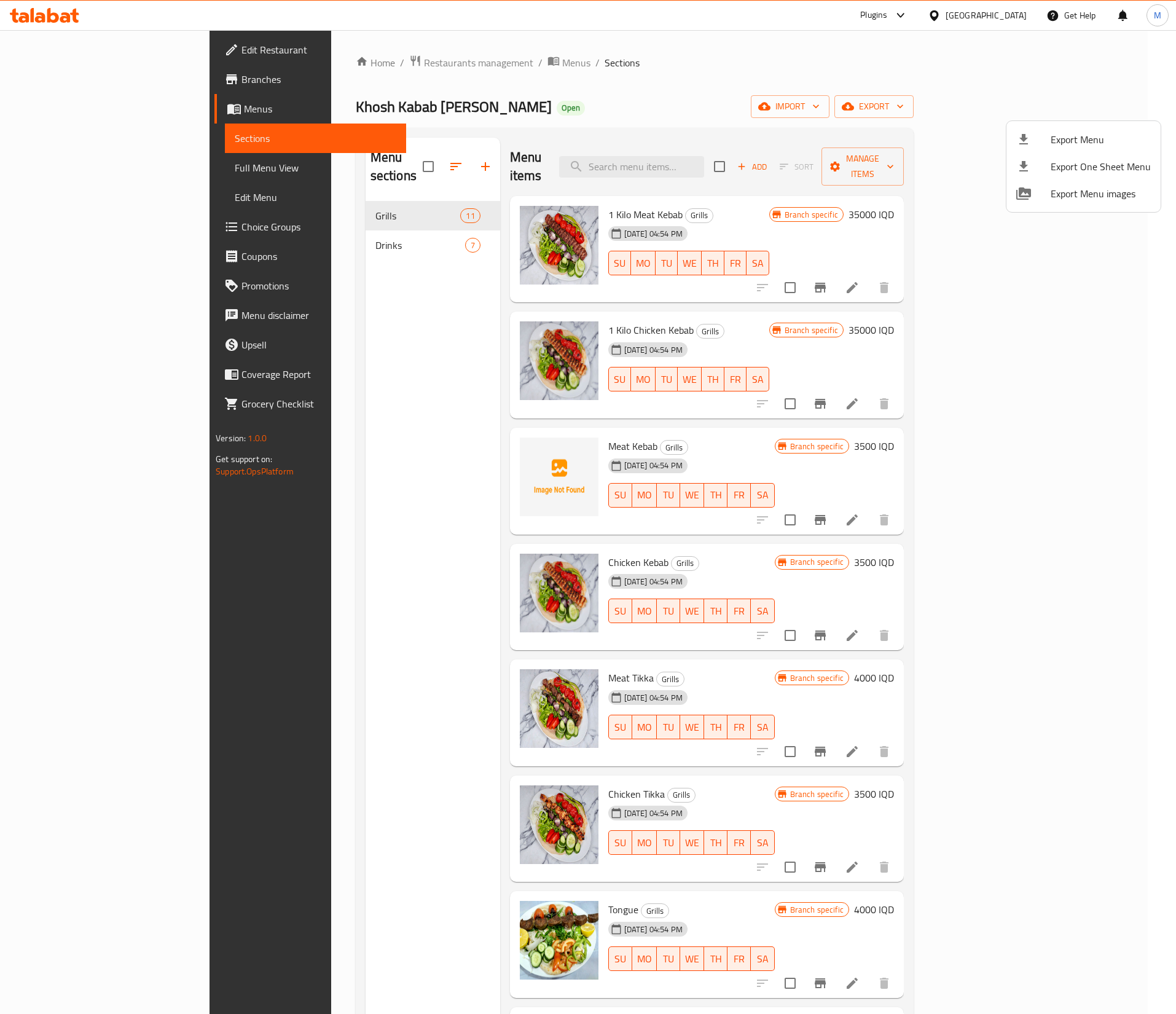 click at bounding box center [588, 507] 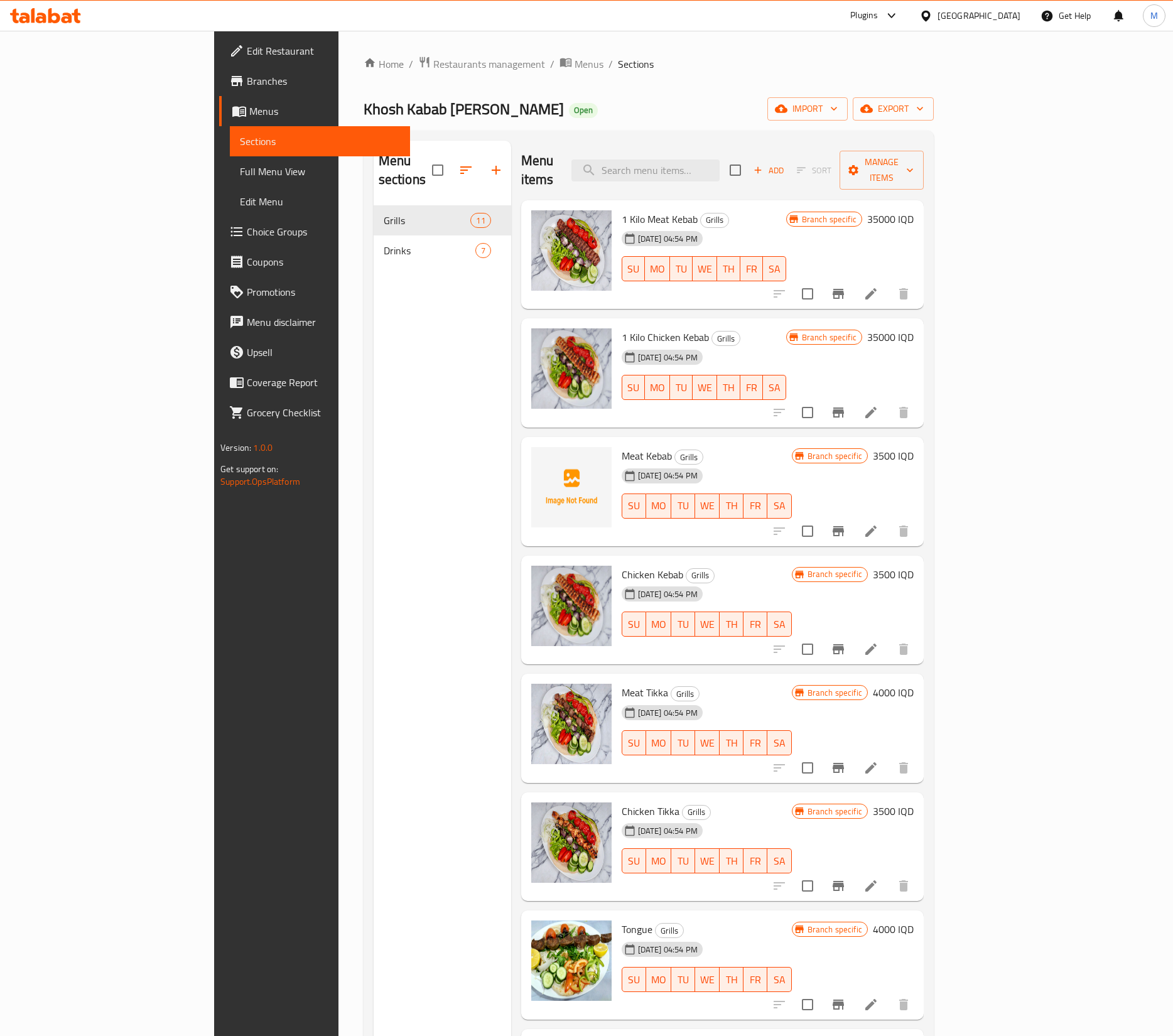 click on "Menu sections Grills 11 Drinks 7" at bounding box center [442, 659] 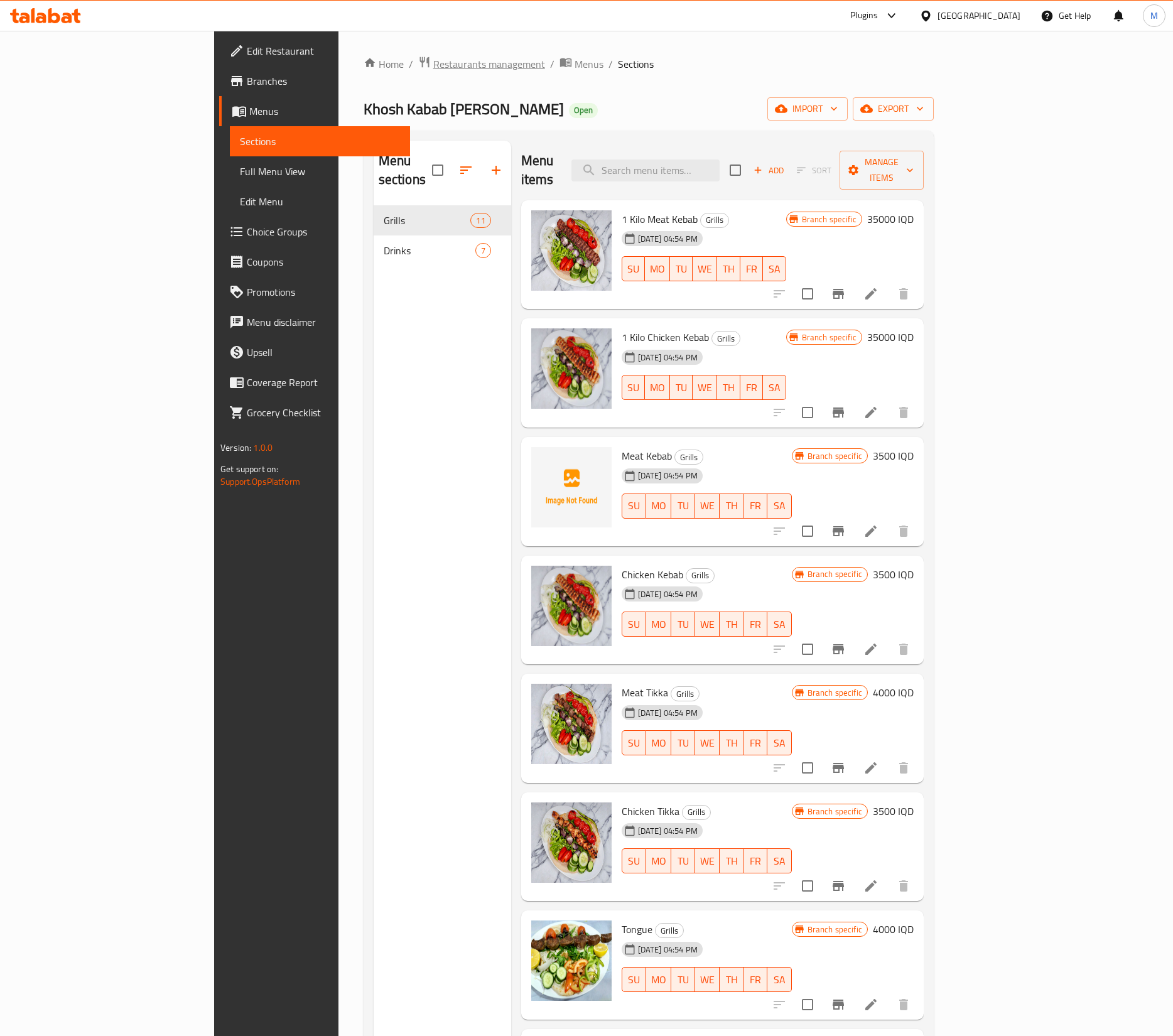click on "Restaurants management" at bounding box center (489, 64) 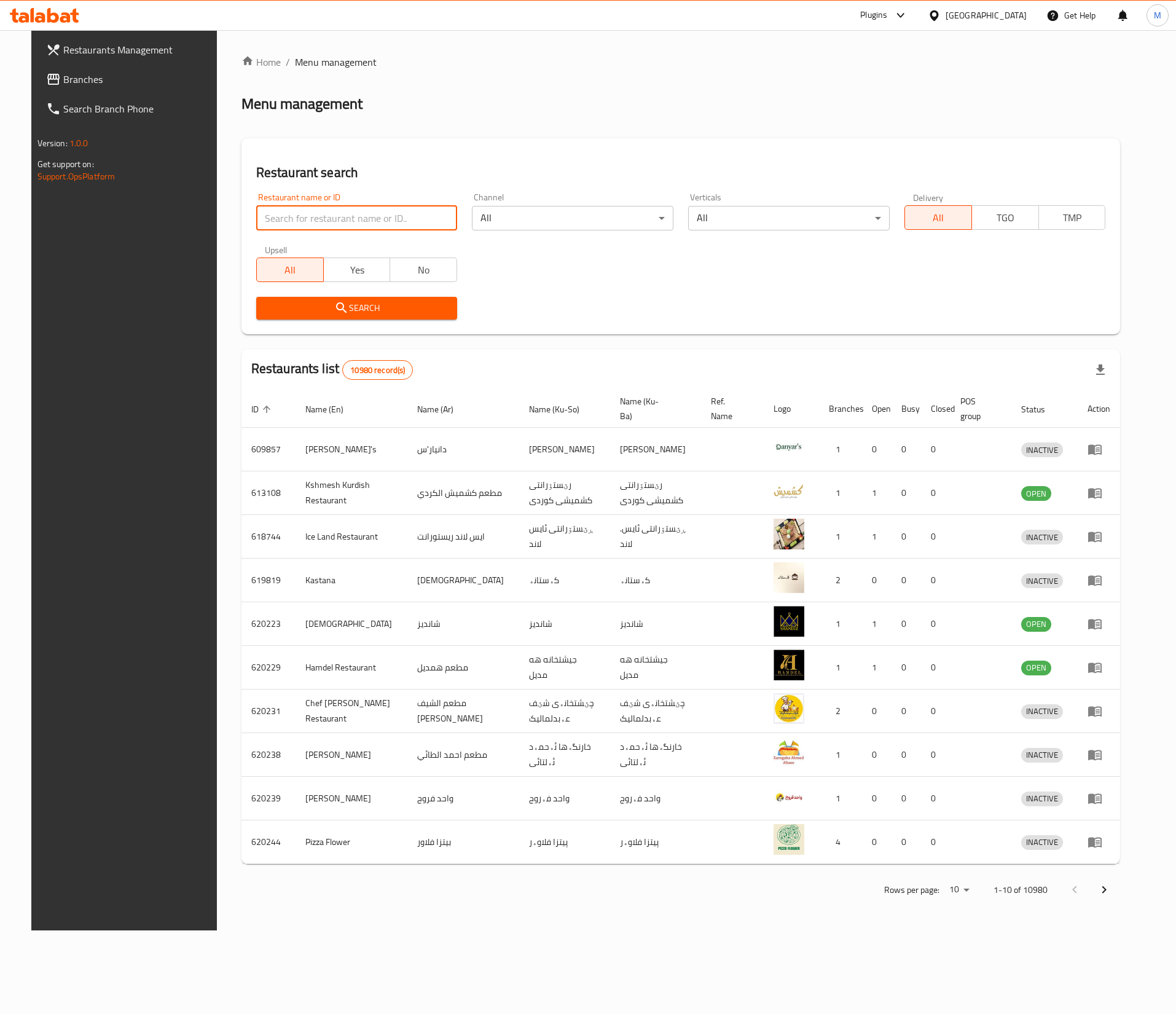 click at bounding box center [357, 218] 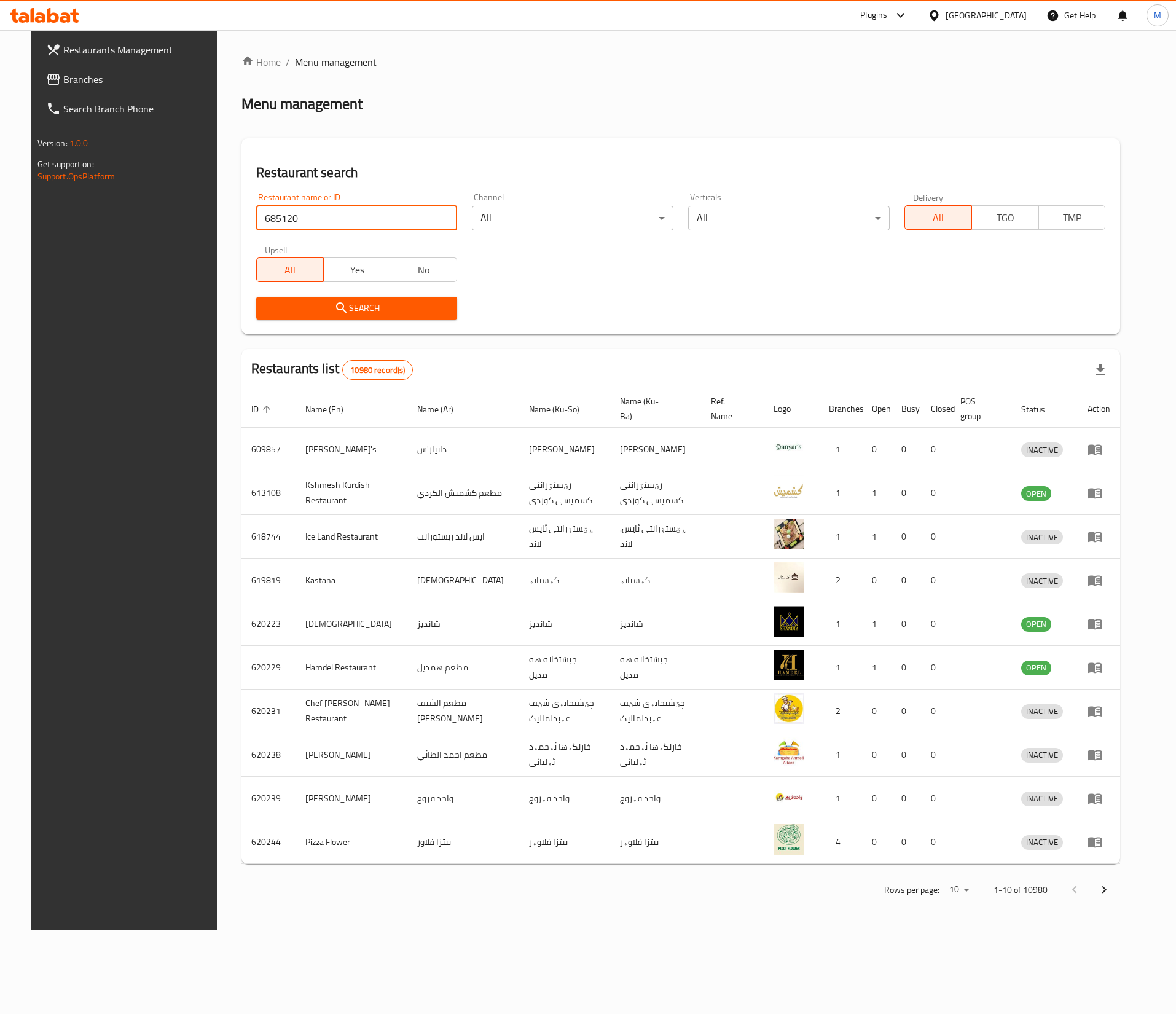 type on "685120" 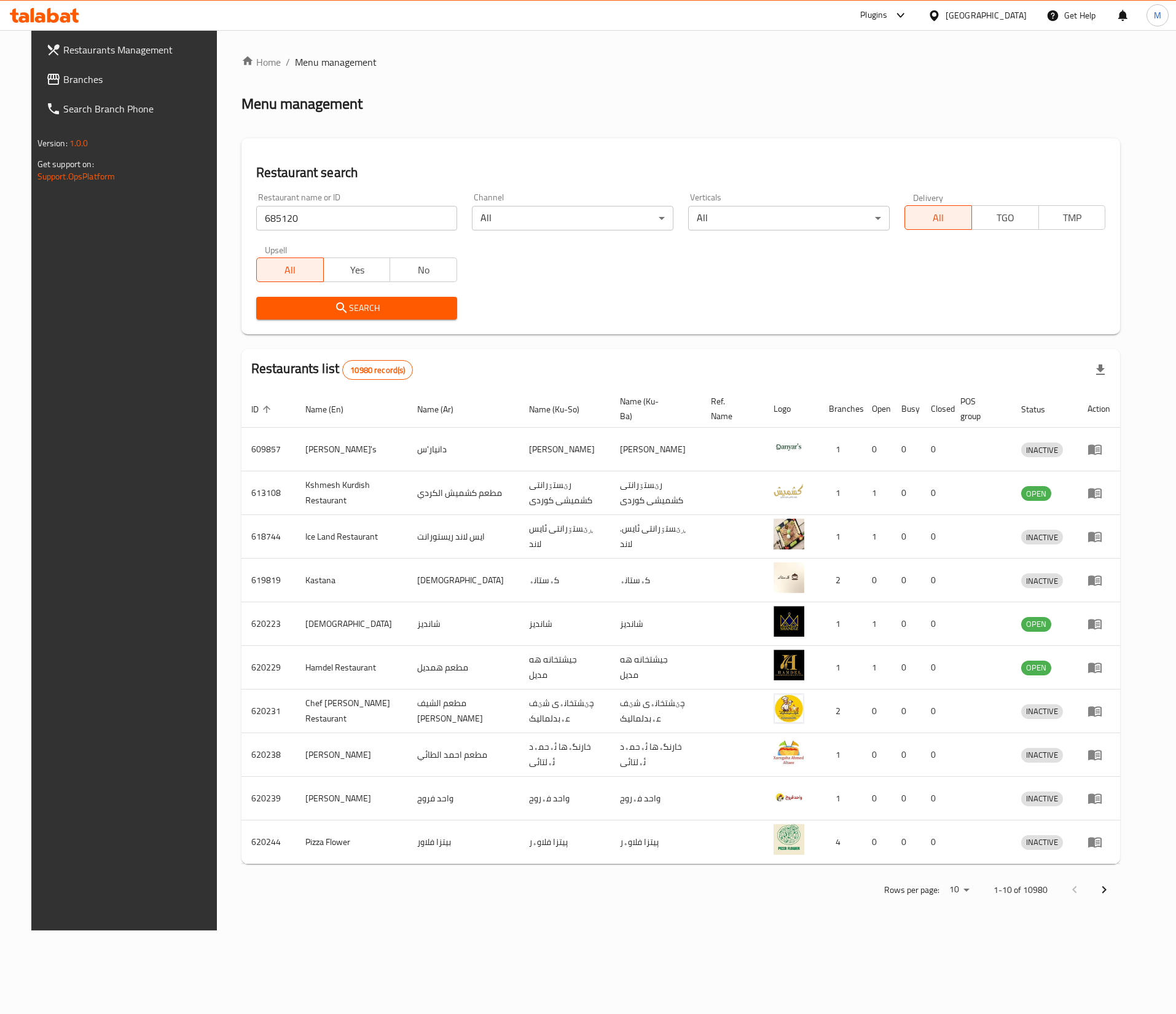 click on "Search" at bounding box center [357, 308] 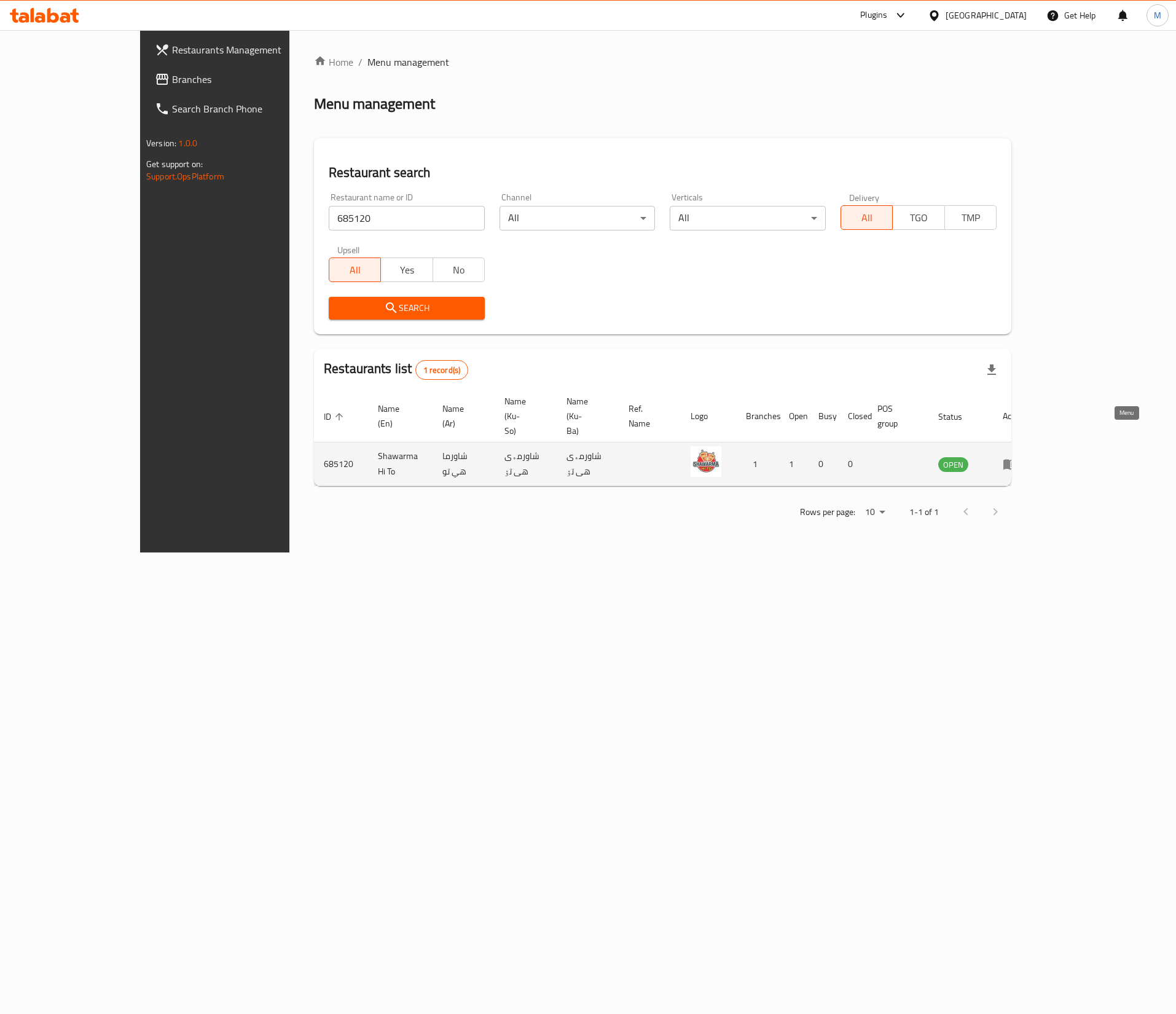 click 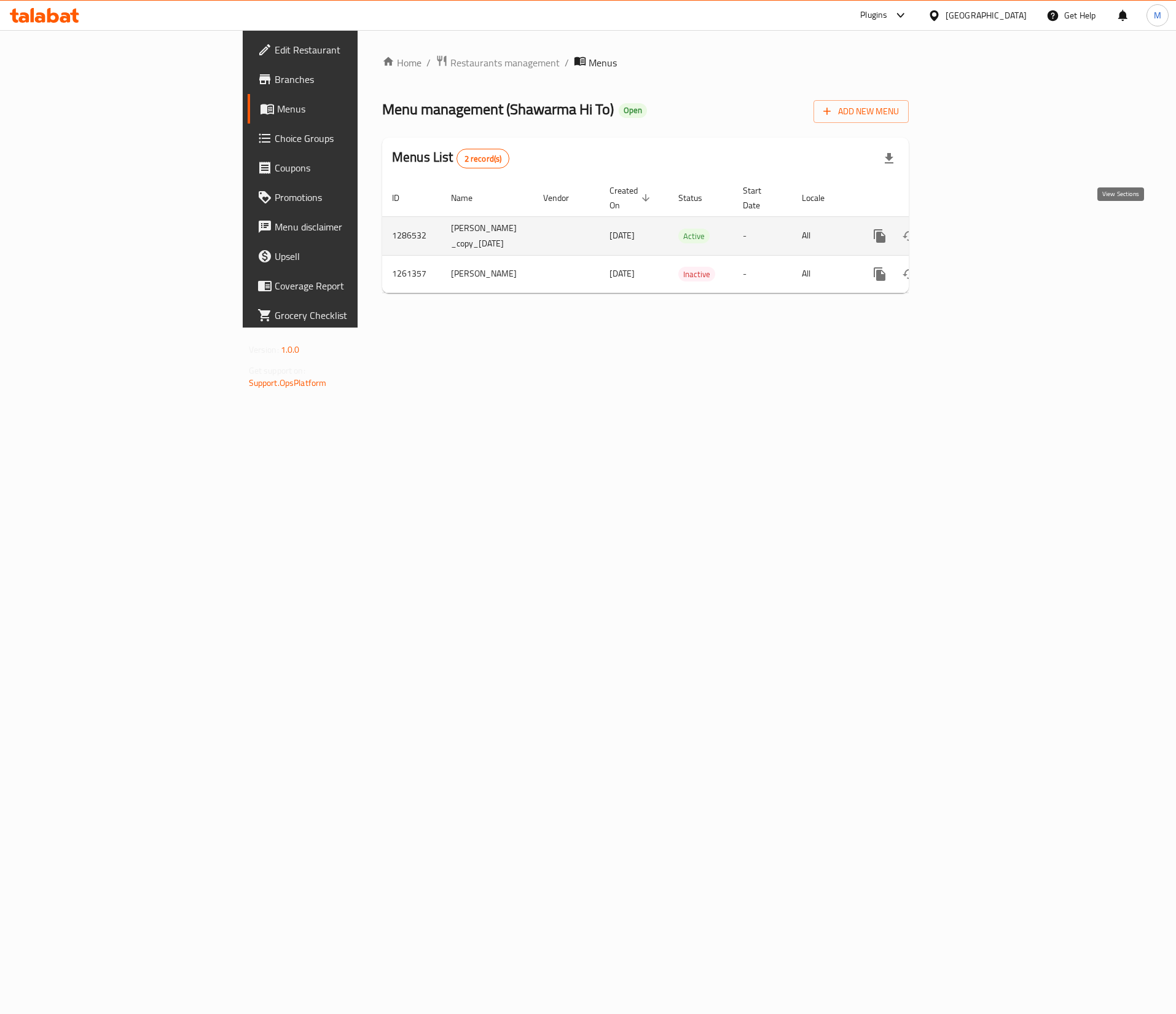 click 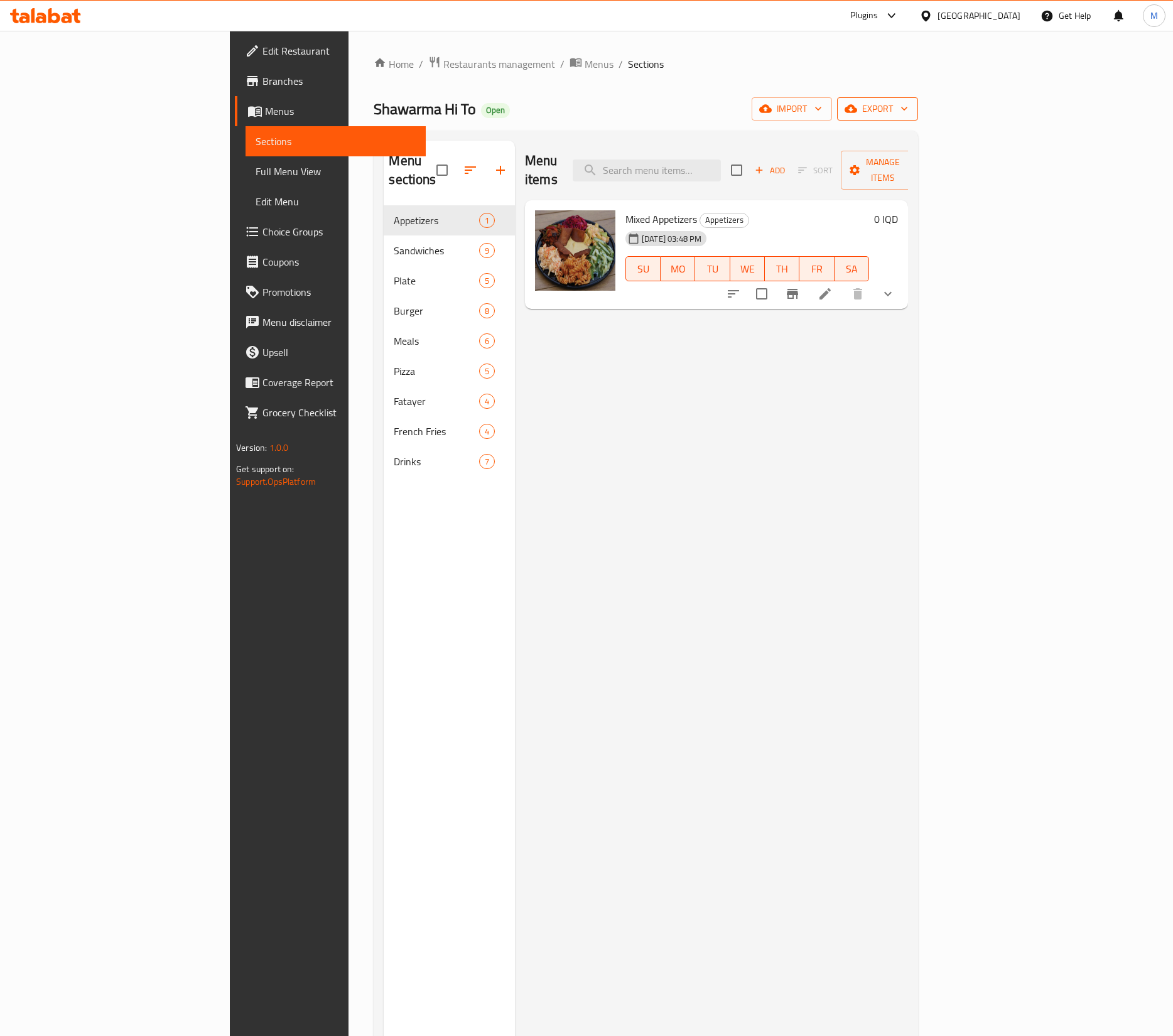 click on "export" at bounding box center [877, 109] 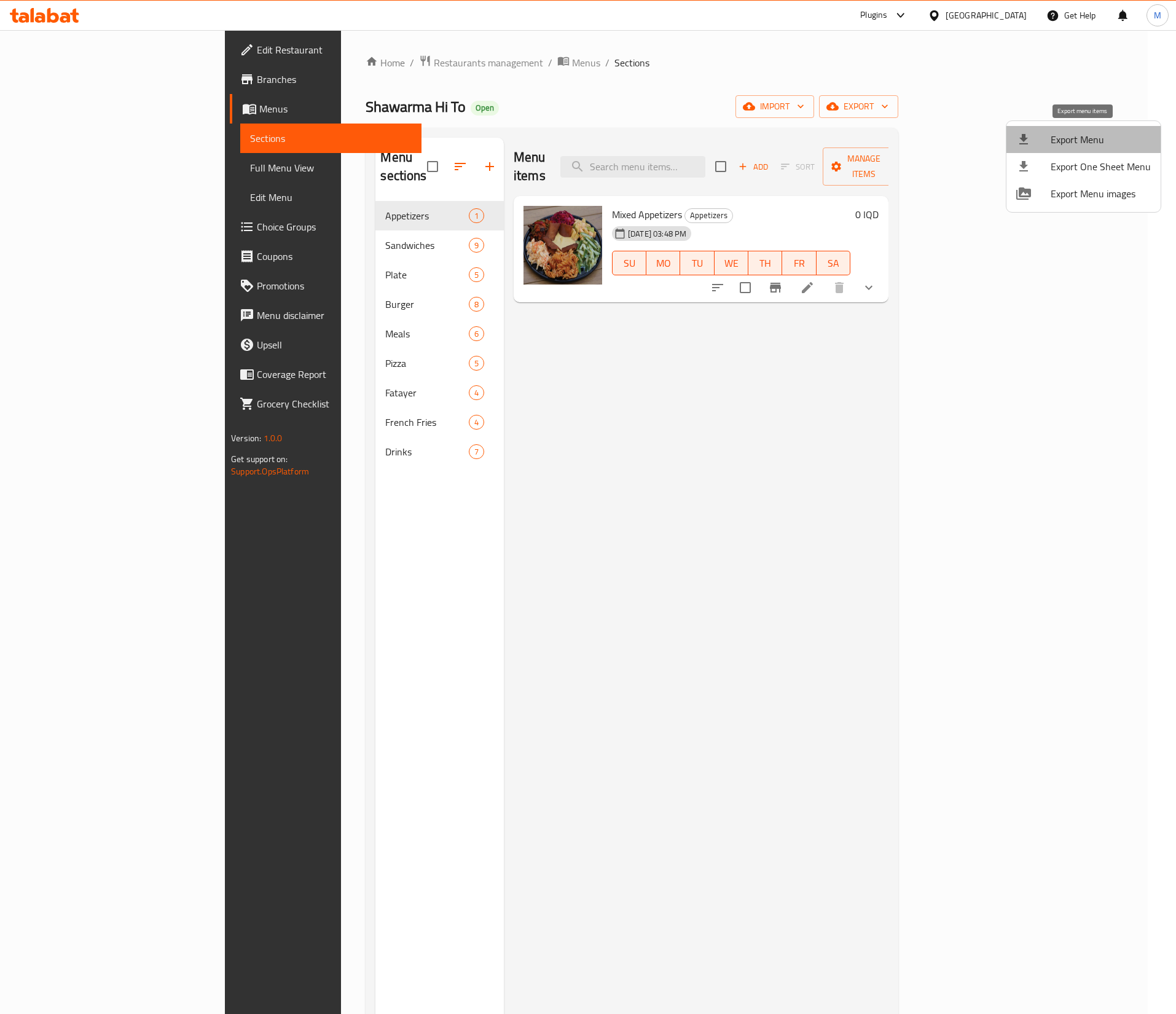 click on "Export Menu" at bounding box center [1100, 140] 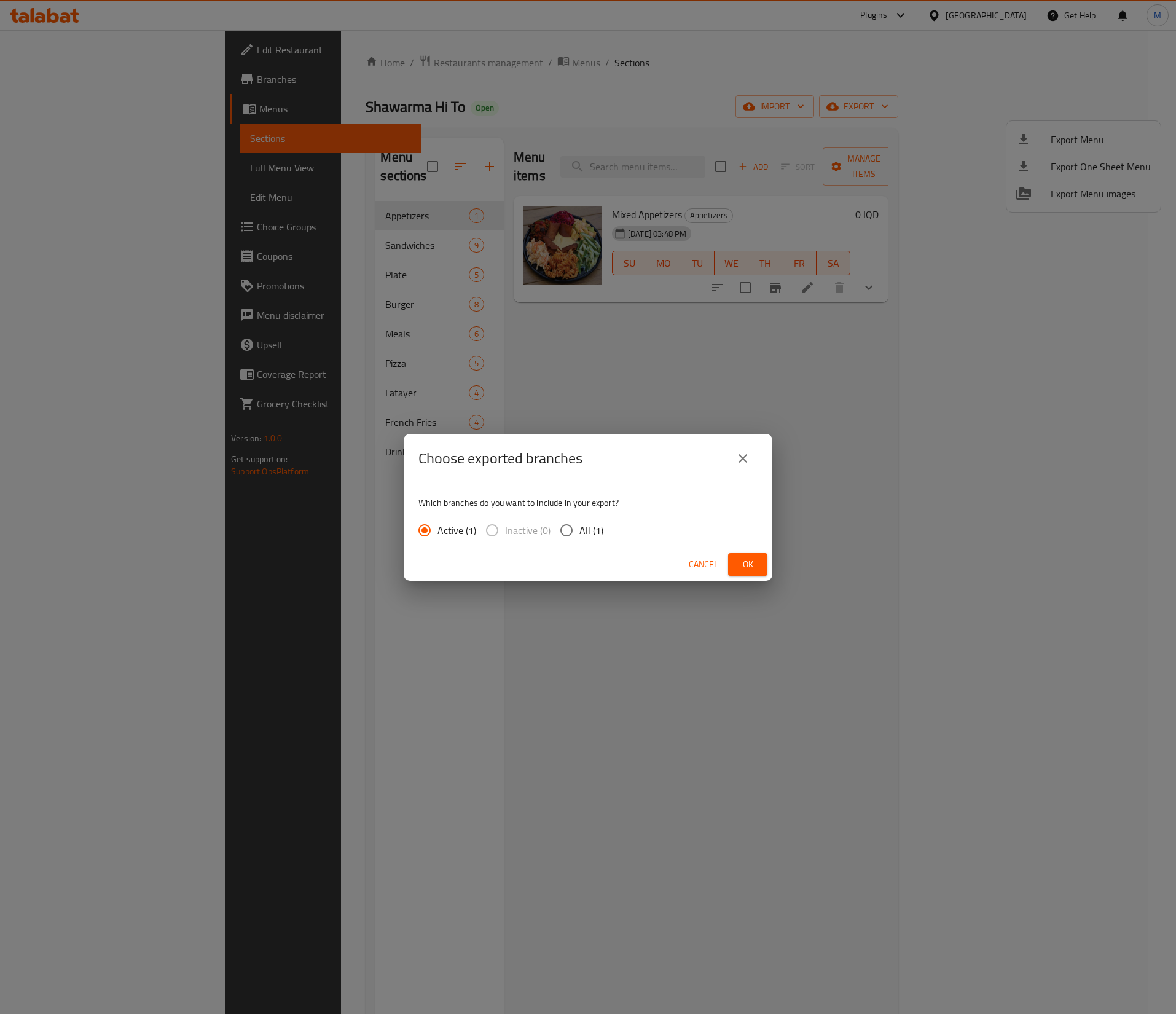click on "All (1)" at bounding box center [566, 530] 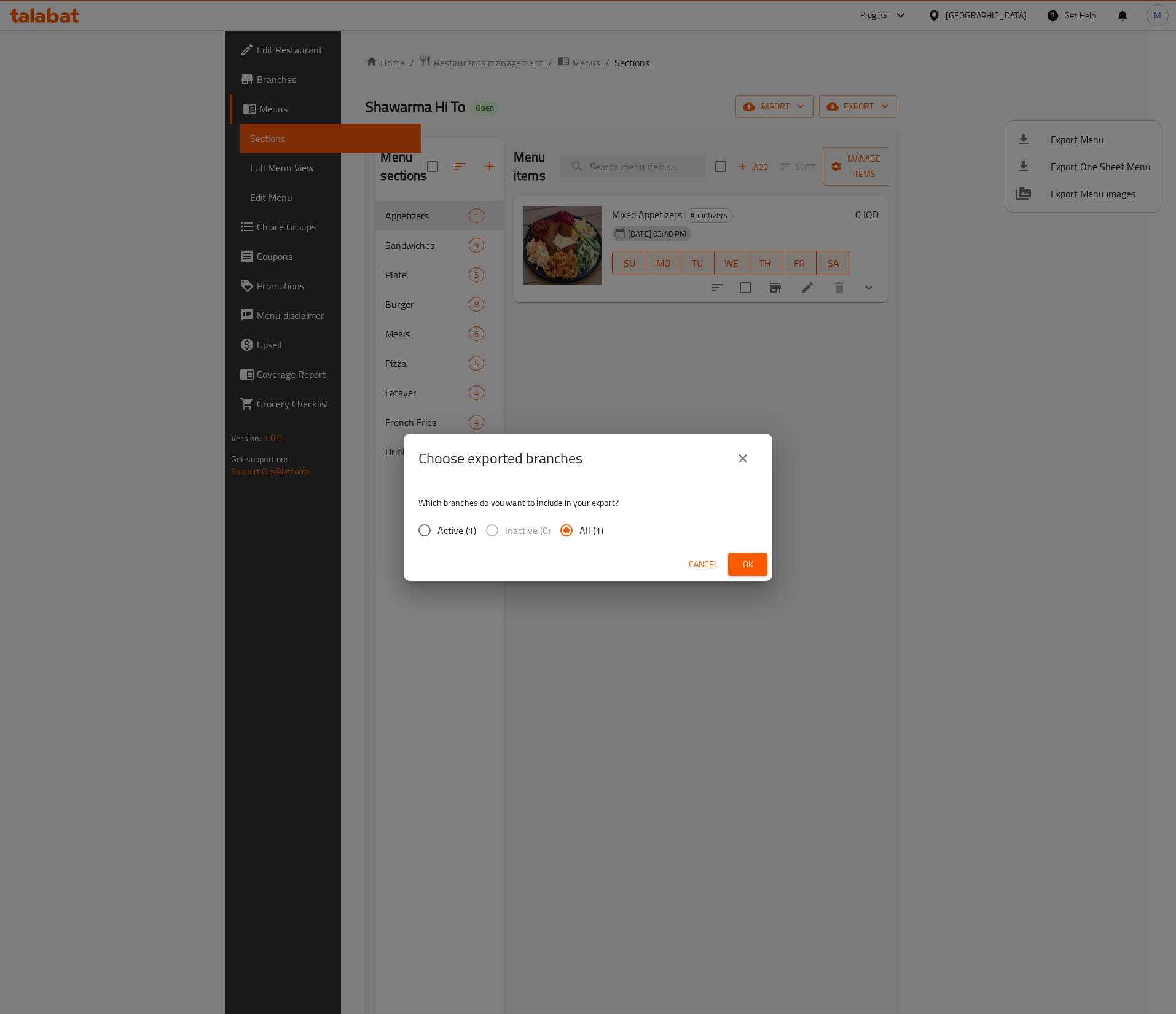 click on "Ok" at bounding box center (748, 564) 